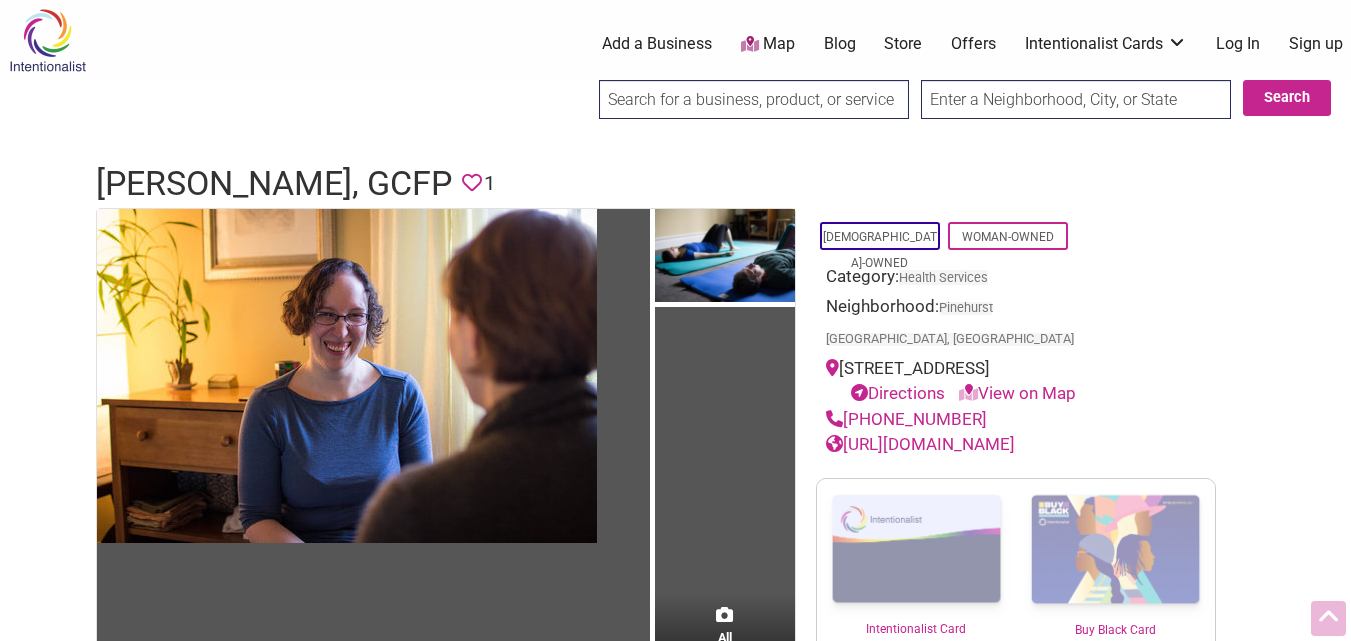 scroll, scrollTop: 0, scrollLeft: 0, axis: both 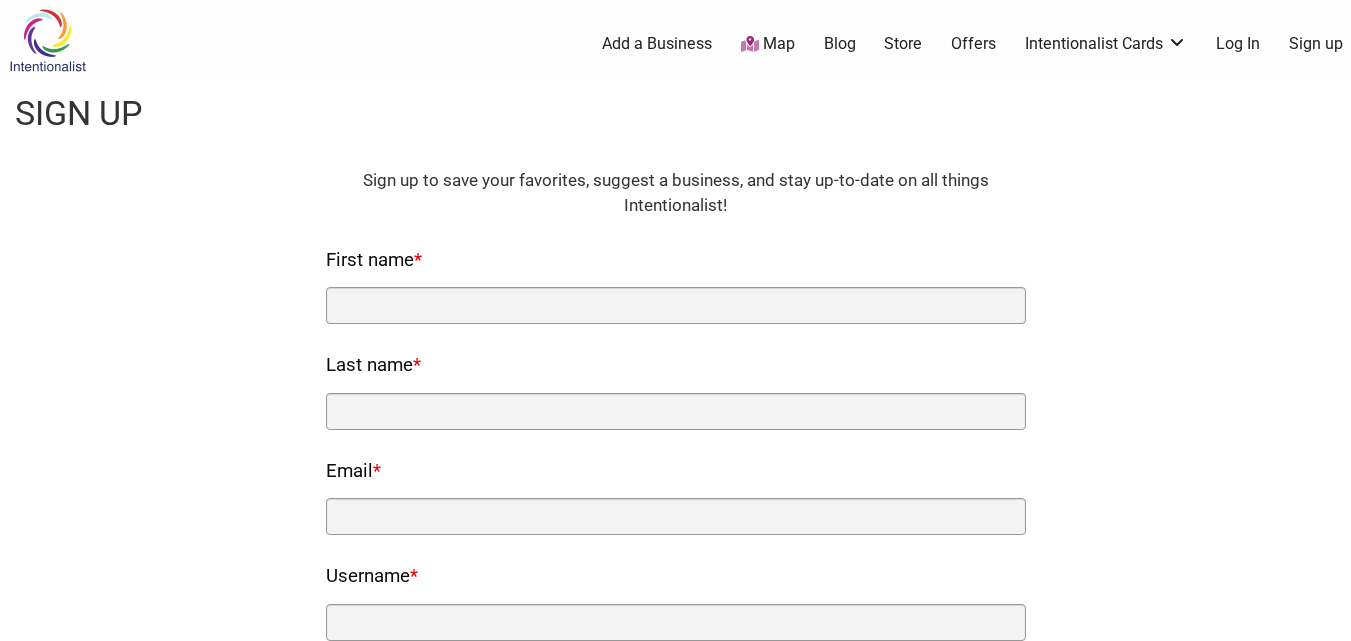 click on "First name  *" at bounding box center [676, 284] 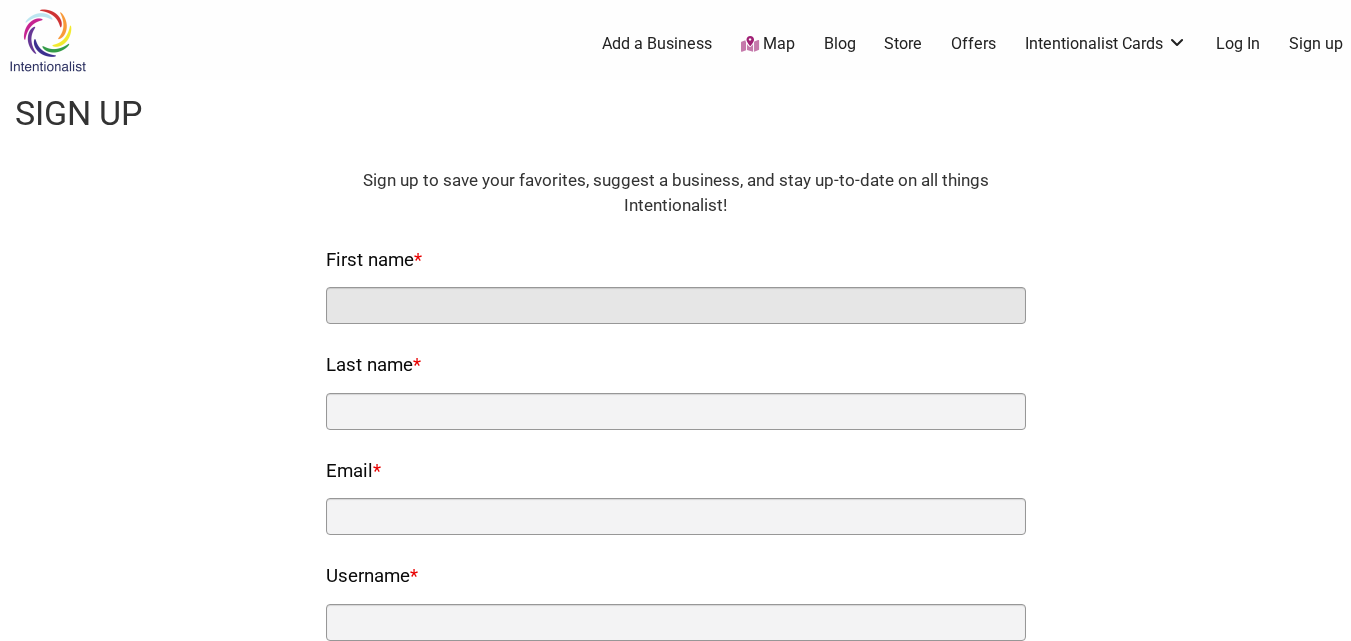 drag, startPoint x: 560, startPoint y: 298, endPoint x: 622, endPoint y: 306, distance: 62.514 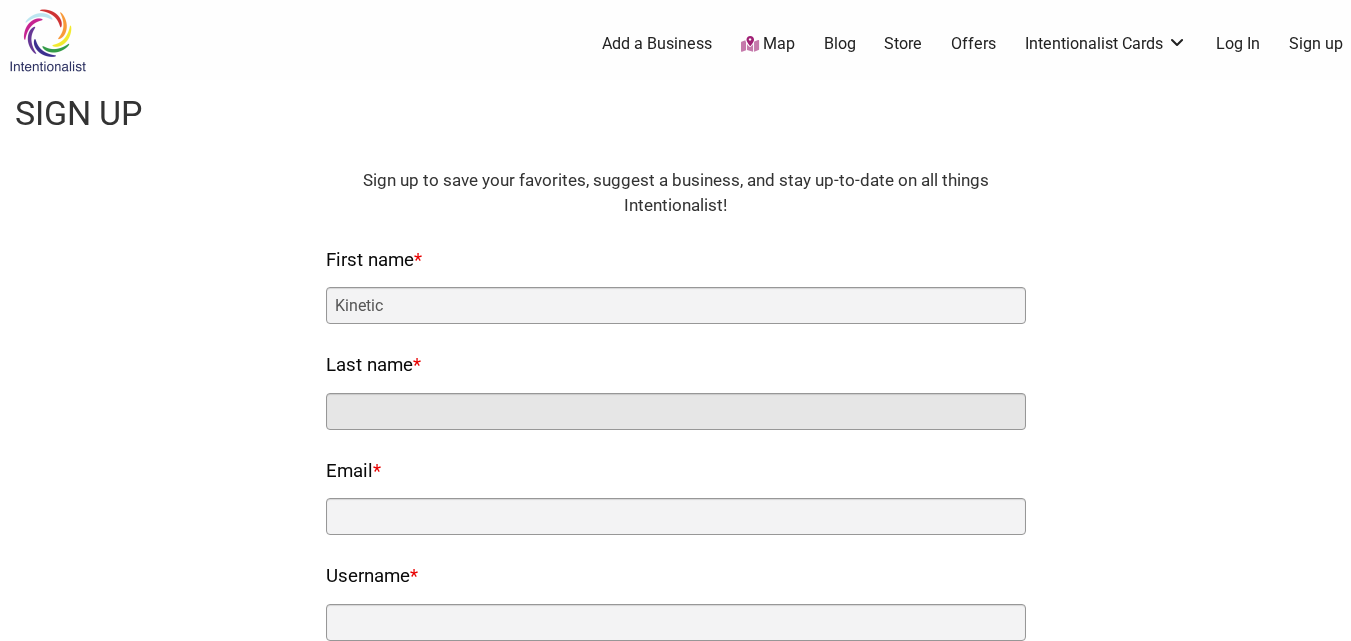 type on "Inquiry Feldenkrais" 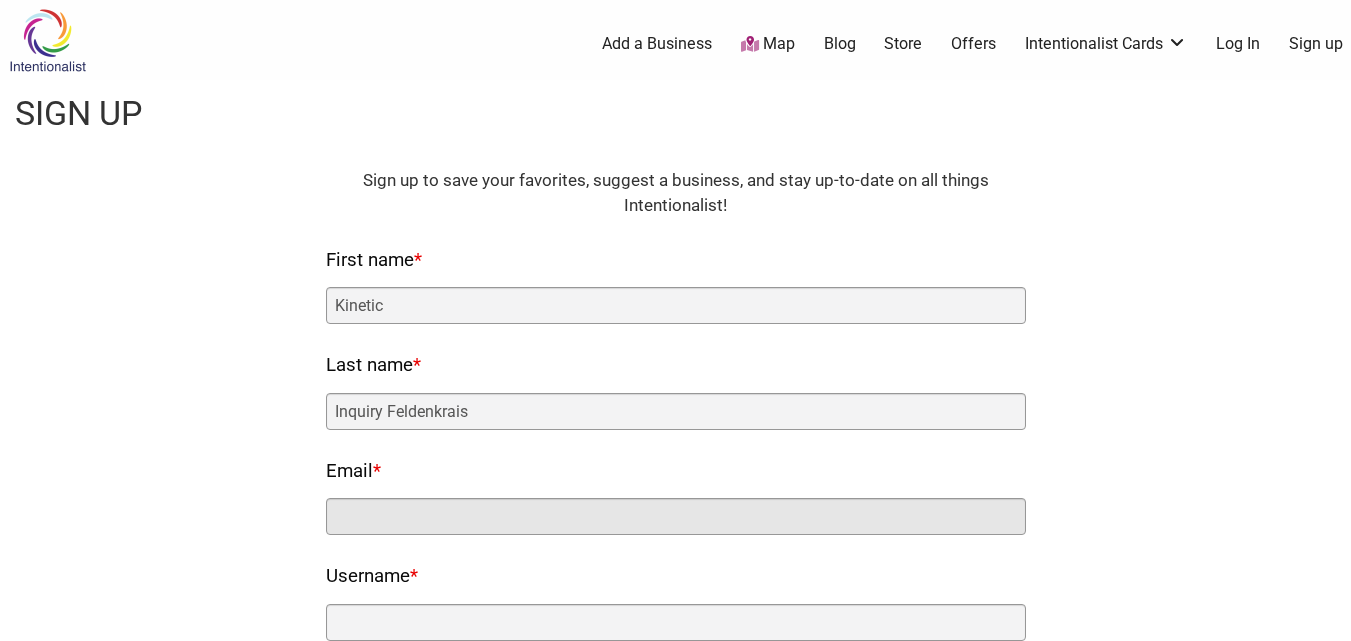 type on "kineticinquiry@gmail.com" 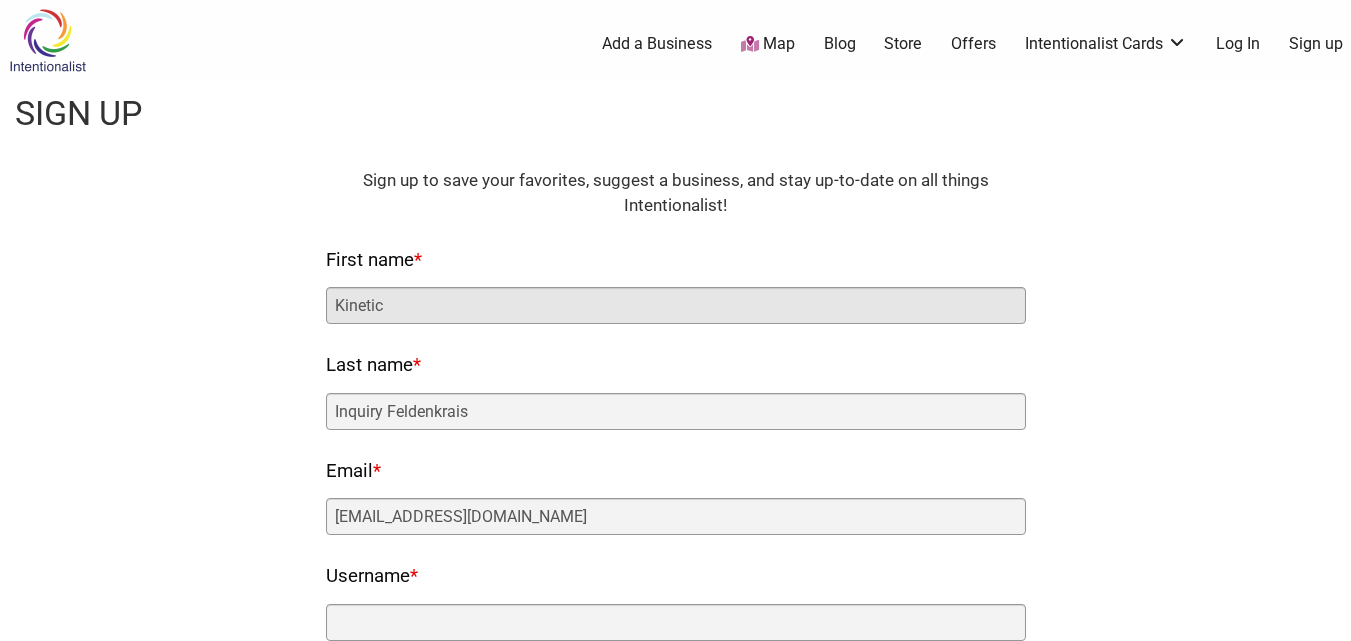 drag, startPoint x: 465, startPoint y: 319, endPoint x: 247, endPoint y: 314, distance: 218.05733 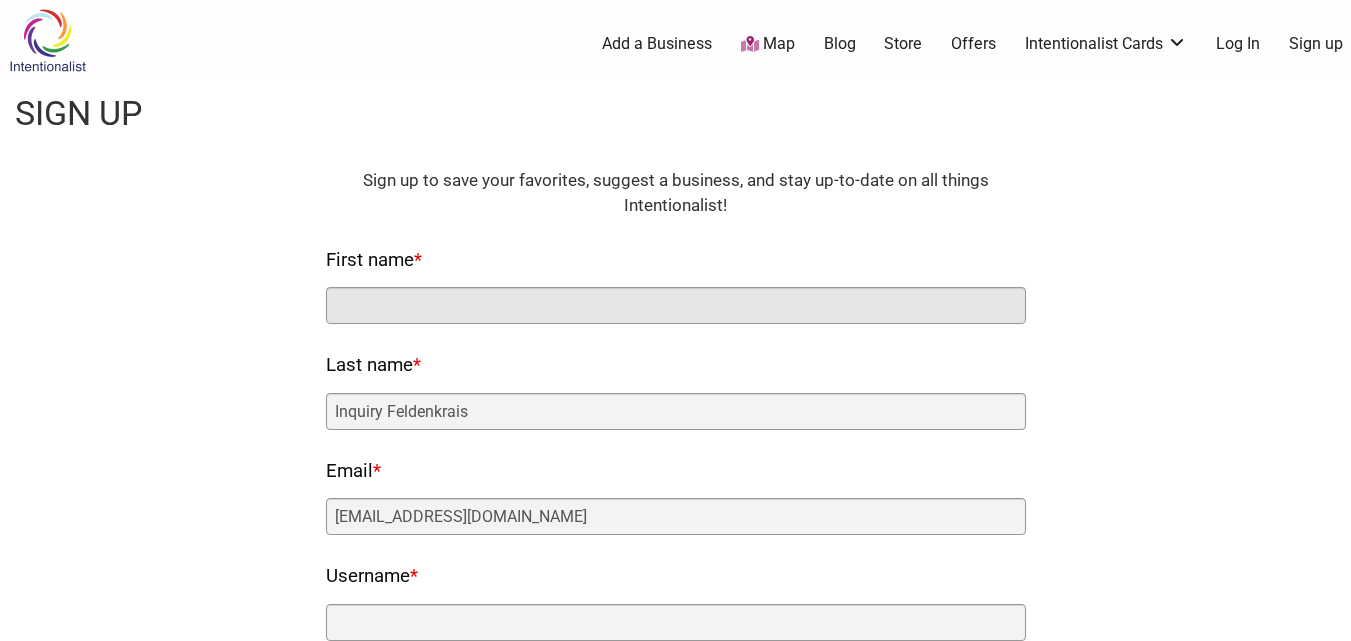 paste on "Kinetic" 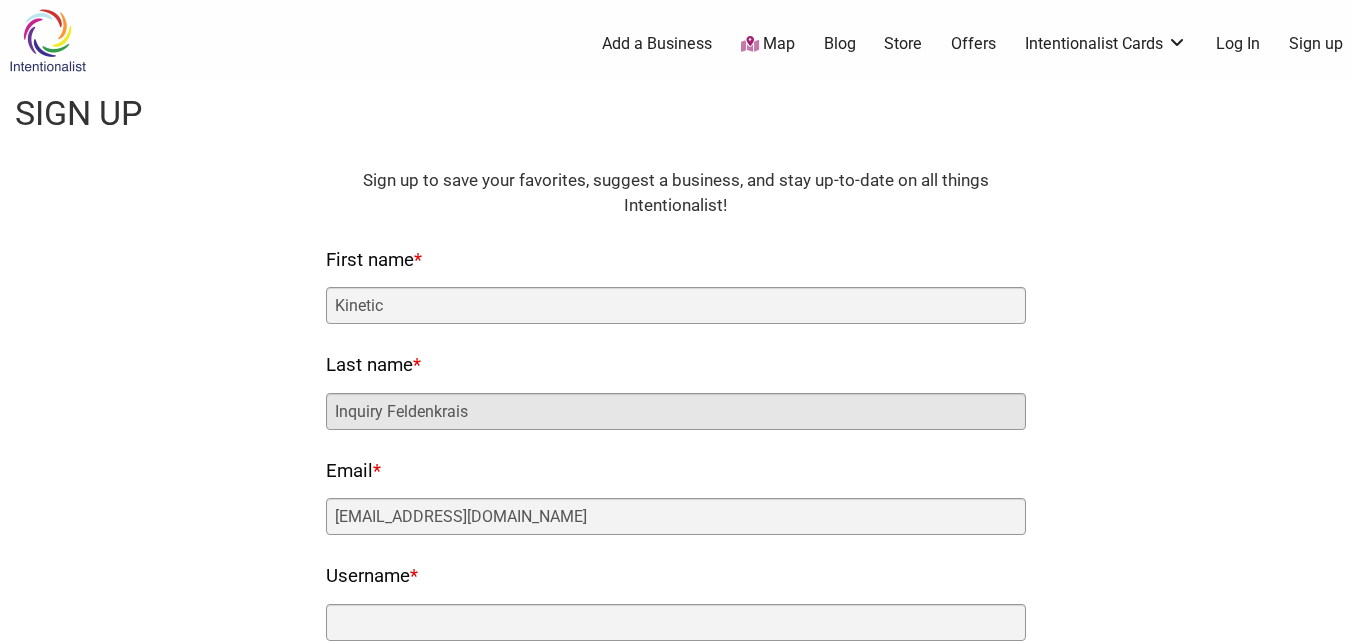 click on "Inquiry Feldenkrais" at bounding box center [676, 411] 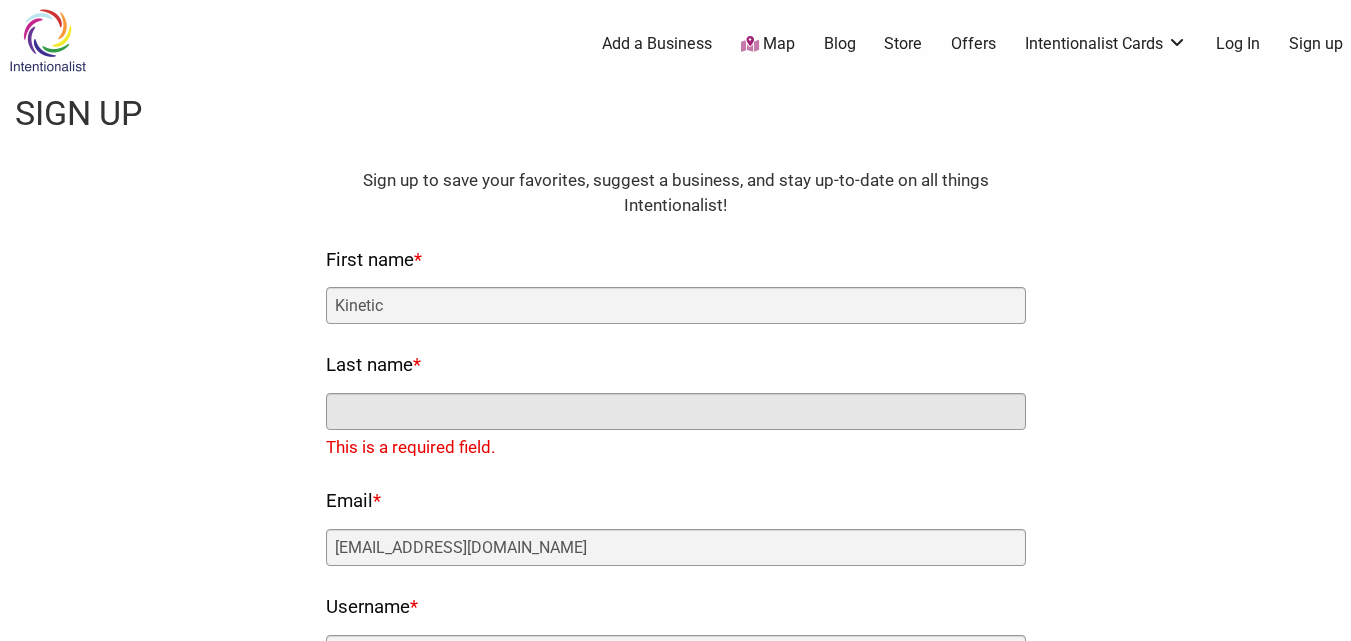 paste on "Inquiry Feldenkrais" 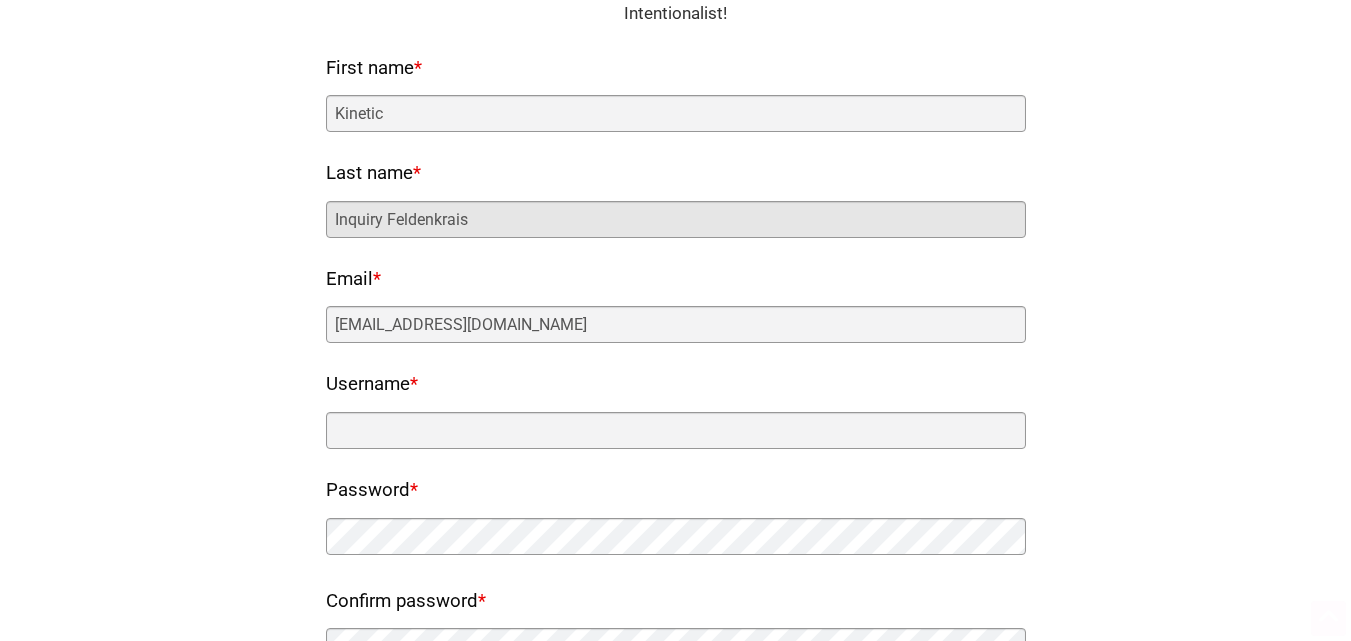 scroll, scrollTop: 300, scrollLeft: 0, axis: vertical 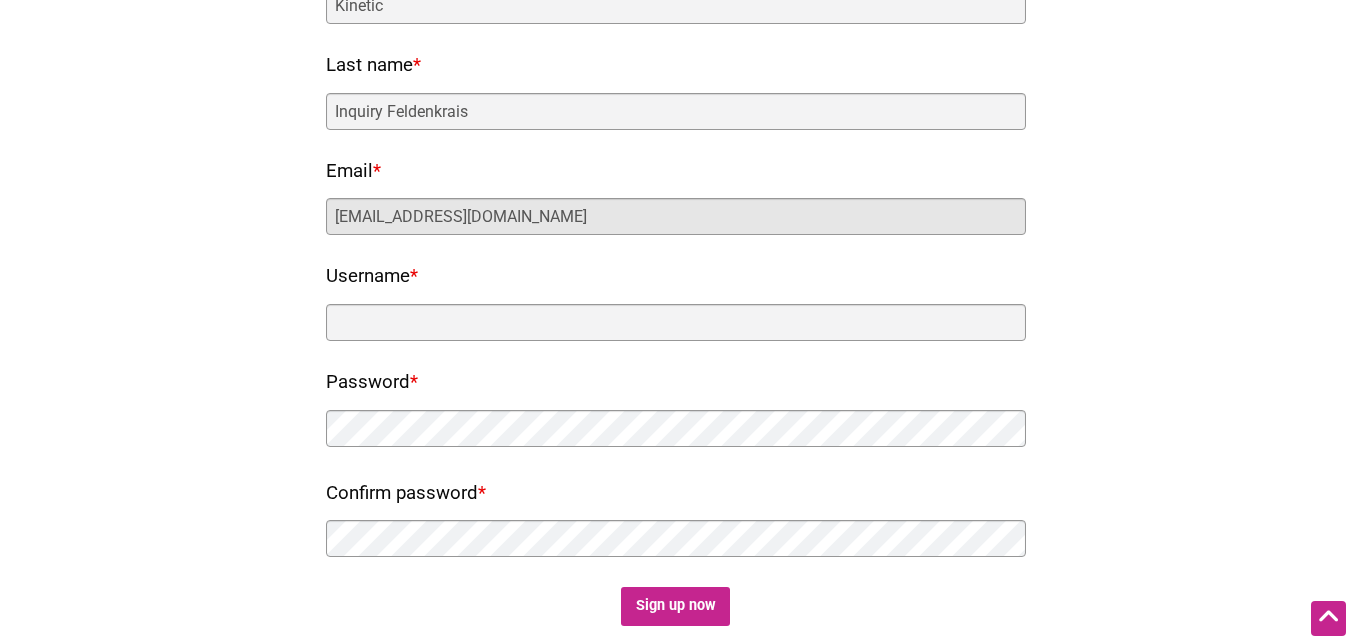 click on "kineticinquiry@gmail.com" at bounding box center (676, 216) 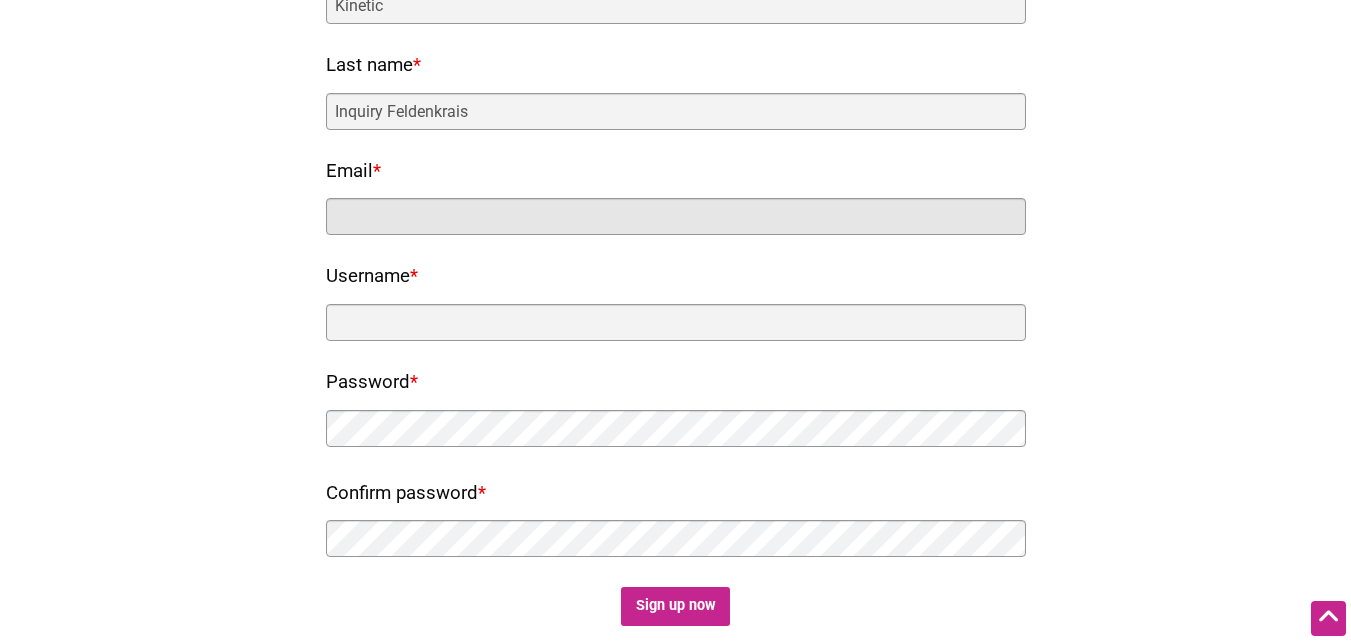 paste on "kineticinquiry@gmail.com" 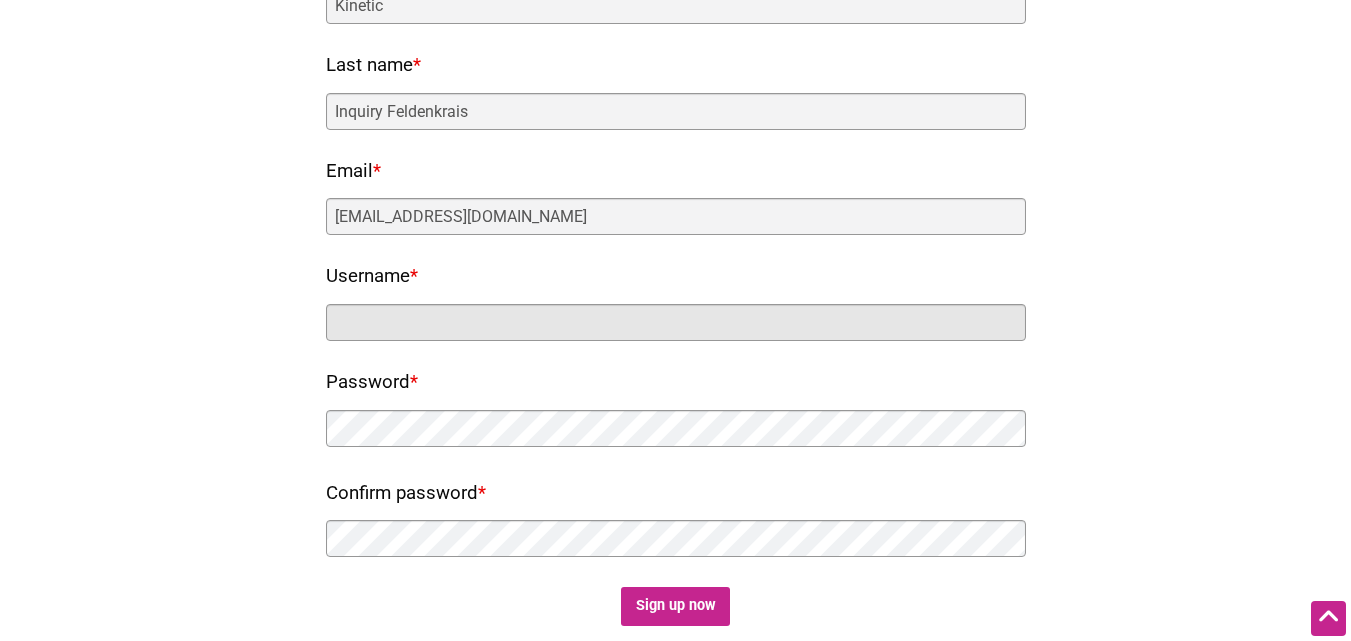 drag, startPoint x: 352, startPoint y: 330, endPoint x: 365, endPoint y: 337, distance: 14.764823 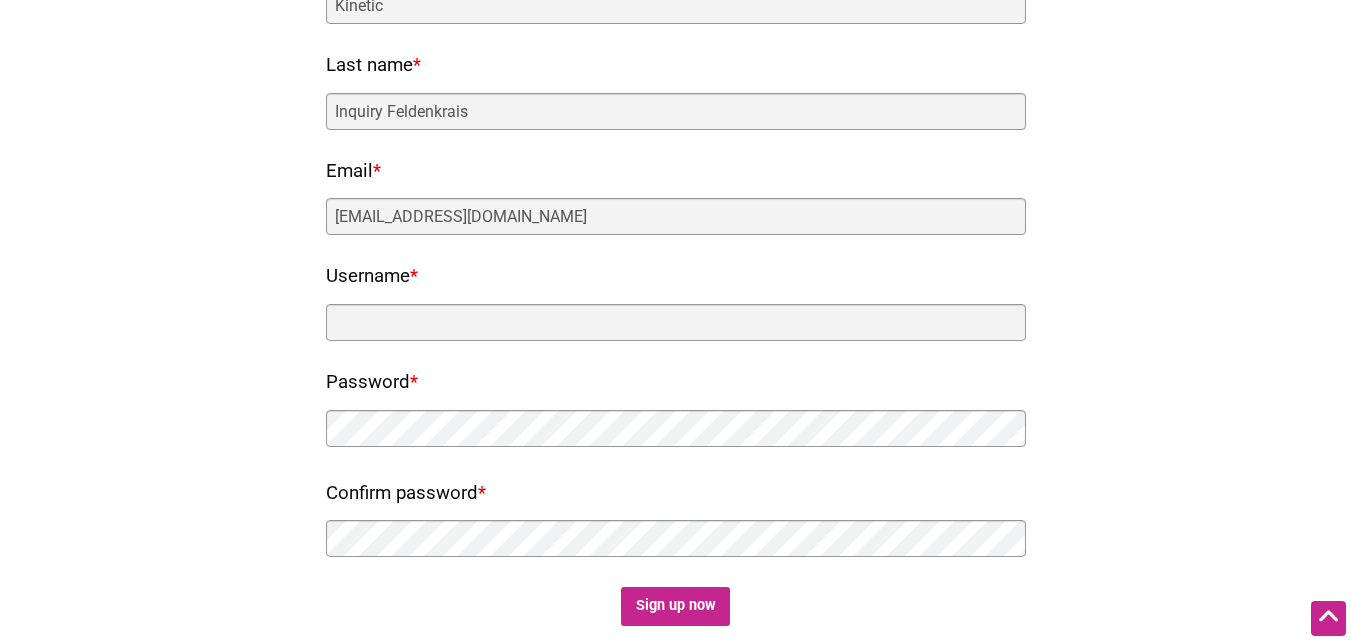 click on "HTML
Sign up to save your favorites, suggest a business, and stay up-to-date on all things Intentionalist!
First name  *
Kinetic
Last name  *
Inquiry Feldenkrais
Email  *
kineticinquiry@gmail.com
*" at bounding box center [676, 247] 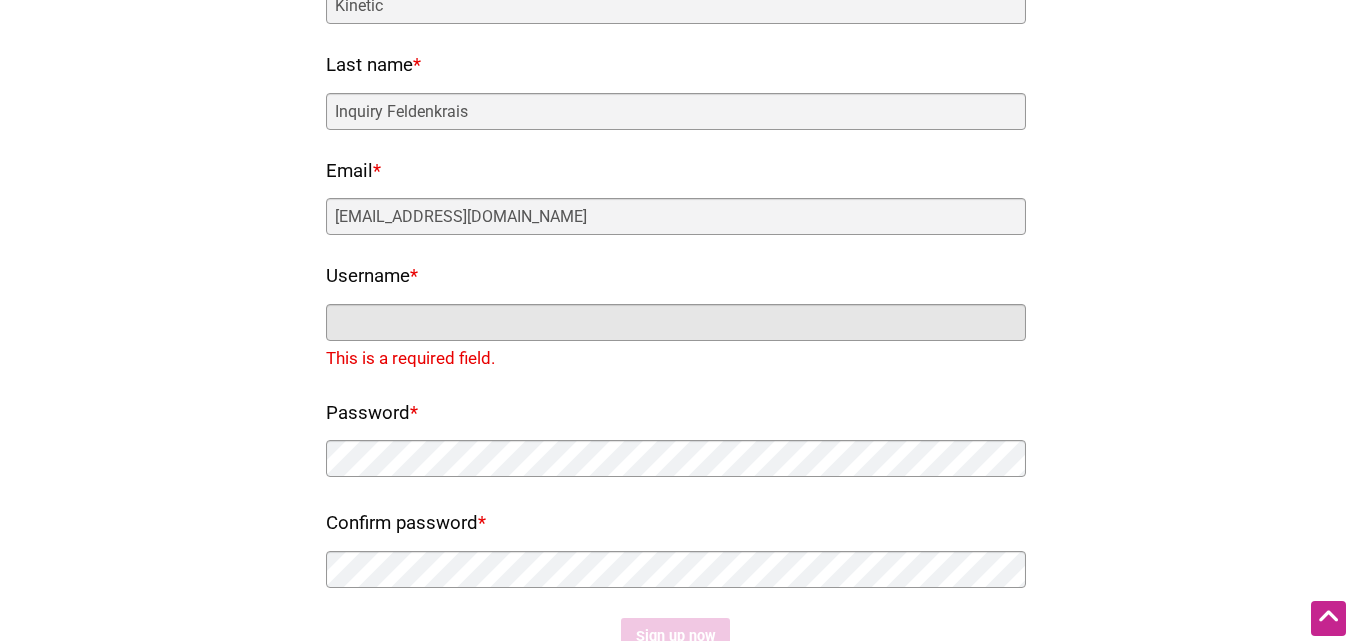 click on "Username  *" at bounding box center (676, 322) 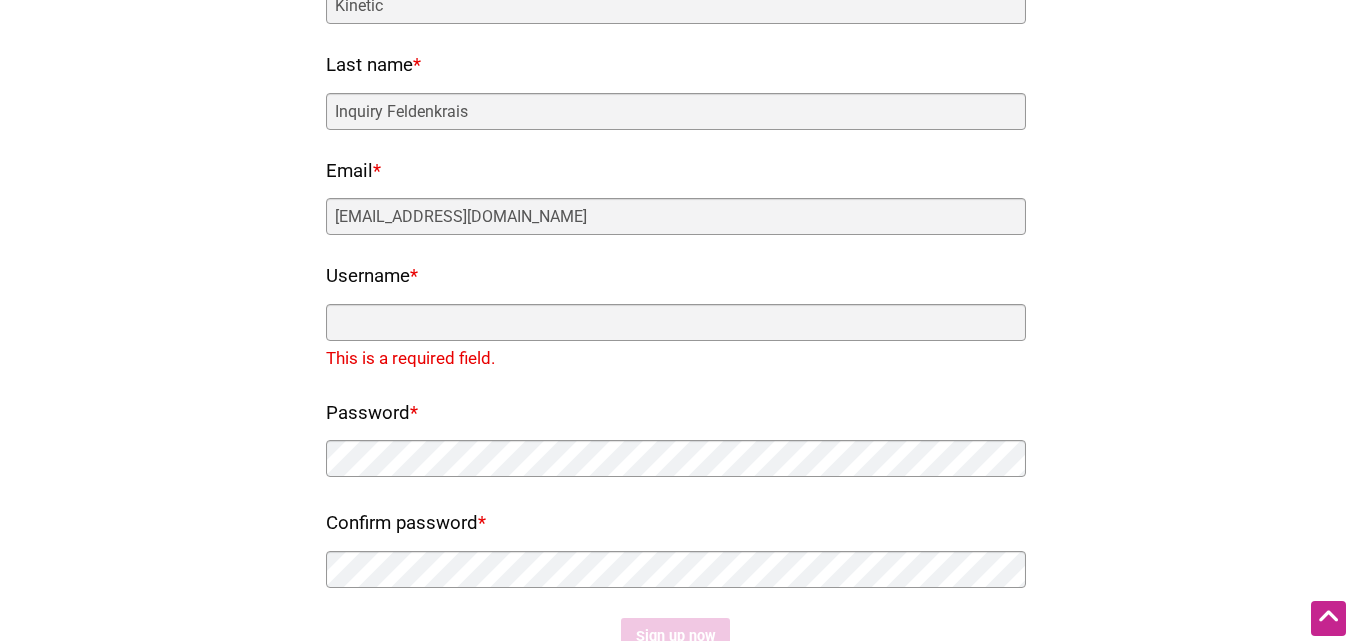 click on "Fields marked with an  *  are required
HTML
Sign up to save your favorites, suggest a business, and stay up-to-date on all things Intentionalist!
First name  *
Kinetic
Last name  *
Inquiry Feldenkrais
Email  *" at bounding box center (675, 288) 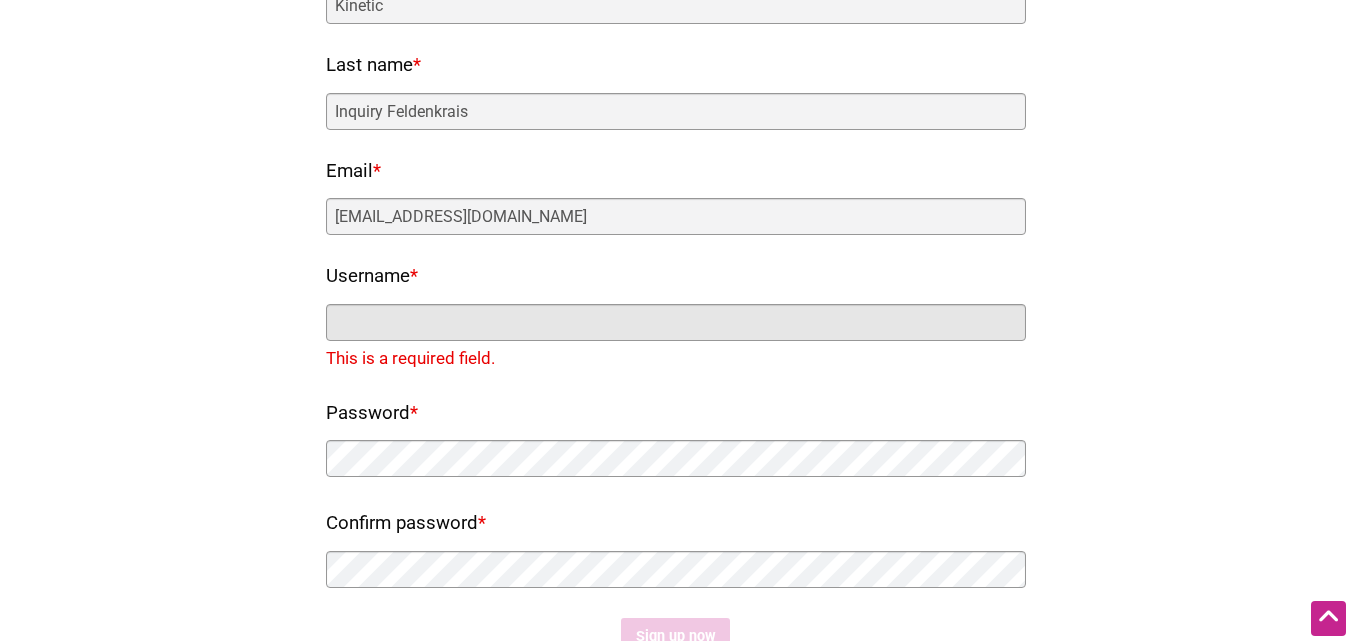 type on "kineticinquiry" 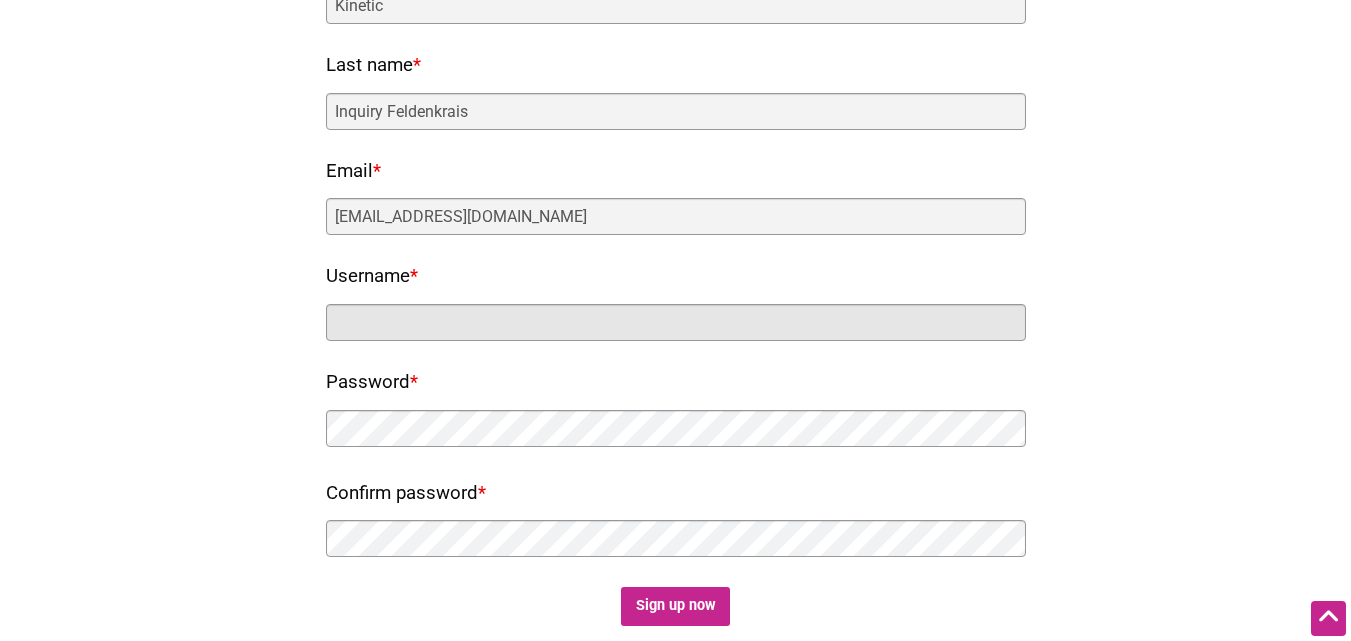 paste on "kineticinquiry" 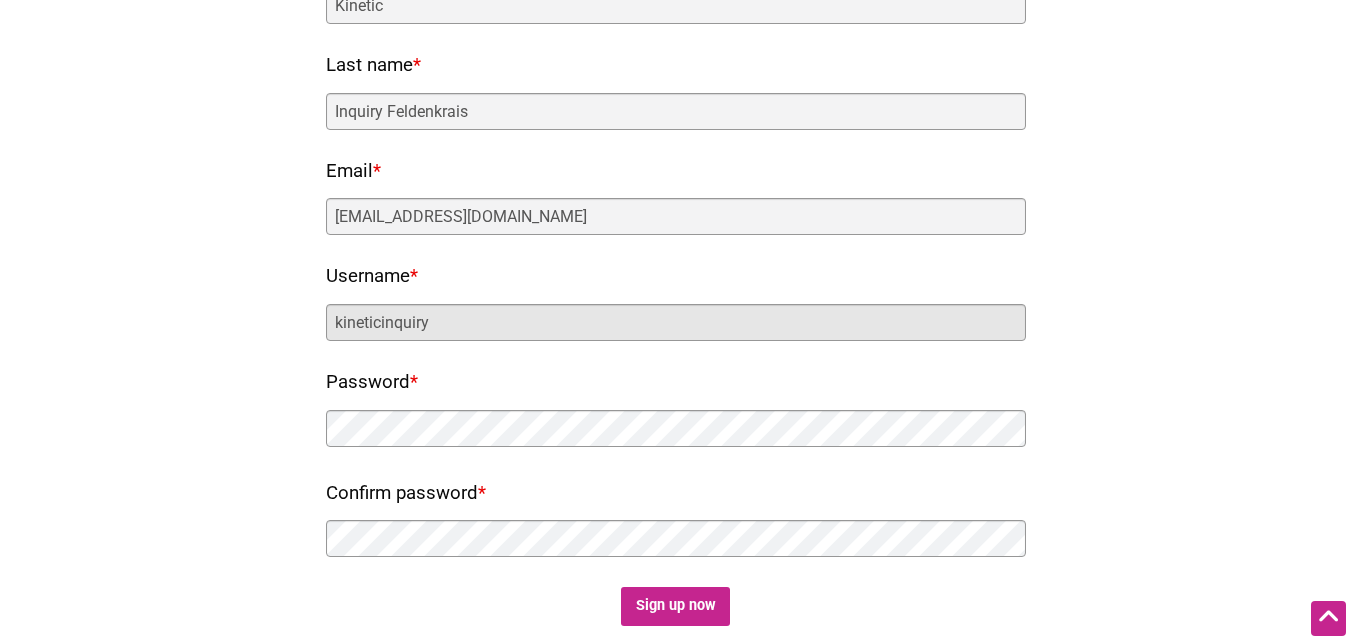 scroll, scrollTop: 500, scrollLeft: 0, axis: vertical 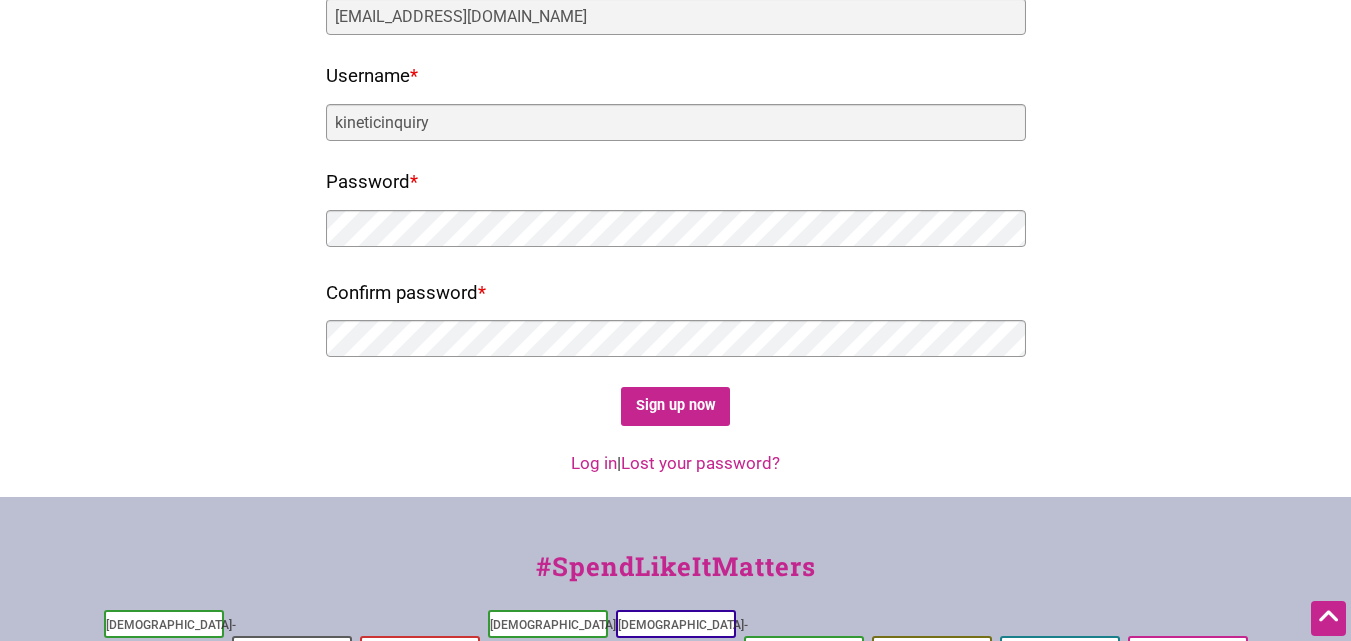 click on "HTML
Sign up to save your favorites, suggest a business, and stay up-to-date on all things Intentionalist!
First name  *
Kinetic
Last name  *
Inquiry Feldenkrais
Email  *
kineticinquiry@gmail.com
*" at bounding box center (676, 47) 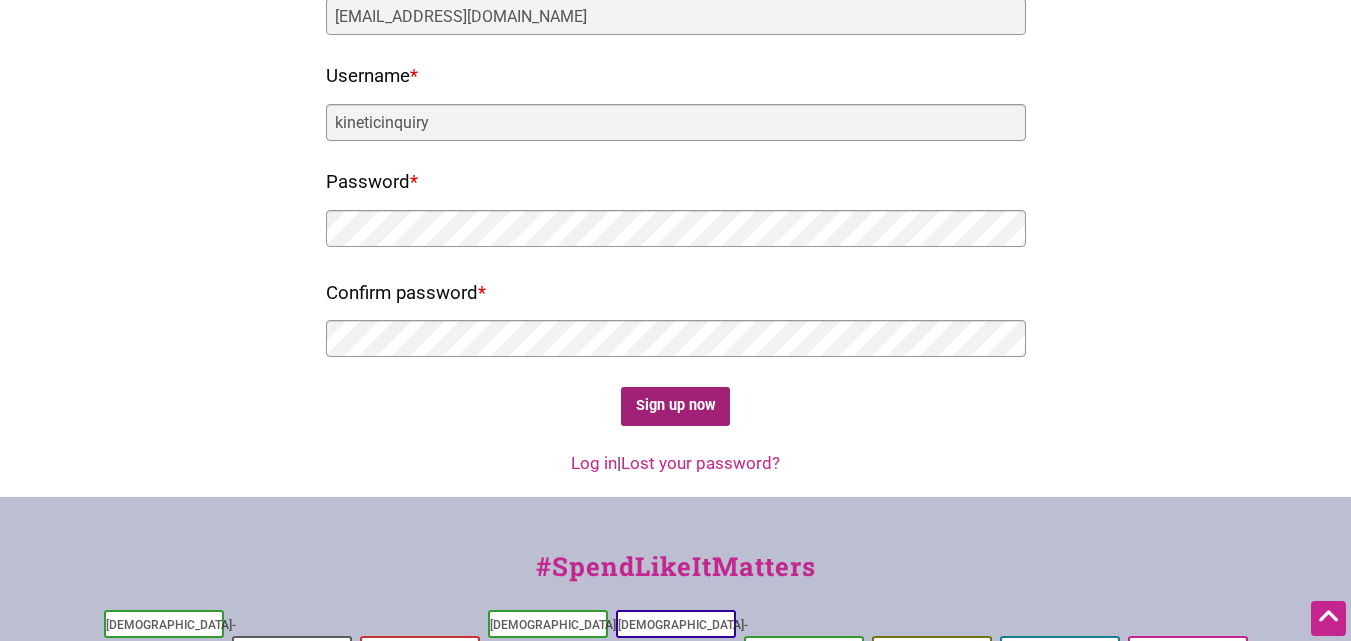 click on "Sign up now" at bounding box center [675, 406] 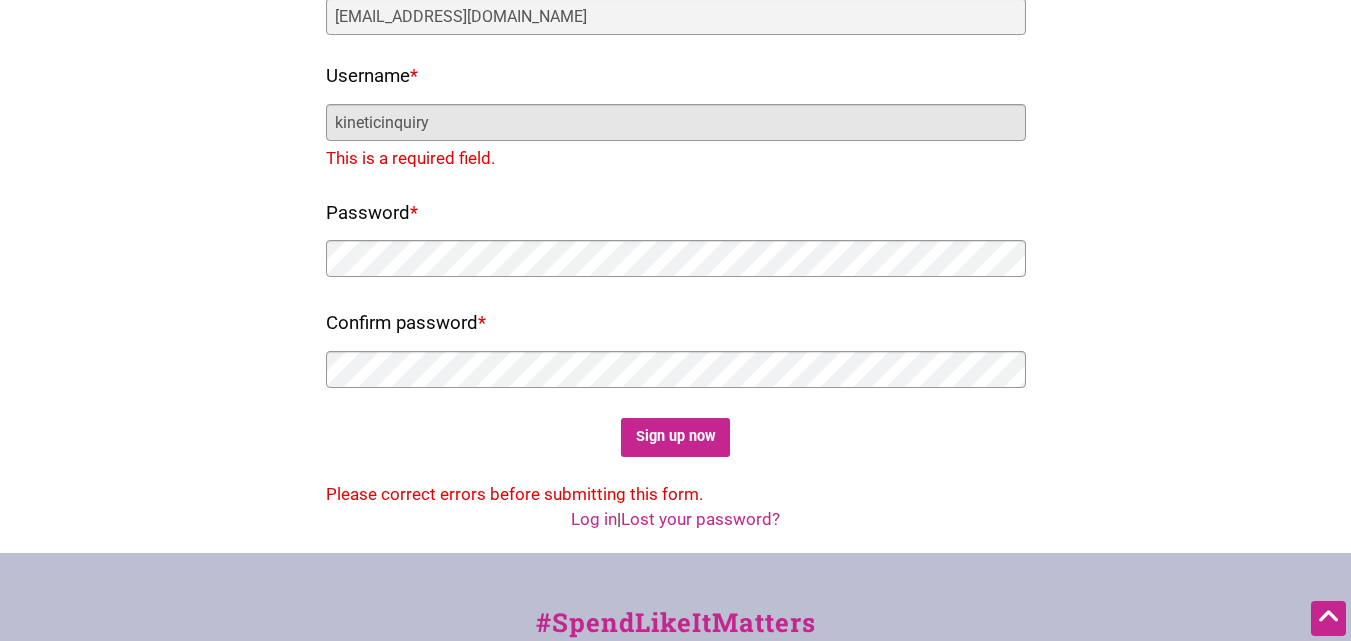 click on "kineticinquiry" at bounding box center (676, 122) 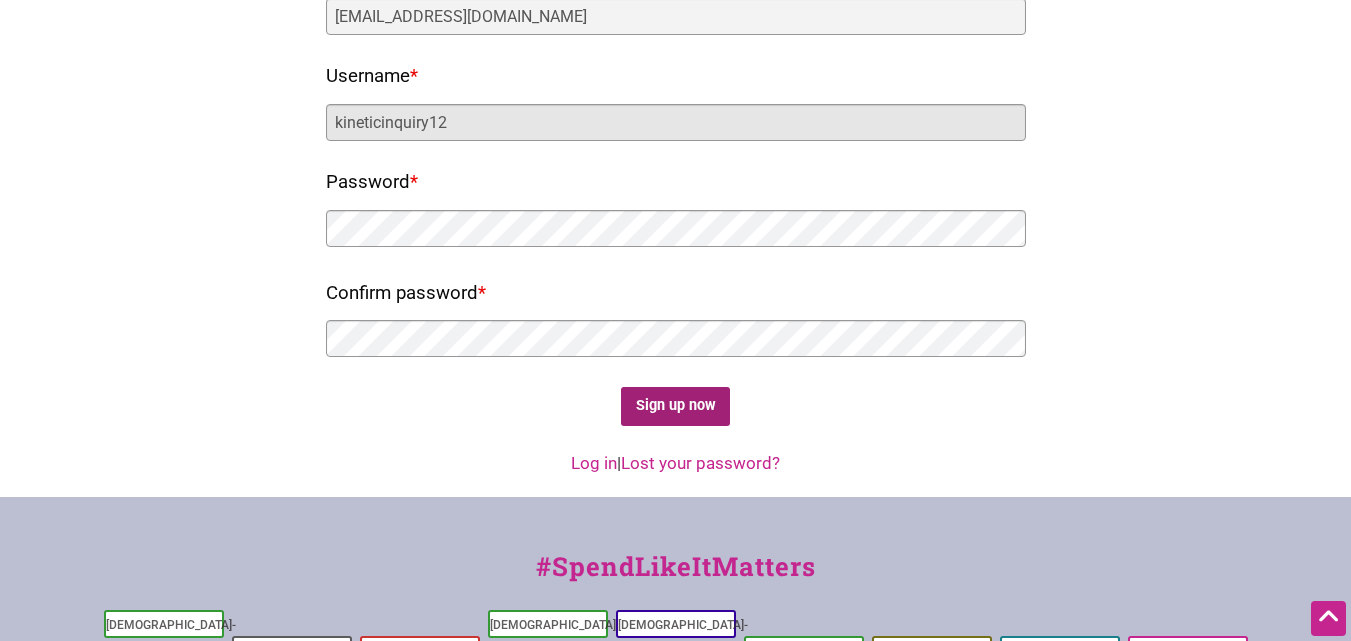 type on "kineticinquiry12" 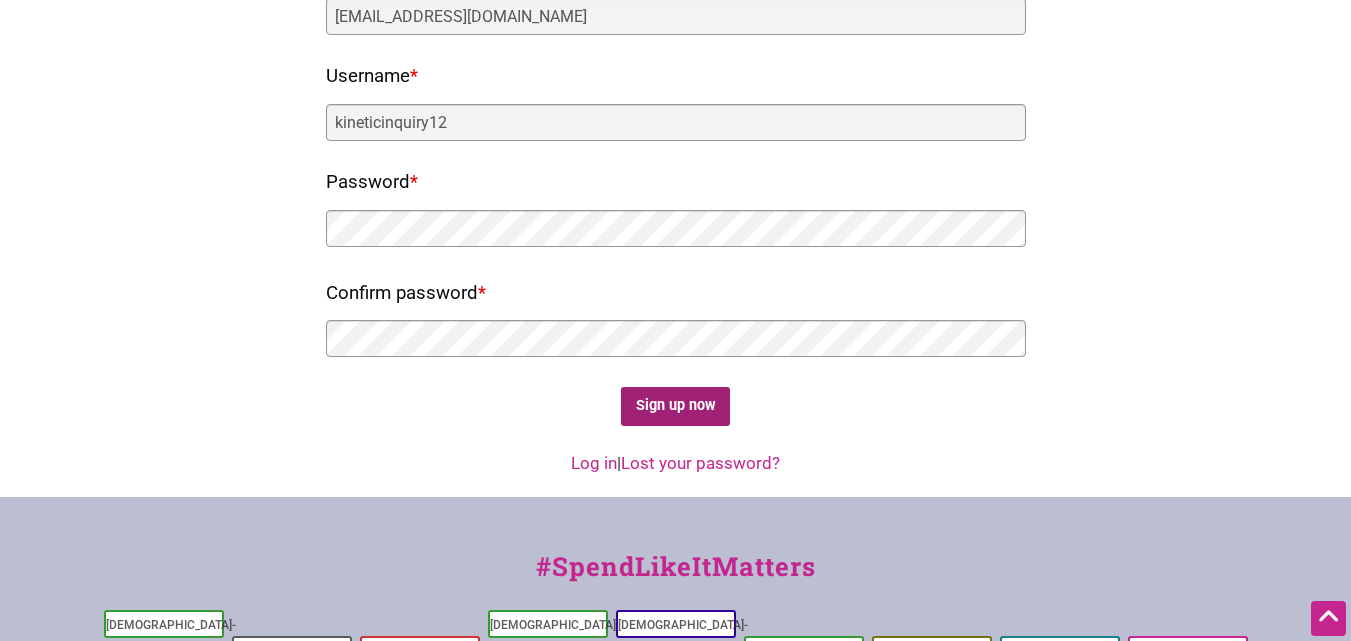 click on "Sign up now" at bounding box center (675, 406) 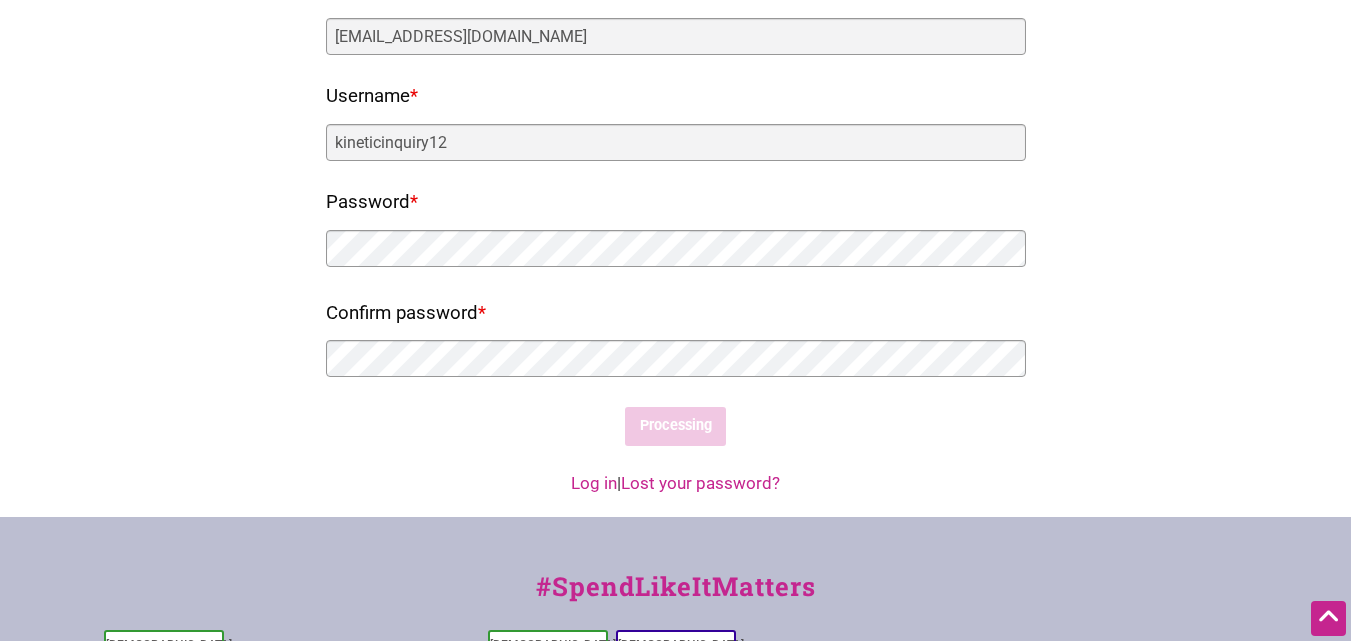 scroll, scrollTop: 200, scrollLeft: 0, axis: vertical 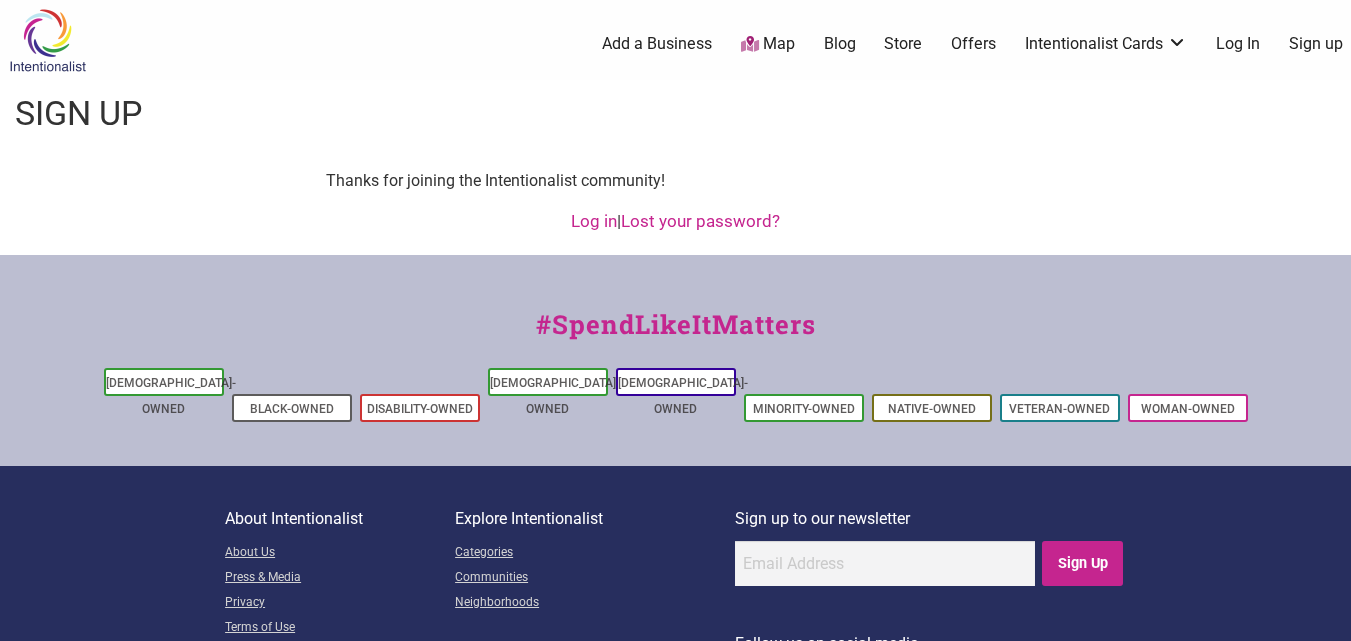 click on "Log In" at bounding box center (1238, 44) 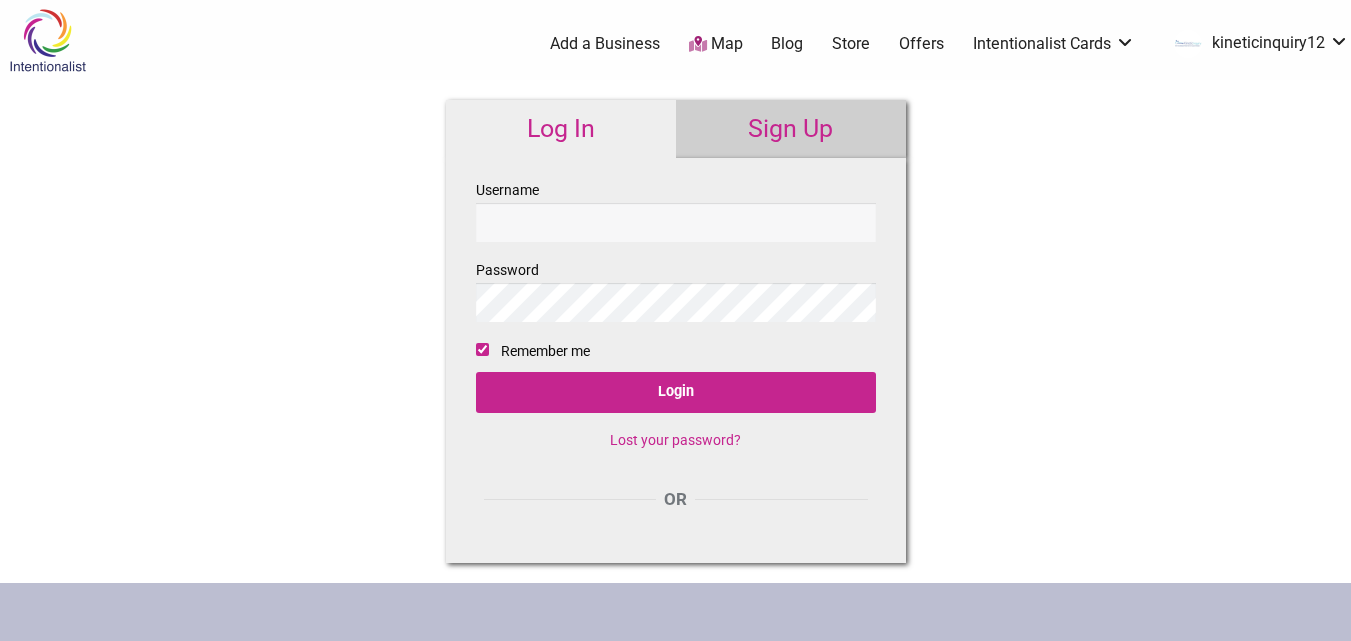 scroll, scrollTop: 0, scrollLeft: 0, axis: both 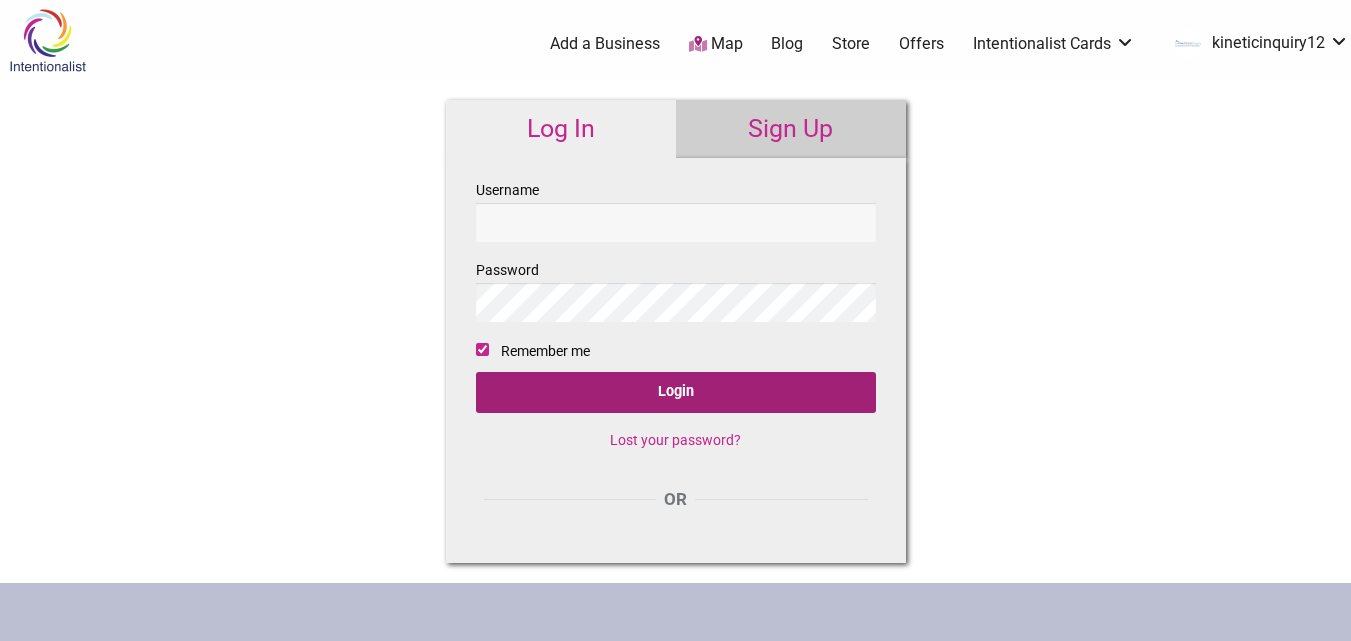 type on "kineticinquiry12" 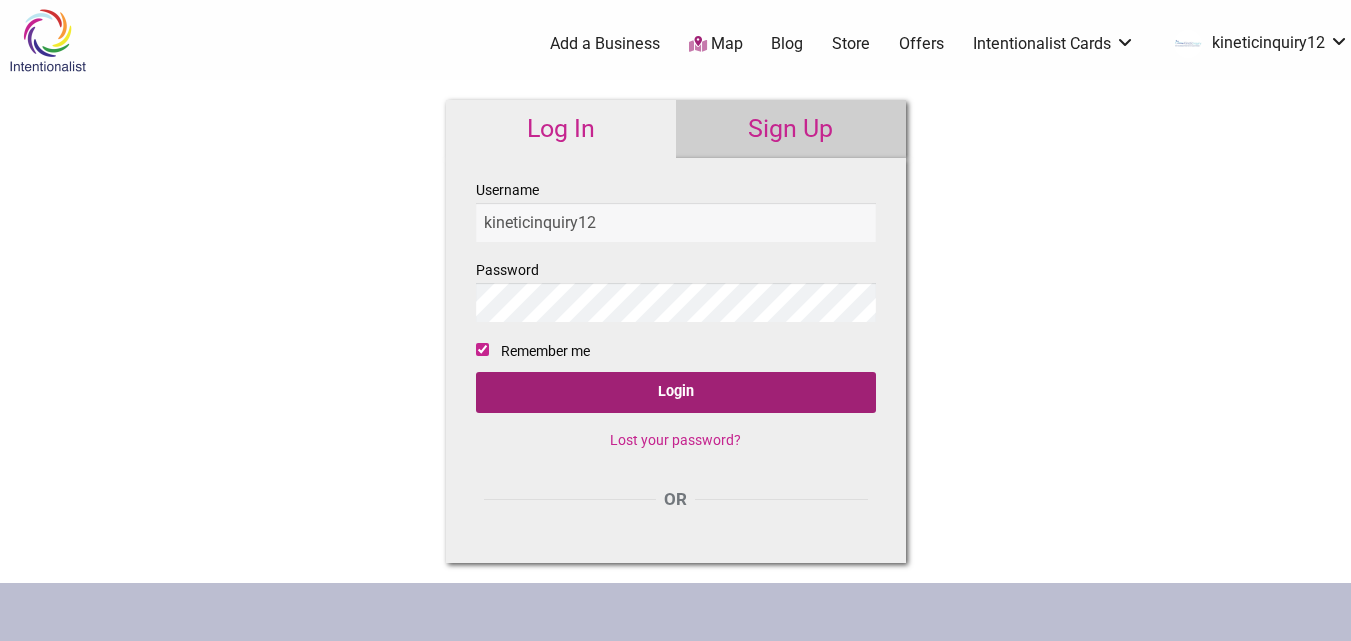 click on "Login" at bounding box center (676, 392) 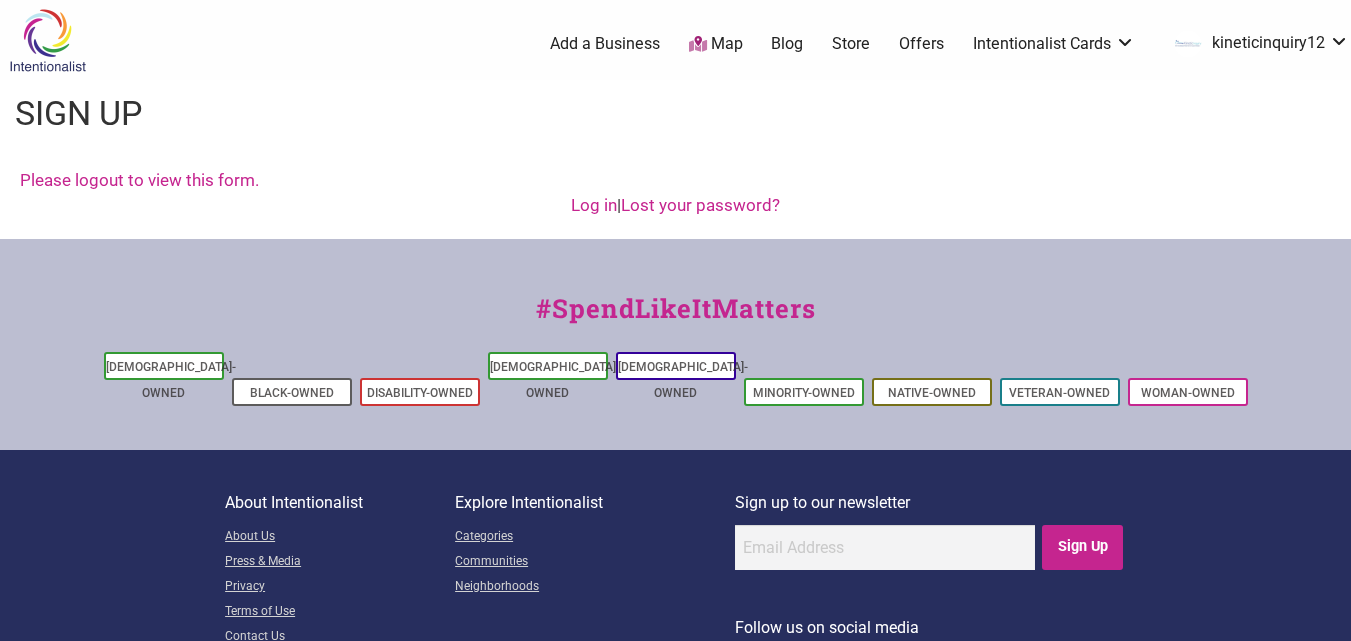 scroll, scrollTop: 0, scrollLeft: 0, axis: both 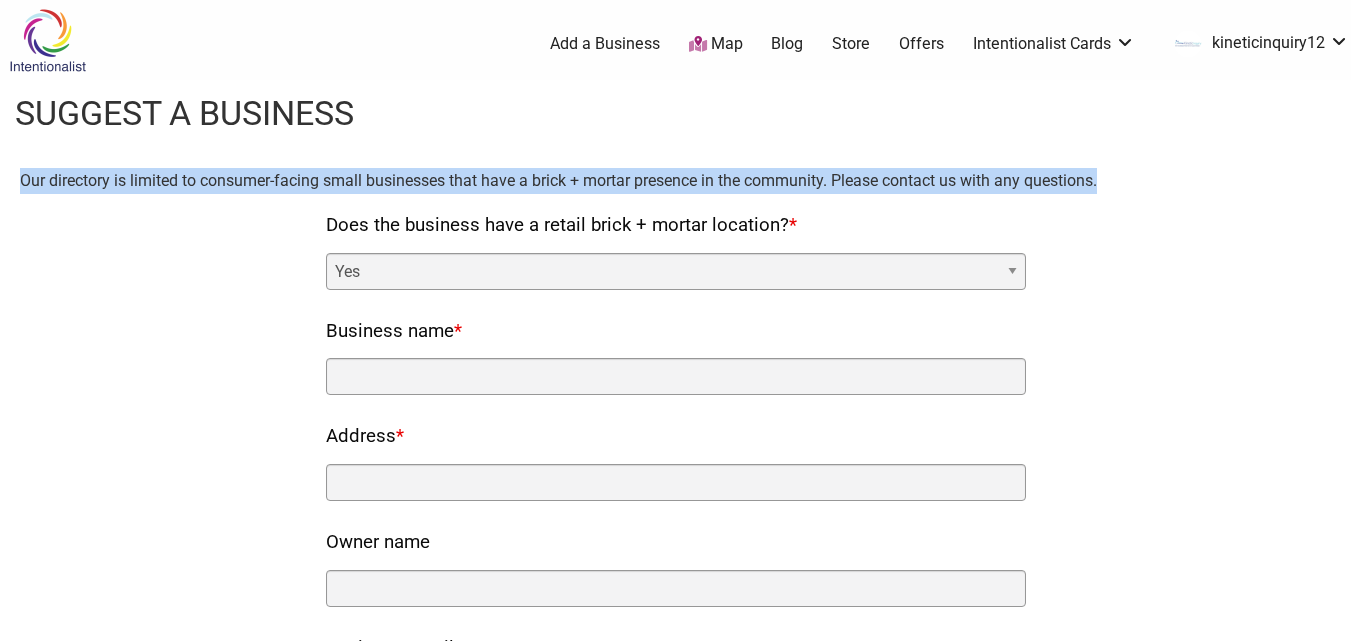 drag, startPoint x: 5, startPoint y: 177, endPoint x: 1139, endPoint y: 189, distance: 1134.0635 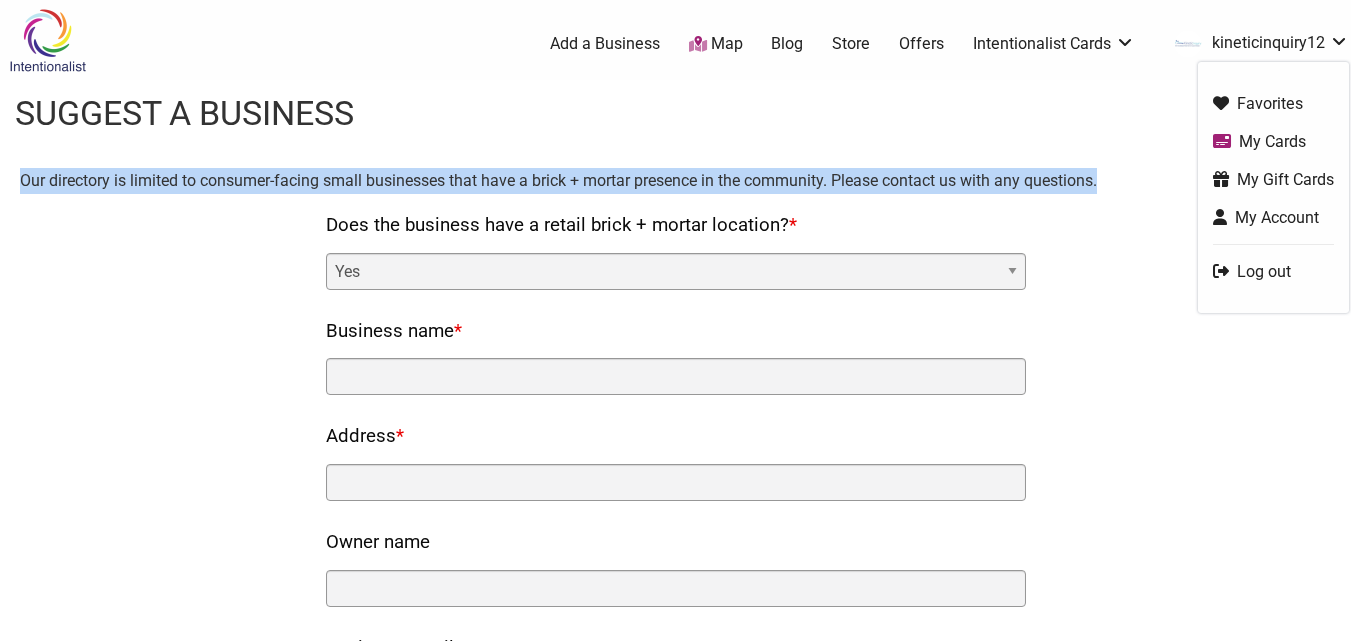 click on "kineticinquiry12" at bounding box center [1256, 44] 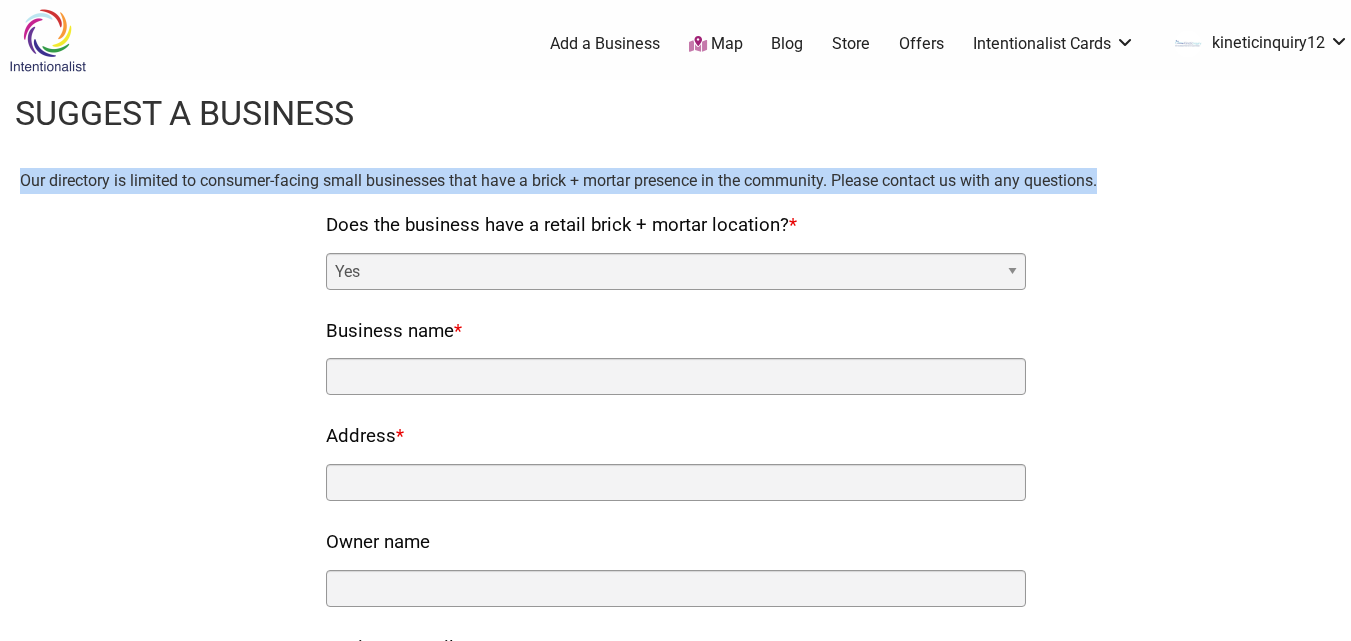 drag, startPoint x: 332, startPoint y: 219, endPoint x: 754, endPoint y: 219, distance: 422 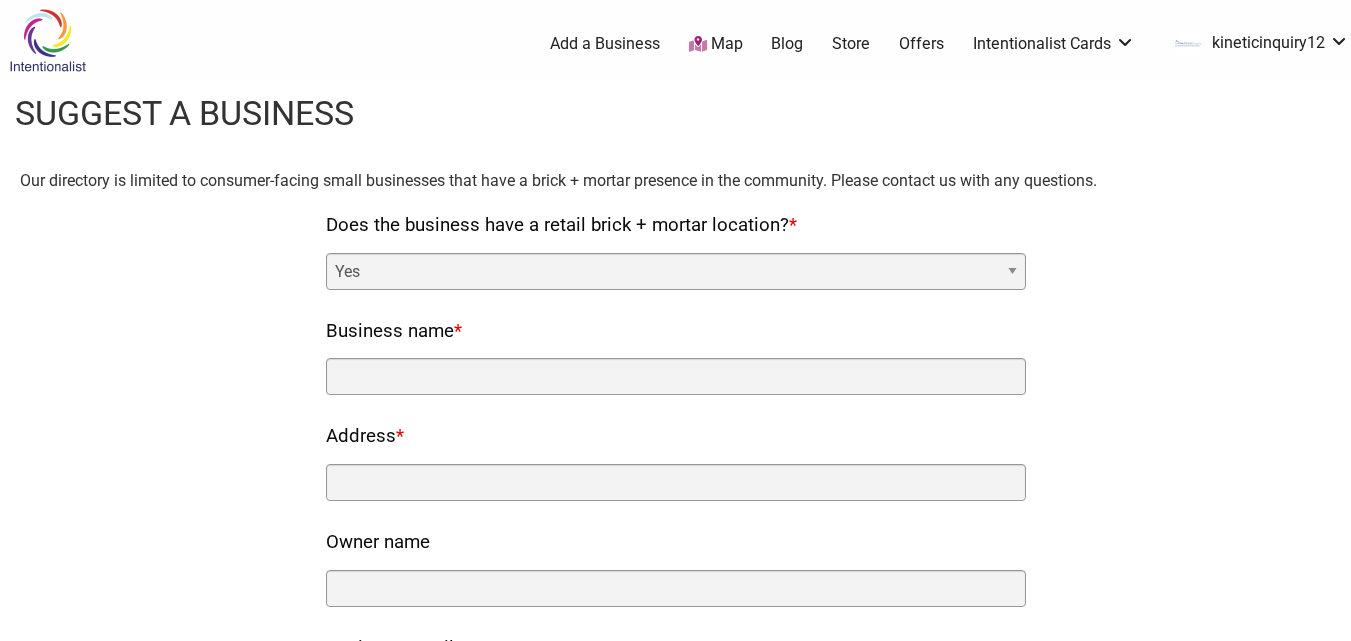 click on "Does the business have a retail brick + mortar location?  *
Yes
No" at bounding box center [676, 249] 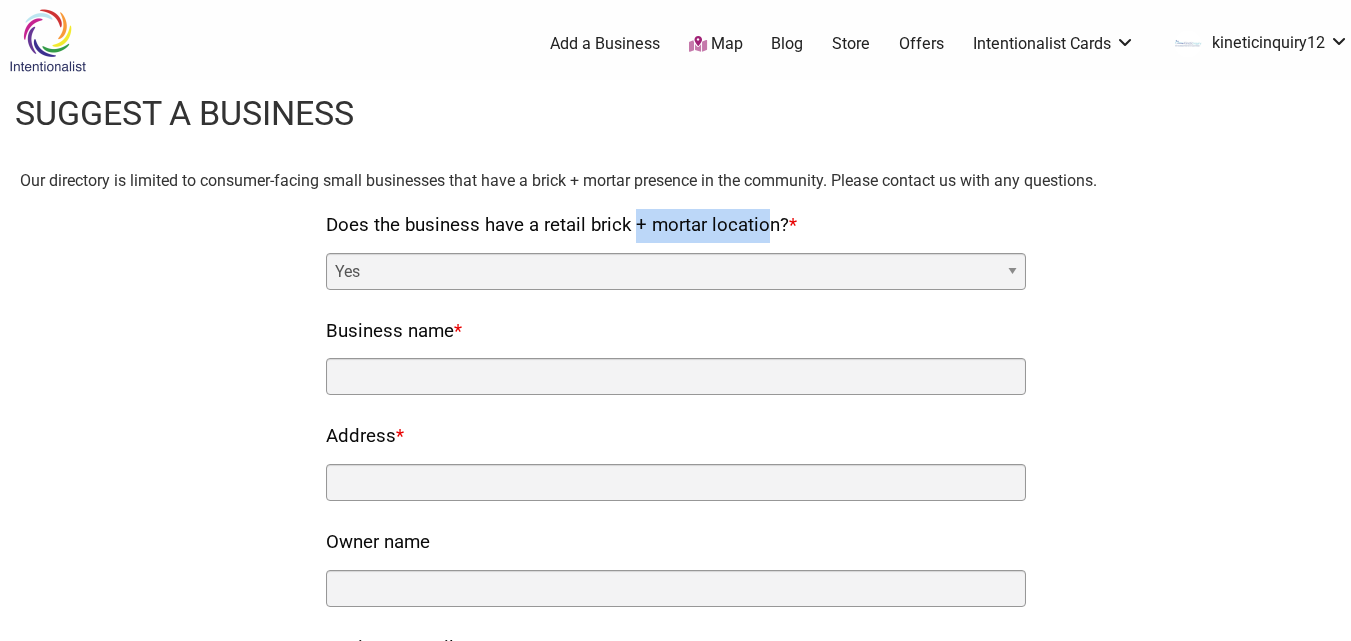 drag, startPoint x: 590, startPoint y: 222, endPoint x: 707, endPoint y: 240, distance: 118.37652 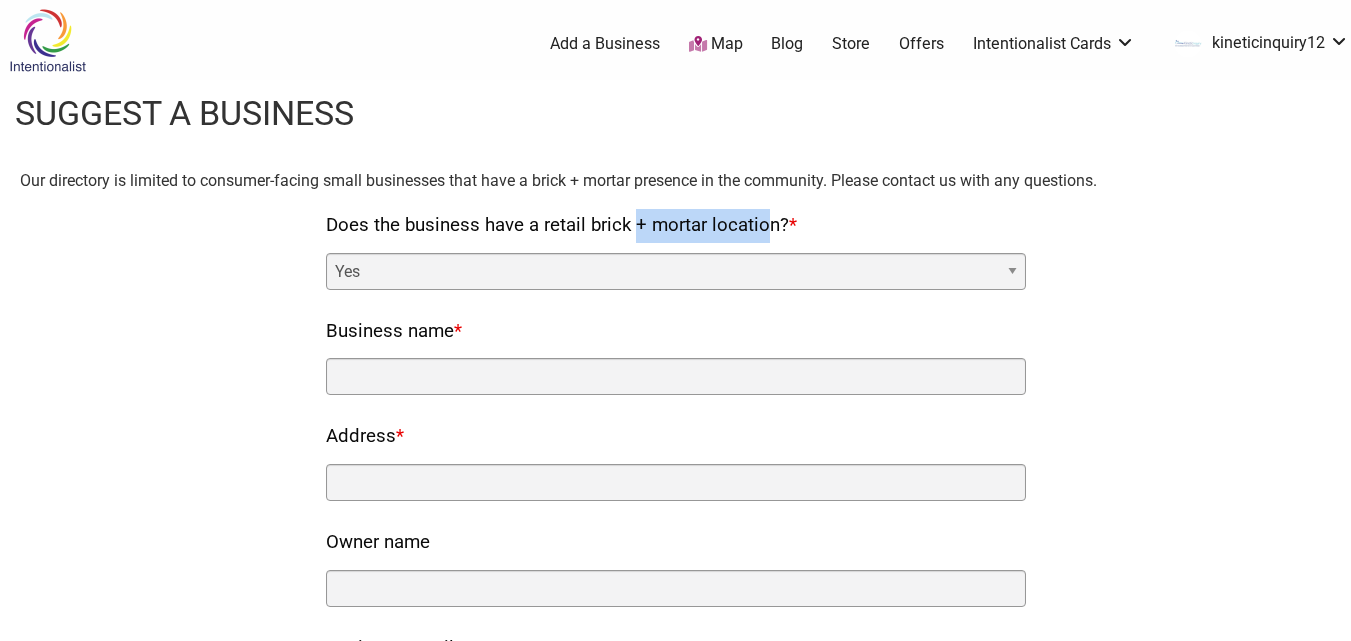 click on "Yes
No" at bounding box center [676, 271] 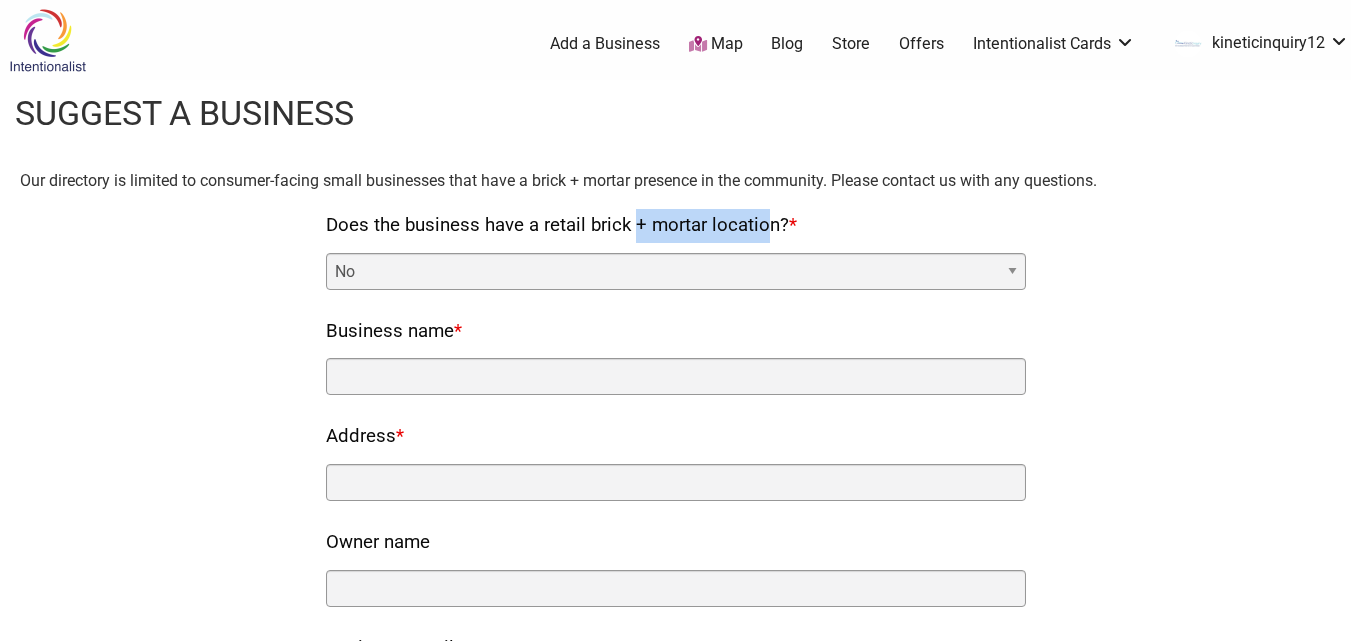 click on "Yes
No" at bounding box center [676, 271] 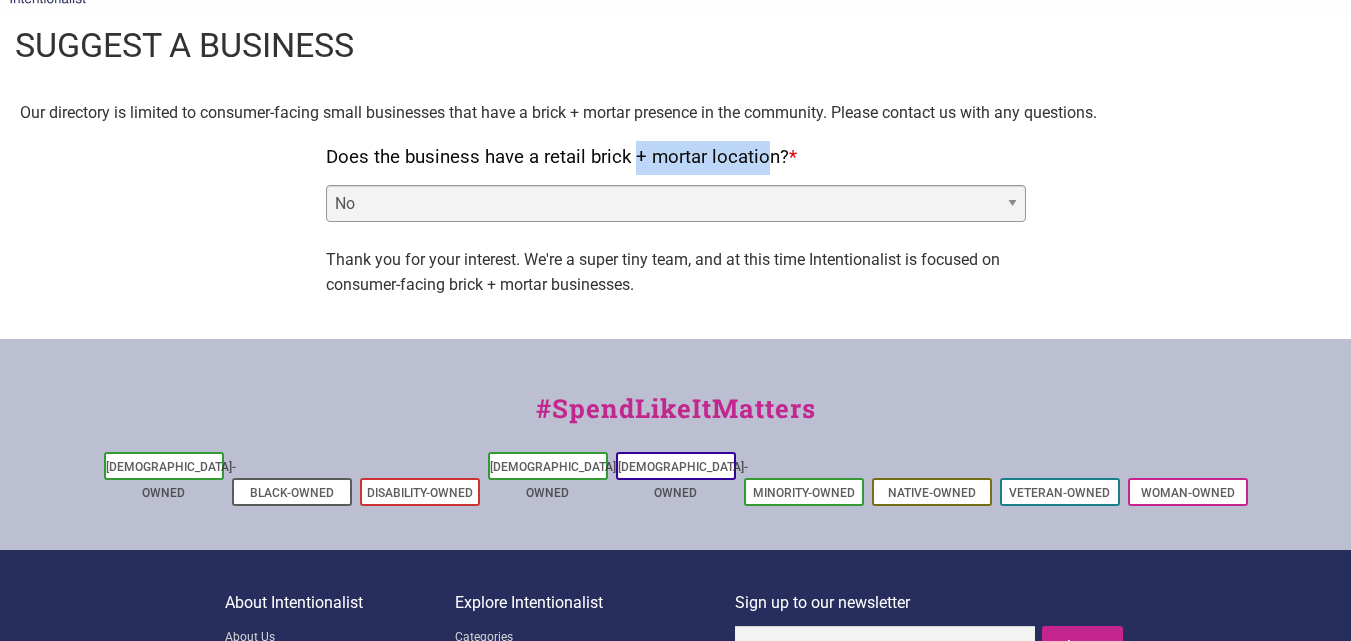 scroll, scrollTop: 100, scrollLeft: 0, axis: vertical 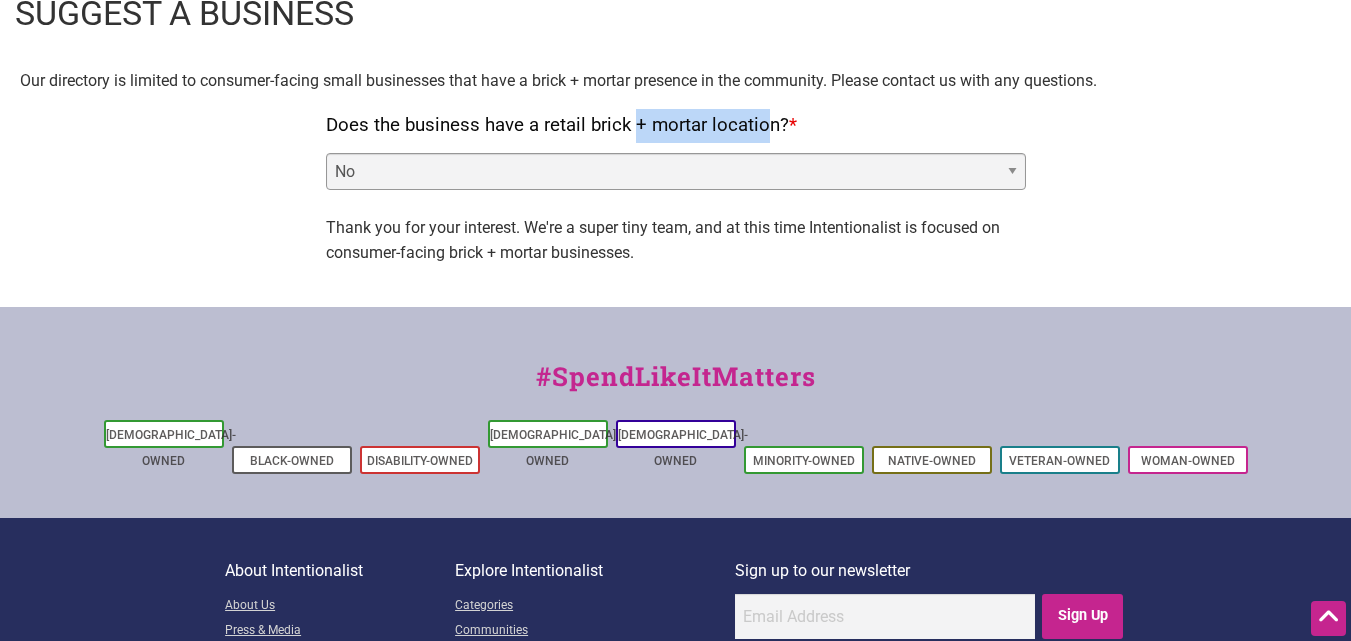 click on "Yes
No" at bounding box center [676, 171] 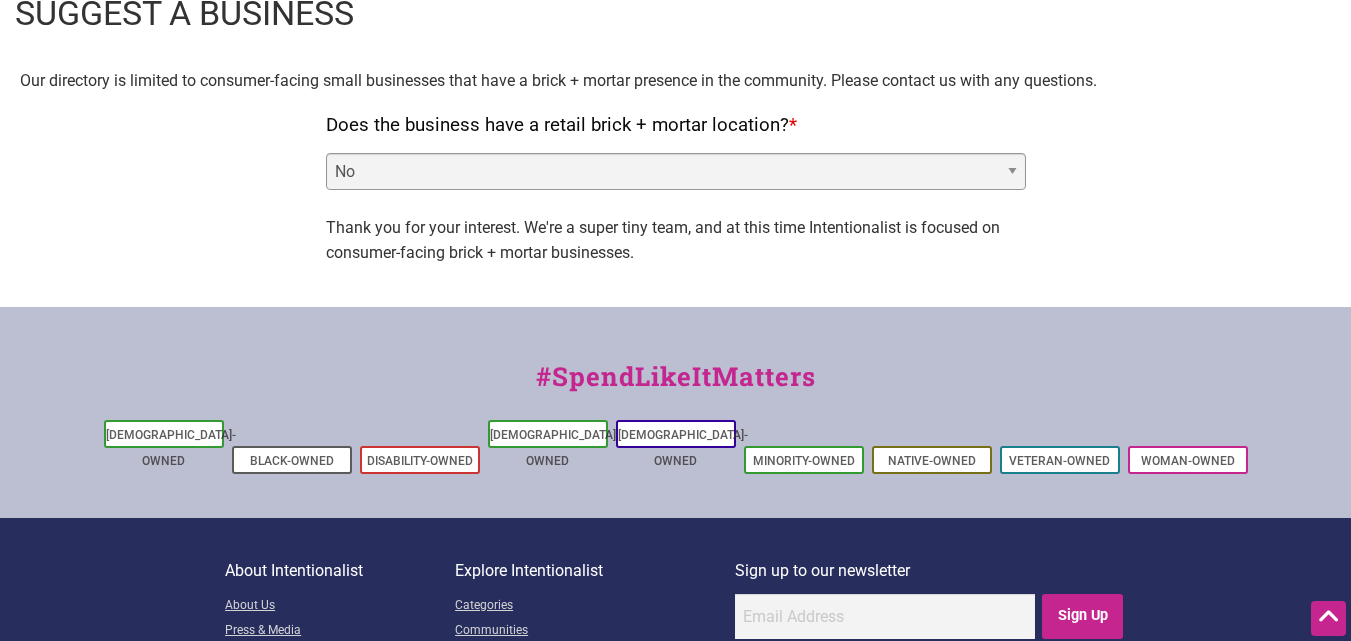 click on "Intentionalist
Spend like it matters
0 Add a Business
Map
Blog
Store
Offers
Intentionalist Cards
Buy Black Card
Intentionalist Card
My Cards
kineticinquiry12 Favorites My Cards My Gift Cards My Account Log out
Intentionalist
Suggest a business
Our directory is limited to consumer-facing small businesses that have a brick + mortar presence in the community. Please contact us with any questions.
Fields marked with an  *  are required
*" at bounding box center [675, 354] 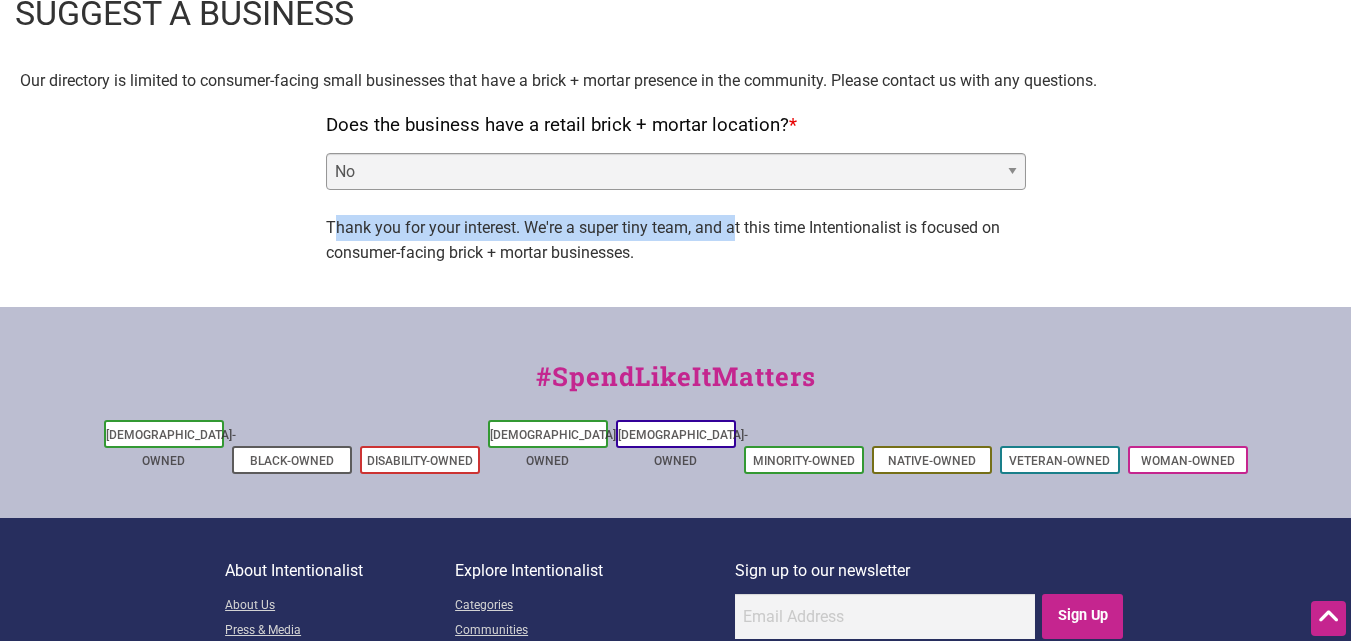 drag, startPoint x: 437, startPoint y: 233, endPoint x: 742, endPoint y: 237, distance: 305.0262 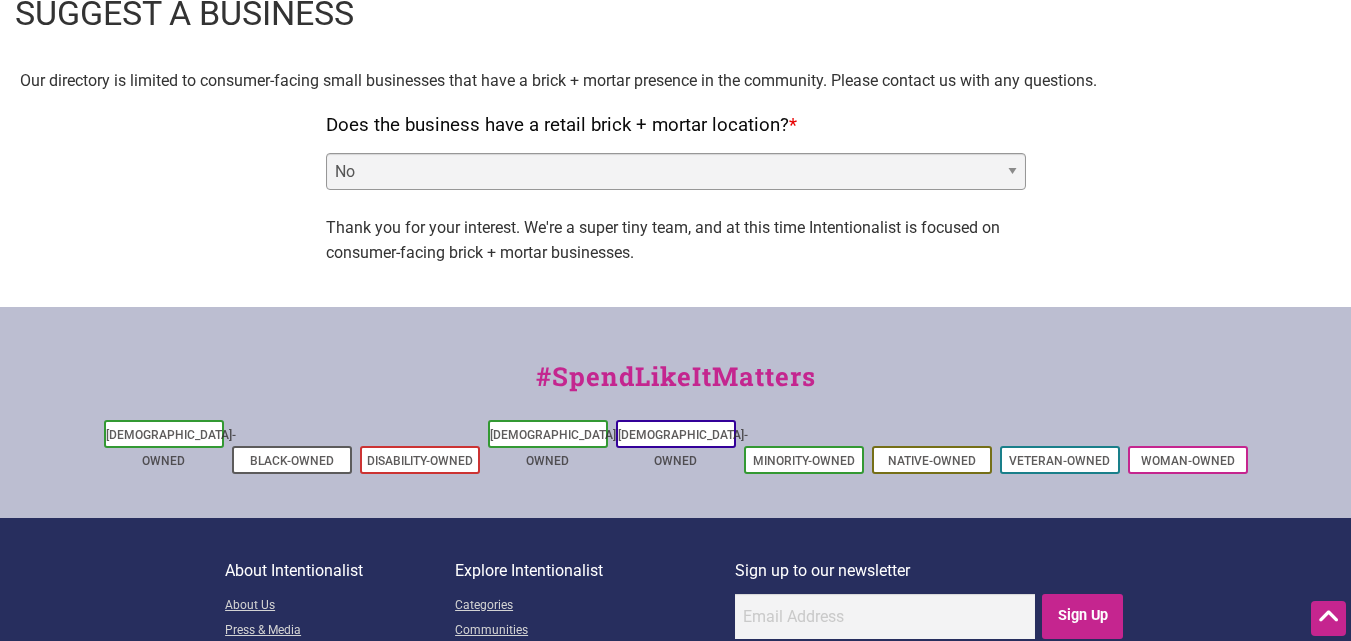 click on "Thank you for your interest. We're a super tiny team, and at this time Intentionalist is focused on consumer-facing brick + mortar businesses." at bounding box center [676, 240] 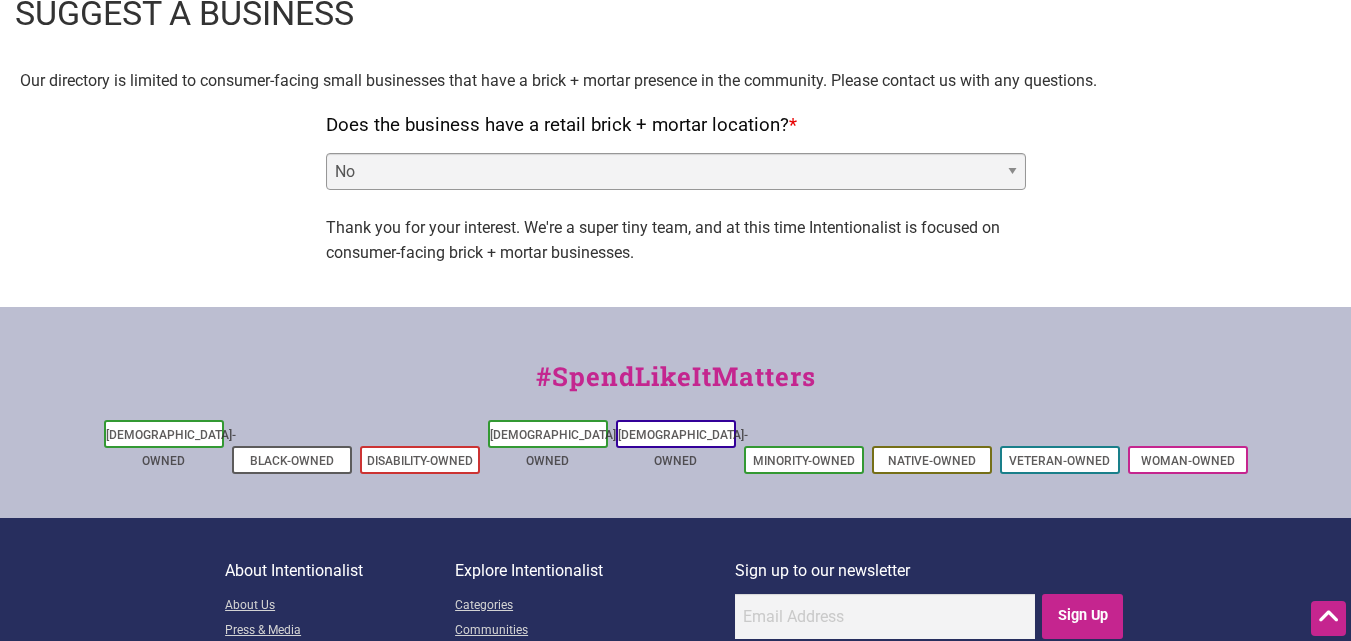 drag, startPoint x: 776, startPoint y: 164, endPoint x: 744, endPoint y: 188, distance: 40 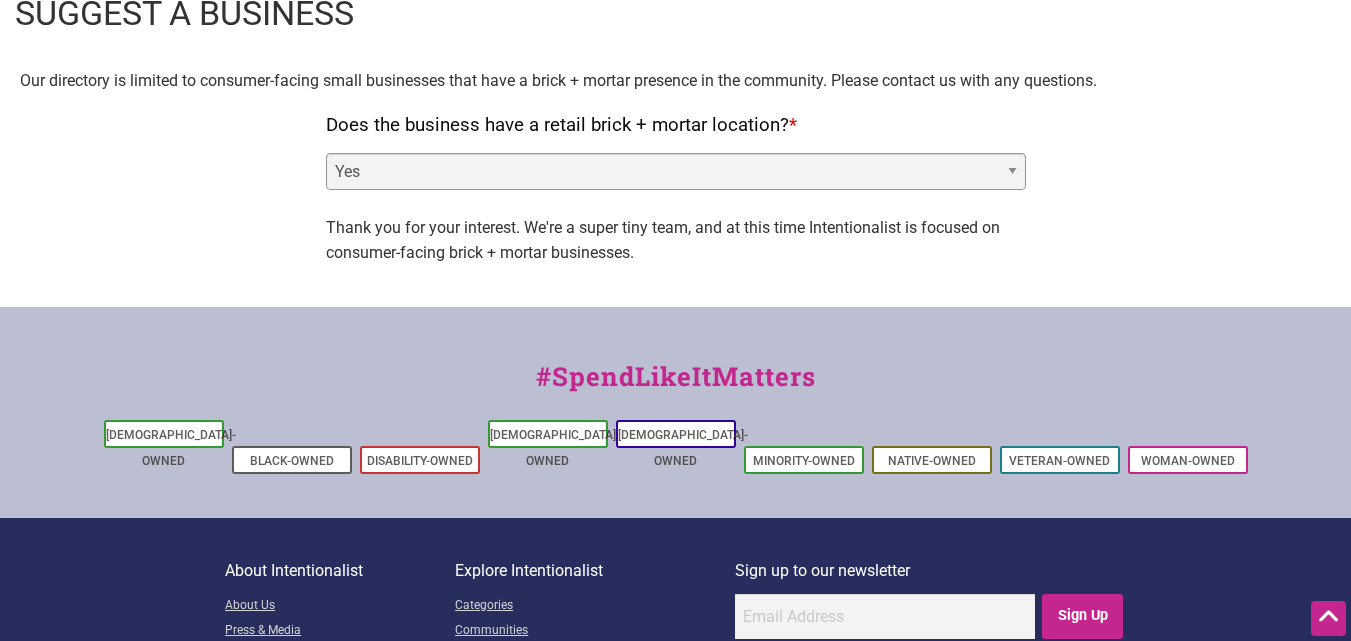 click on "Yes
No" at bounding box center [676, 171] 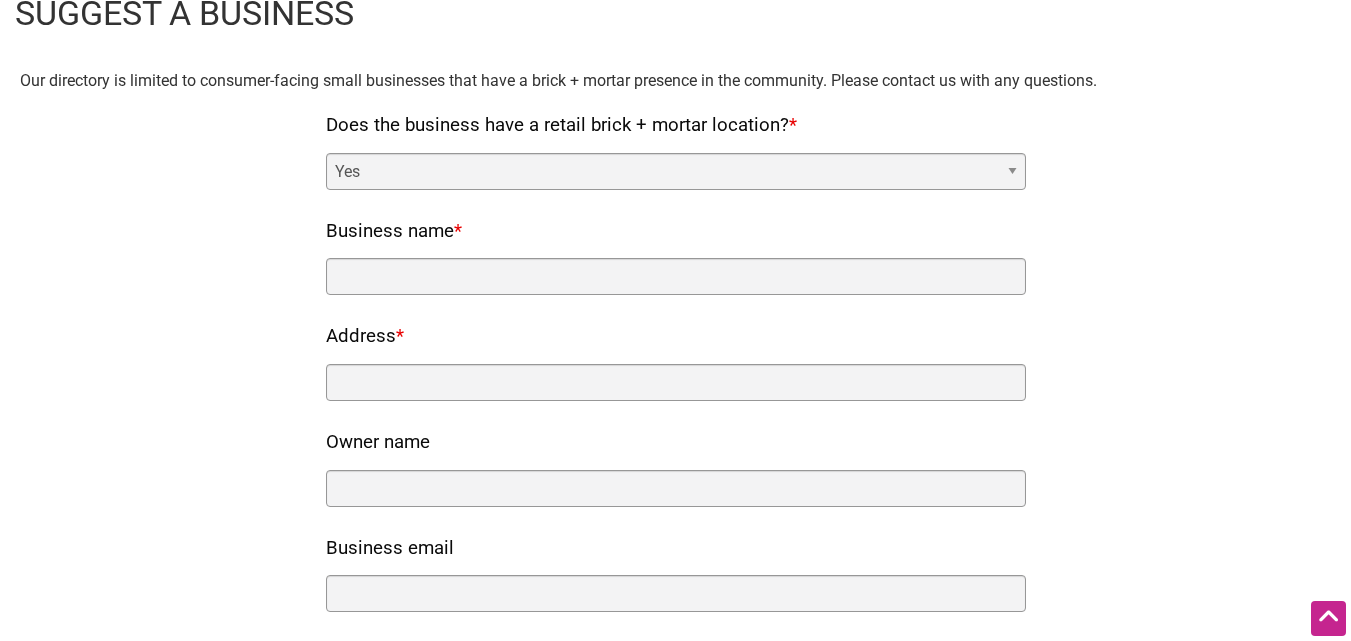 click on "Business name  *" at bounding box center [676, 255] 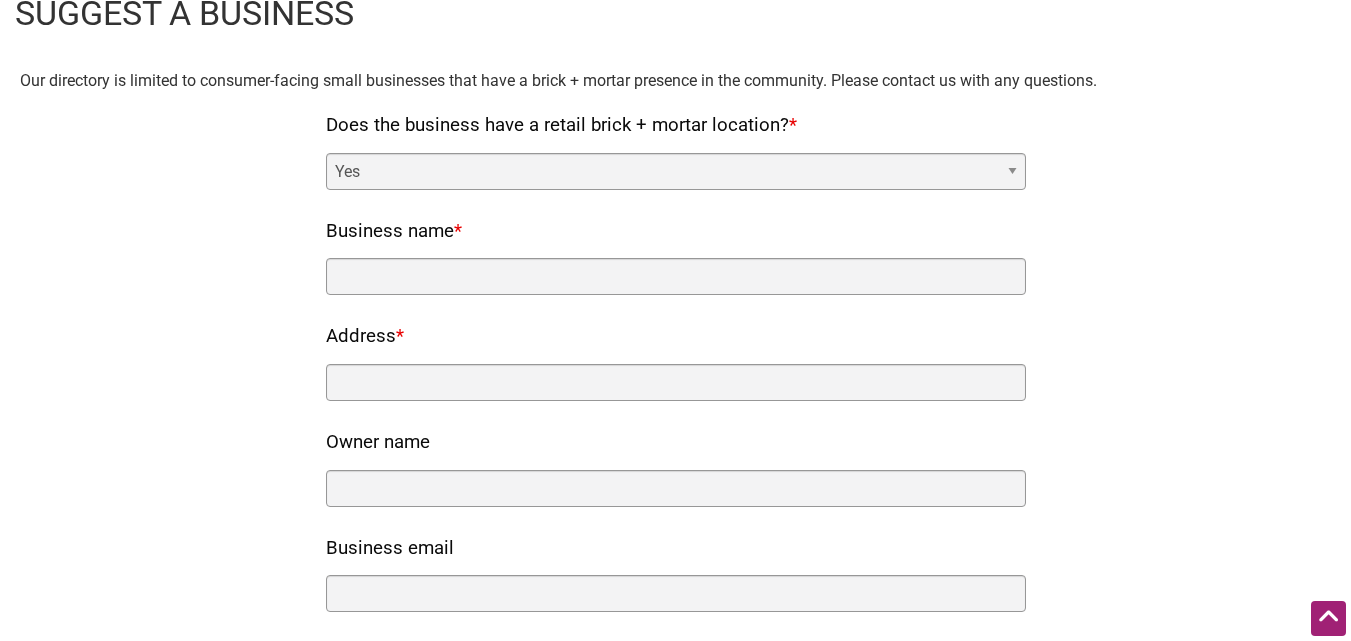 type on "Kinetic Inquiry Feldenkrais" 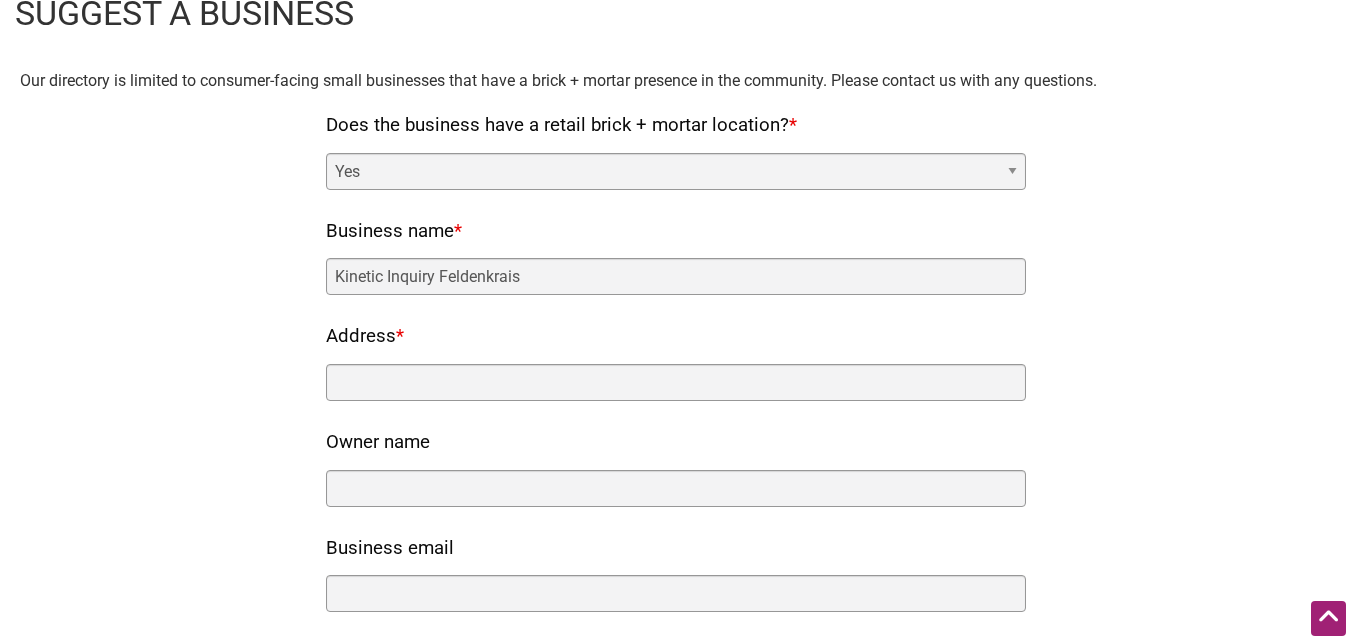 type on "false" 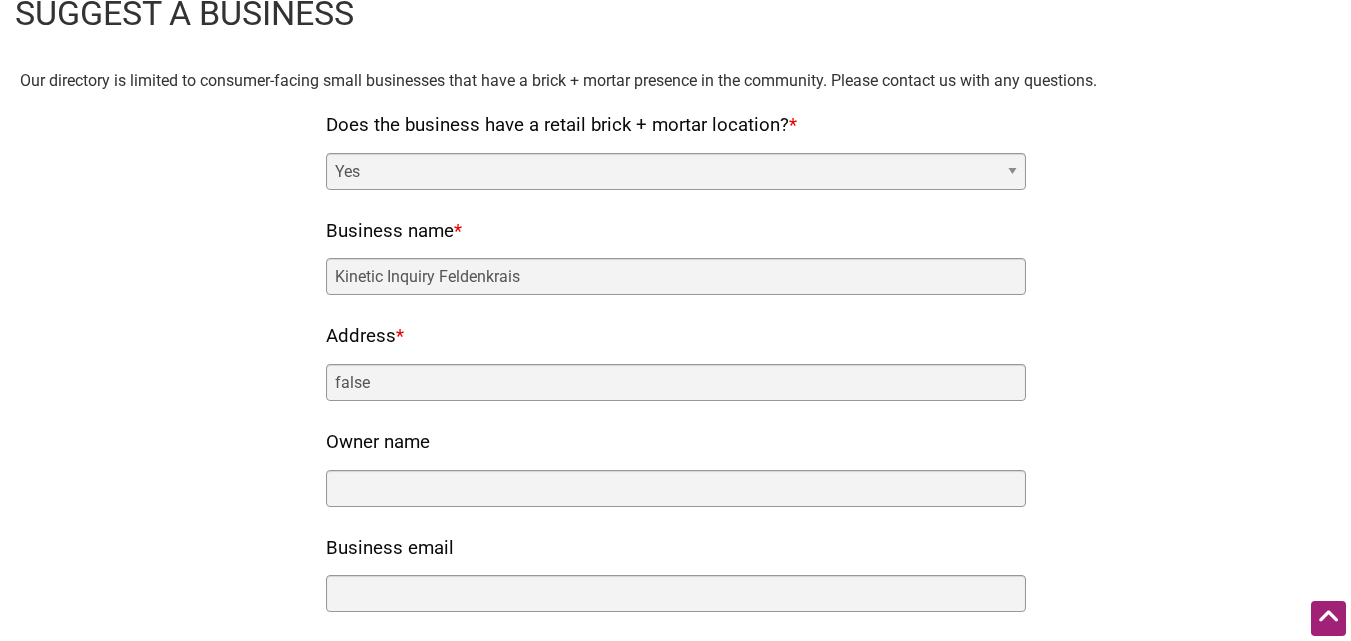 type on "Kinetic Inquiry Feldenkrais" 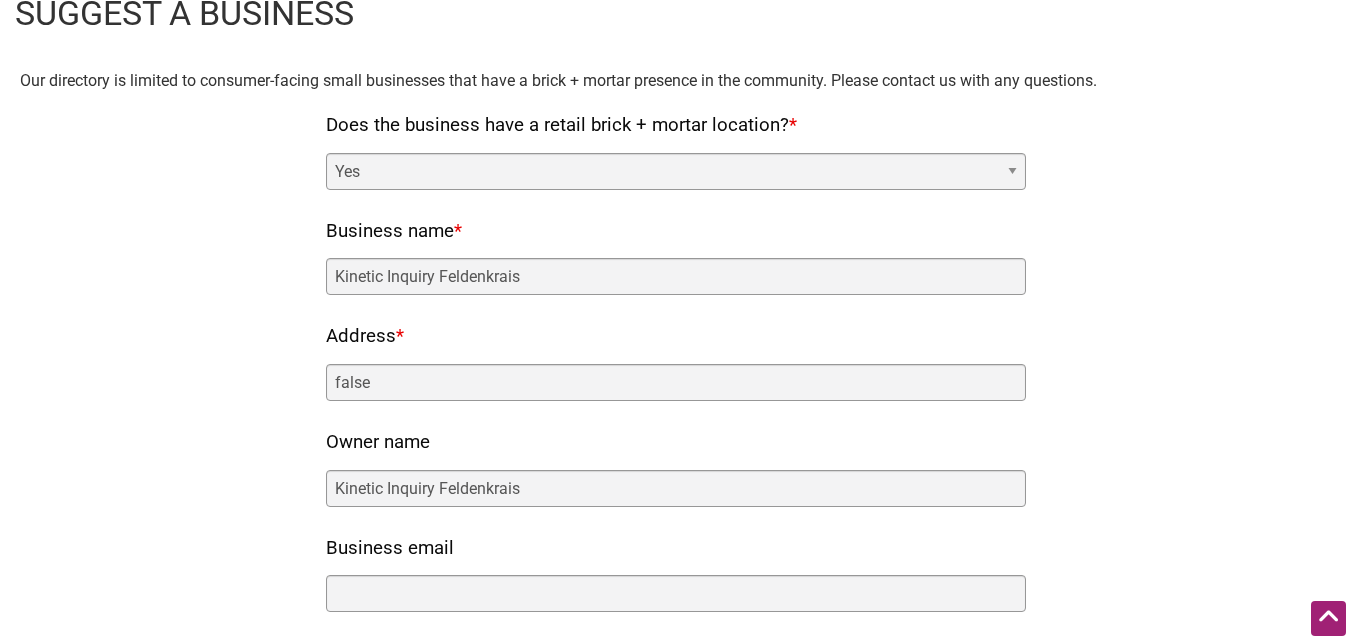 type on "(425) 202-5685" 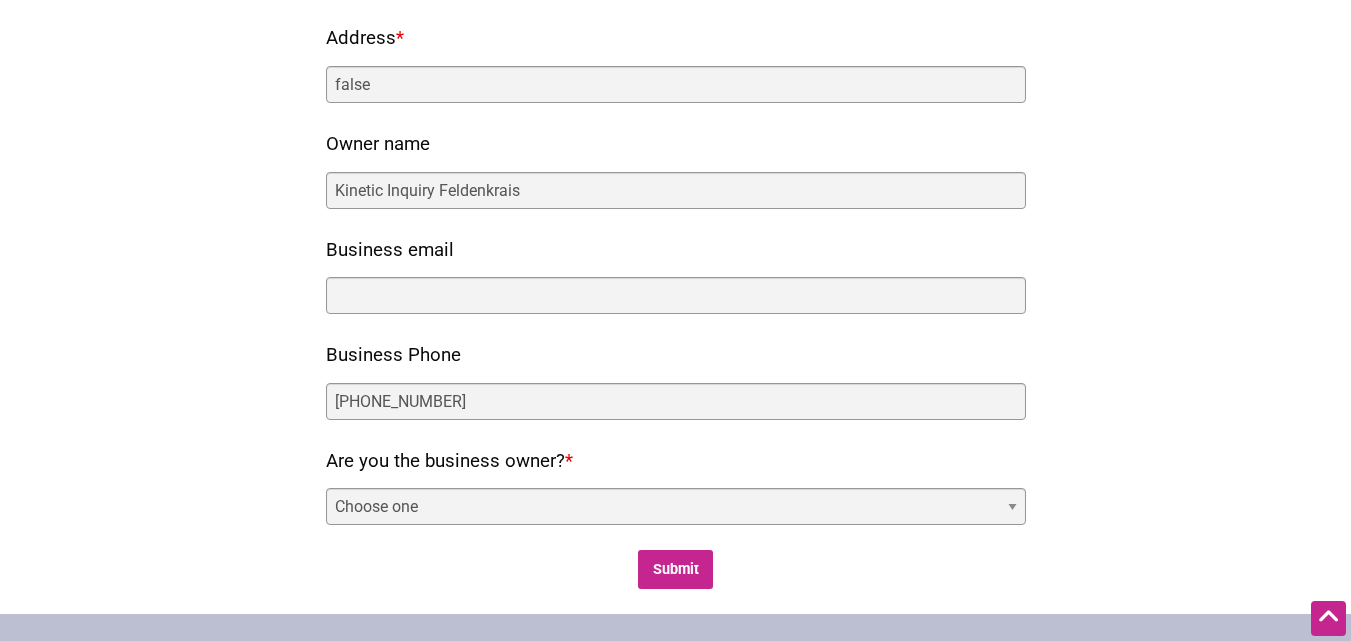 scroll, scrollTop: 300, scrollLeft: 0, axis: vertical 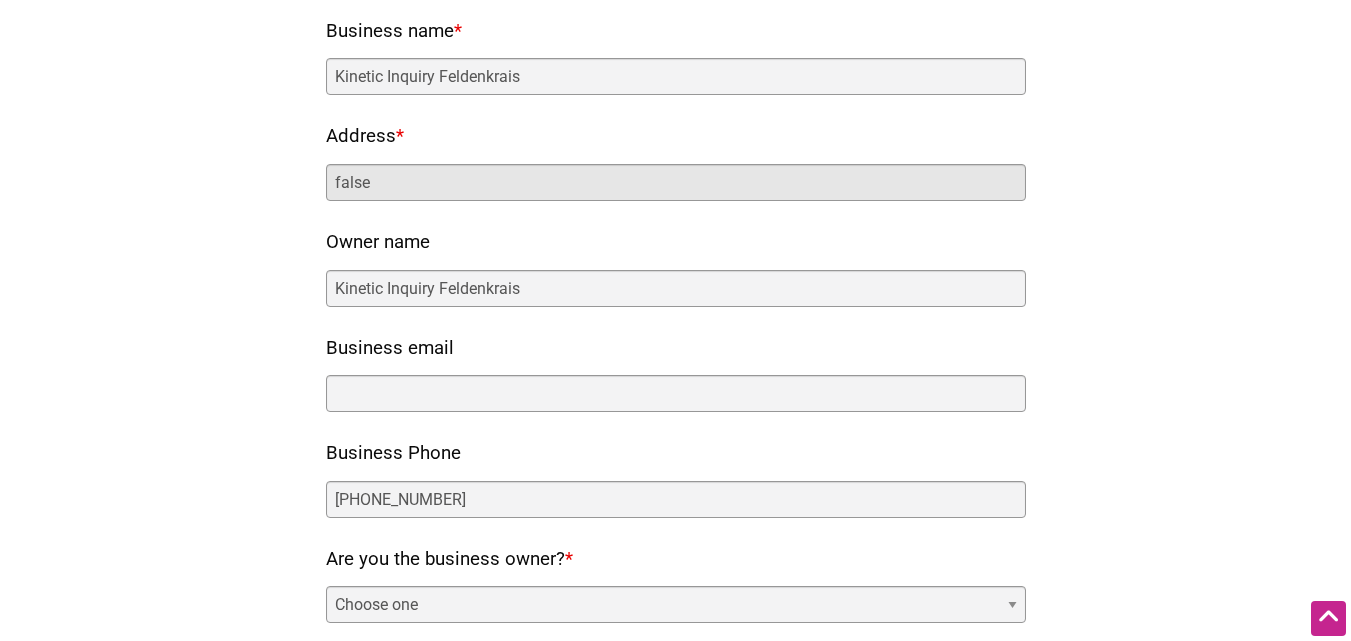drag, startPoint x: 427, startPoint y: 185, endPoint x: 212, endPoint y: 185, distance: 215 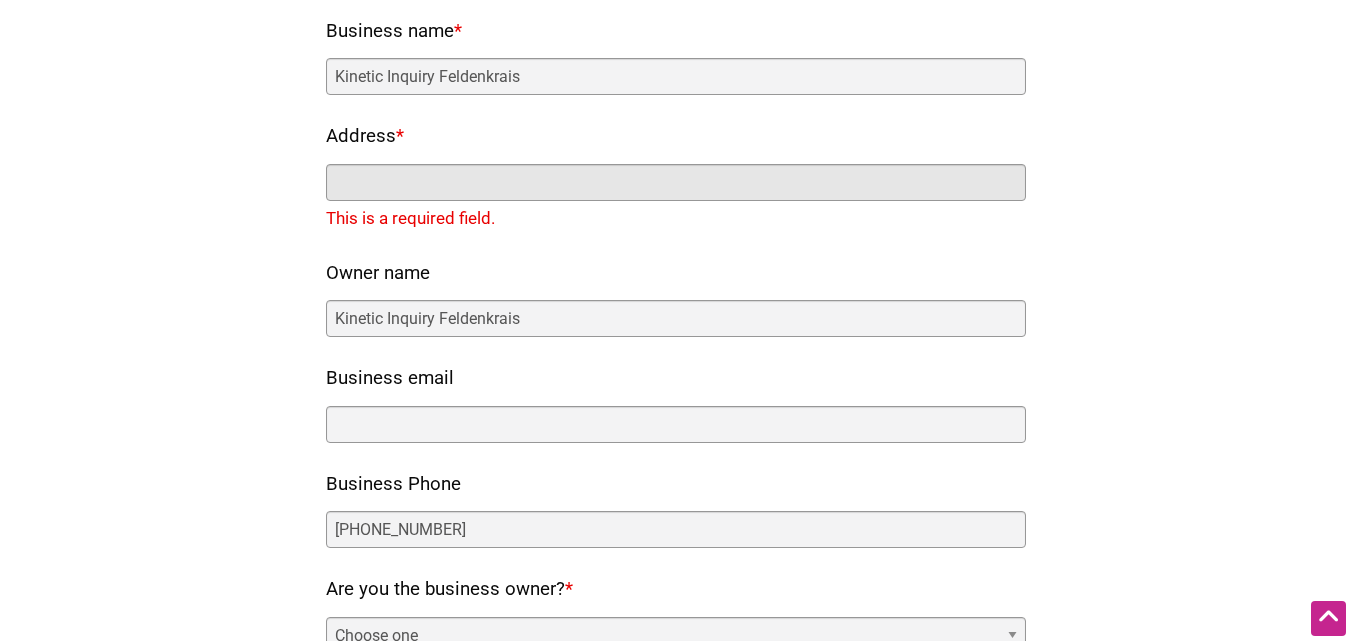 drag, startPoint x: 613, startPoint y: 193, endPoint x: 731, endPoint y: 197, distance: 118.06778 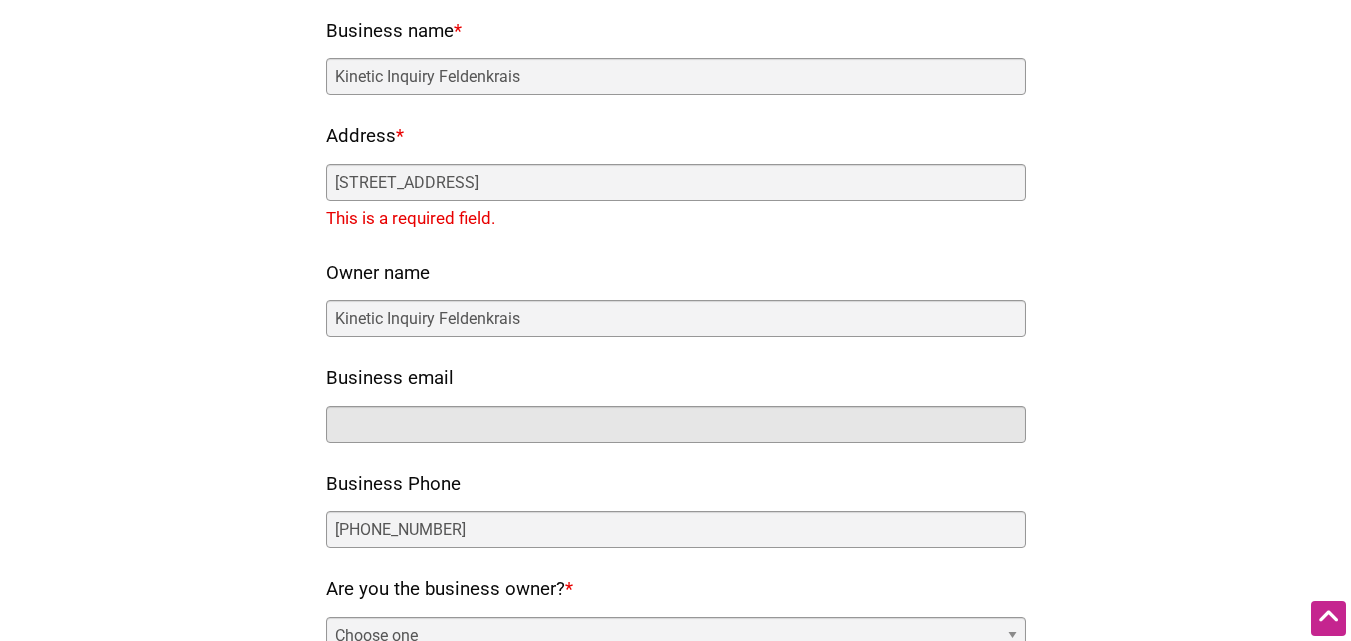 type on "kineticinquiry@gmail.com" 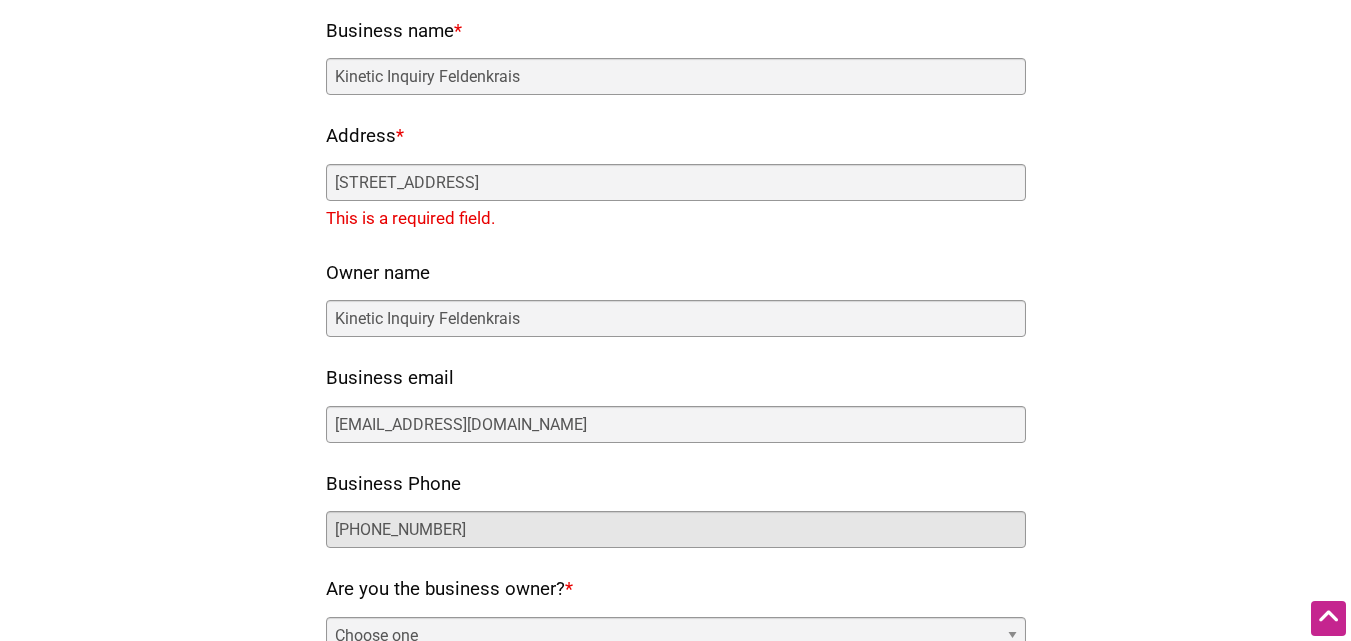 type on "+1 04252025685" 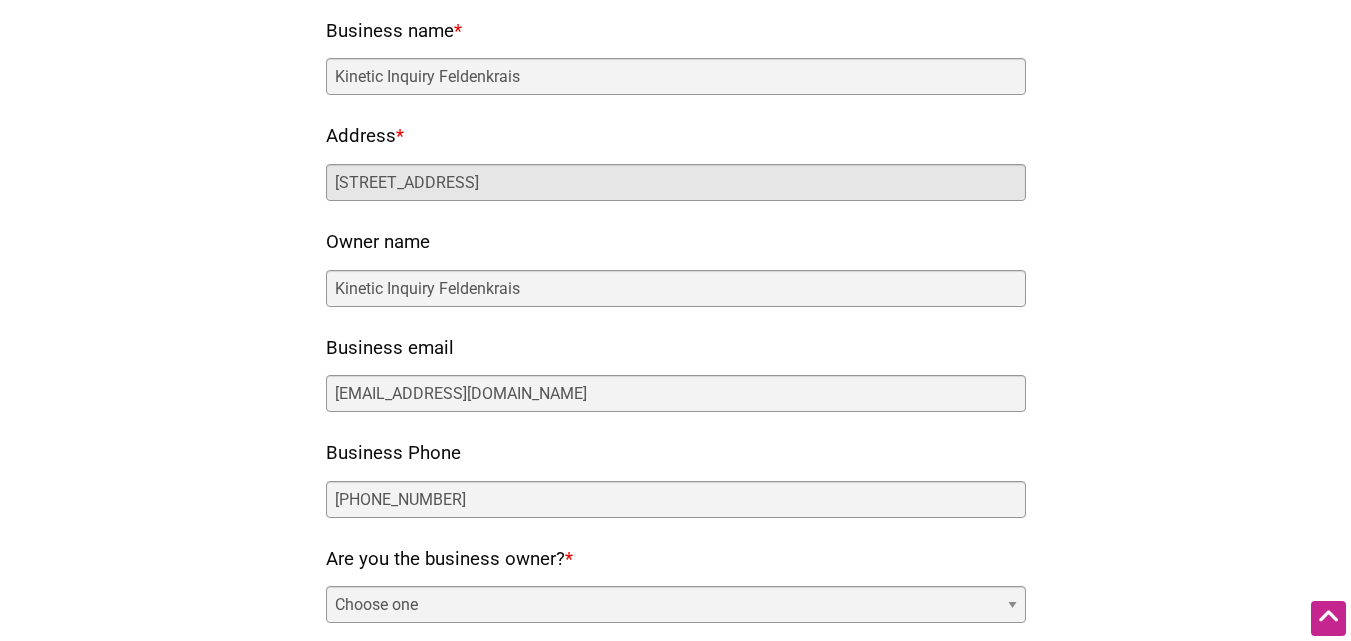 click on "12810 Northeast 64th Street" at bounding box center (676, 182) 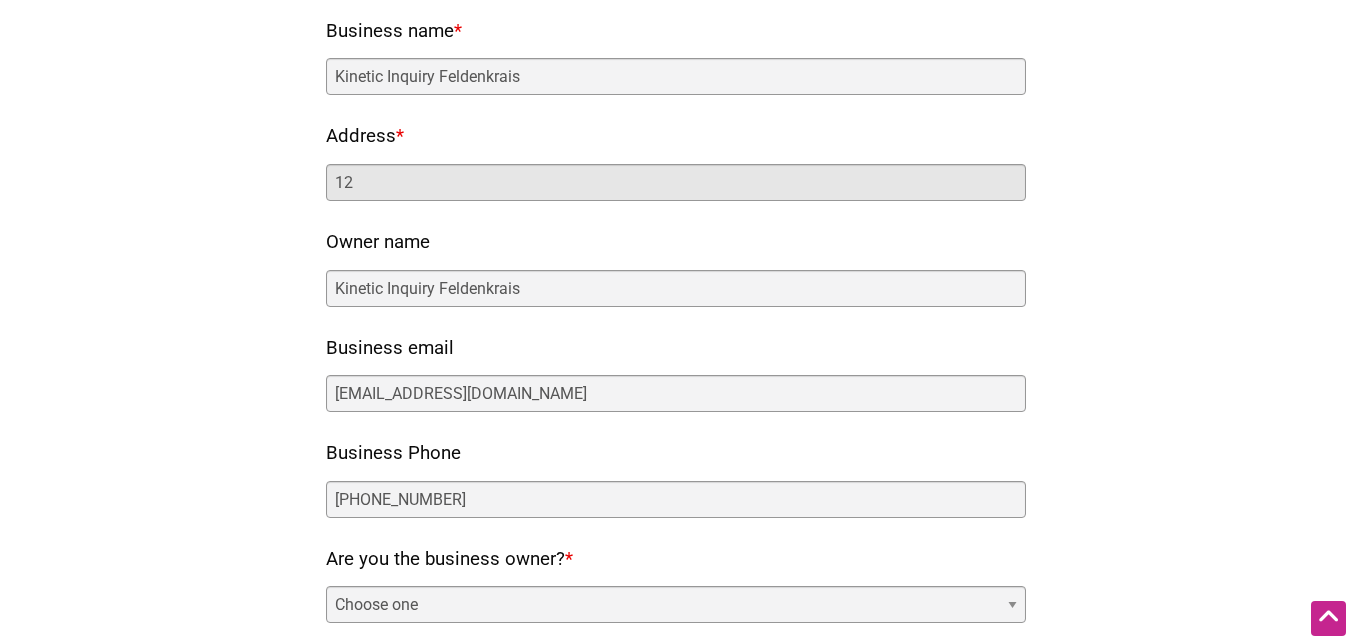 click on "12" at bounding box center [676, 182] 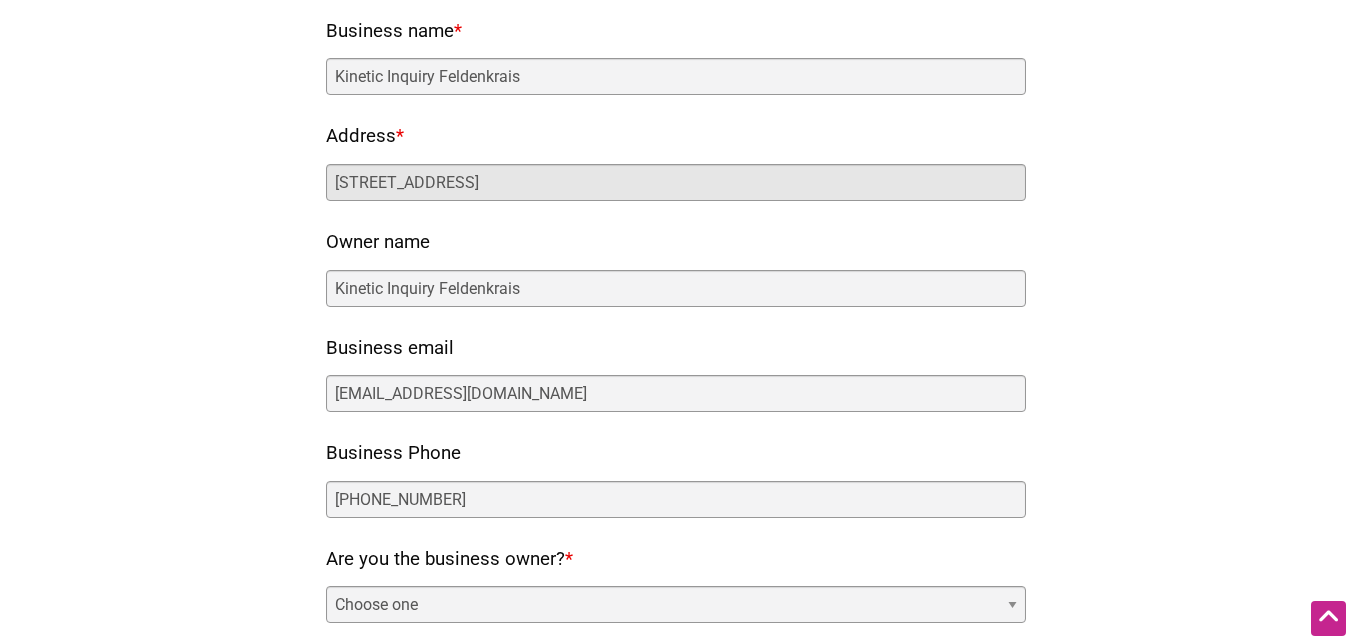 drag, startPoint x: 627, startPoint y: 194, endPoint x: 125, endPoint y: 222, distance: 502.78027 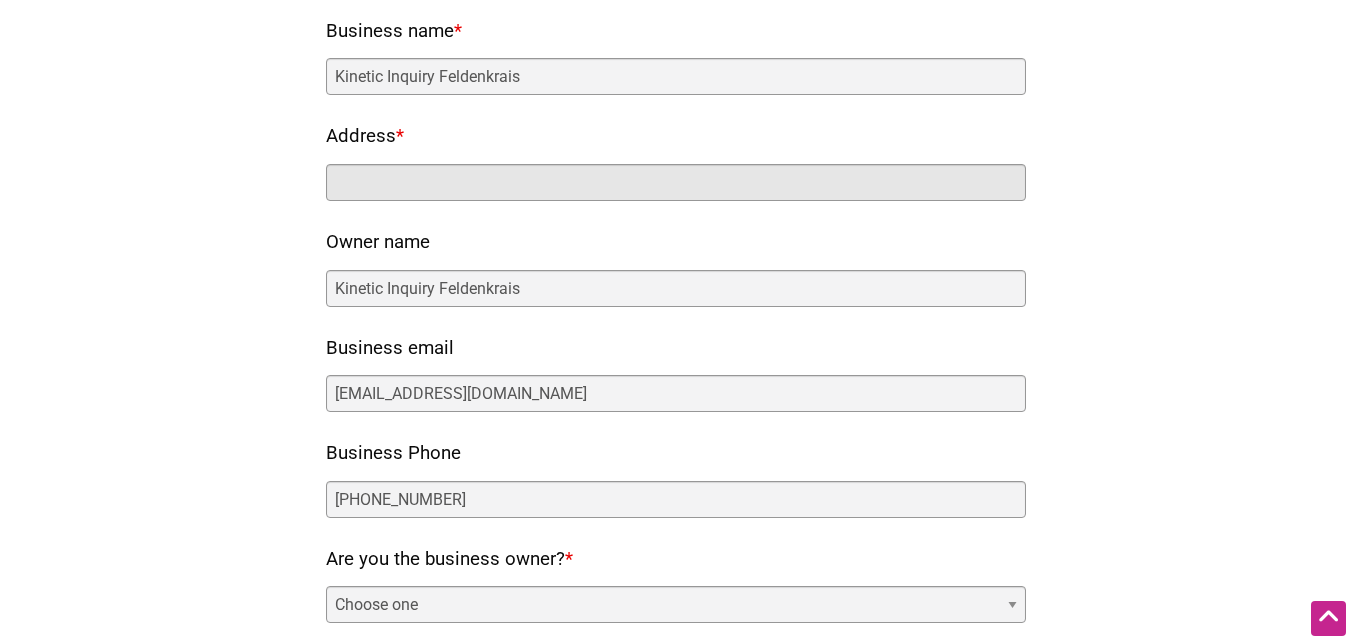 paste on "12810 NE 64th St, Kirkland, WA 98033, United States" 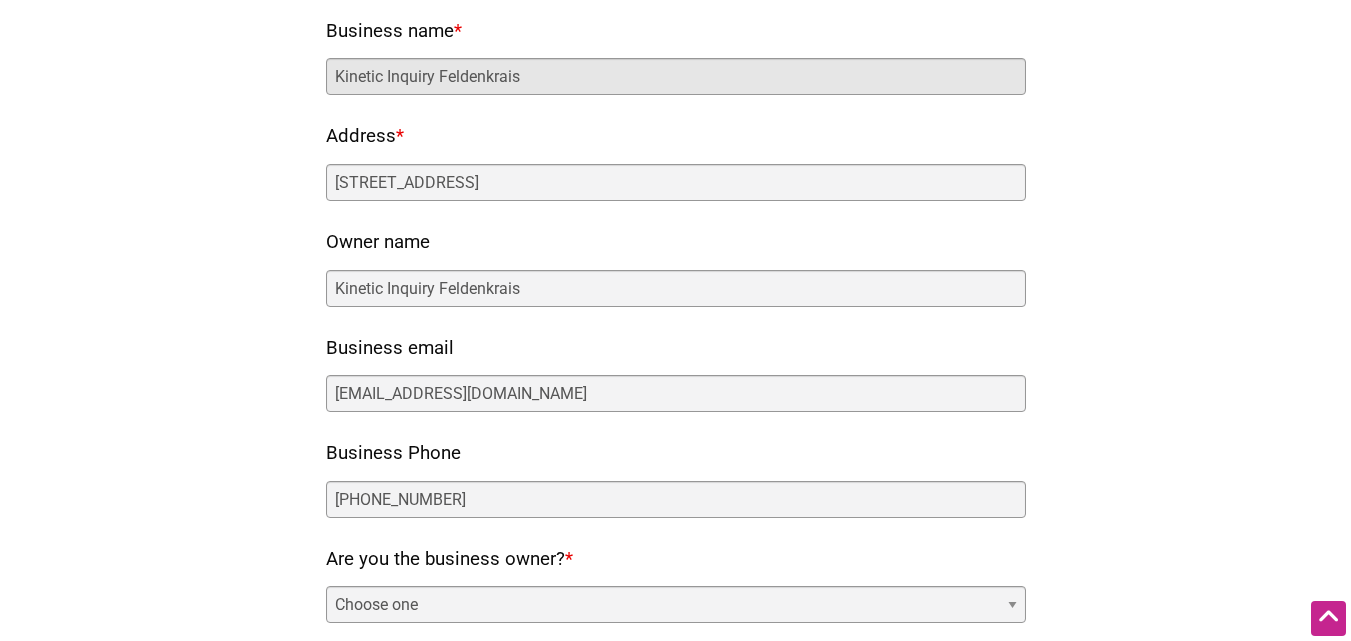 drag, startPoint x: 543, startPoint y: 86, endPoint x: 321, endPoint y: 105, distance: 222.81158 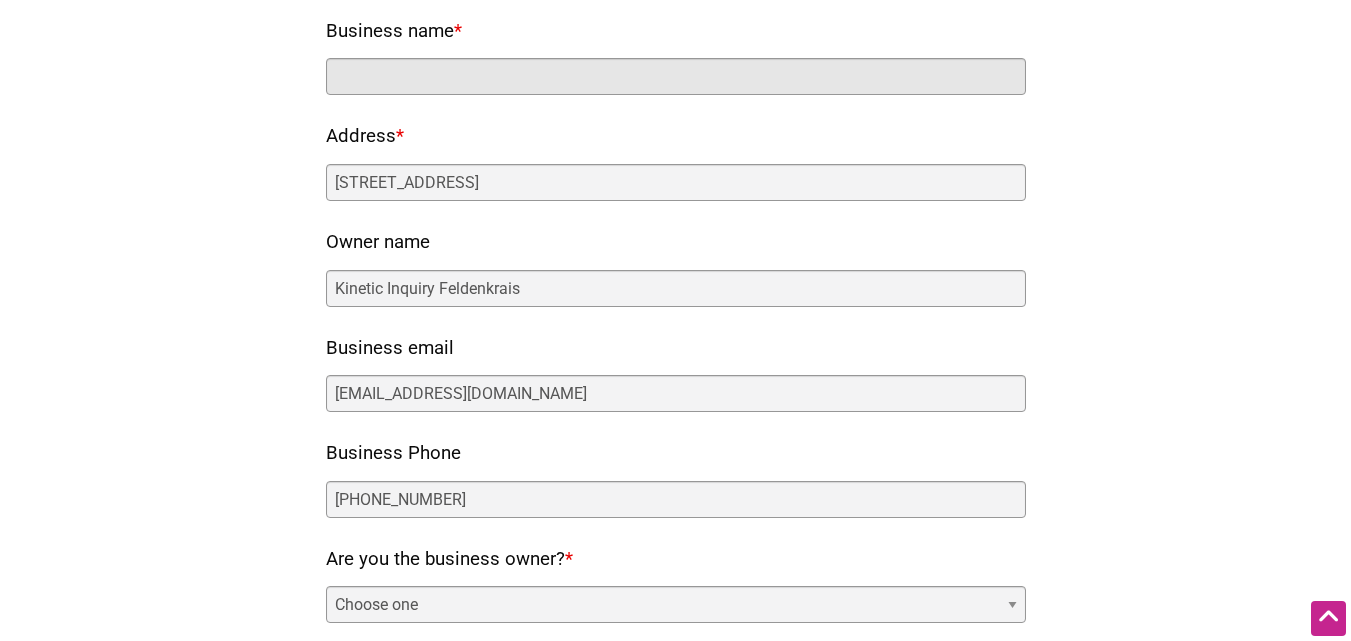 paste on "Kinetic Inquiry Feldenkrais" 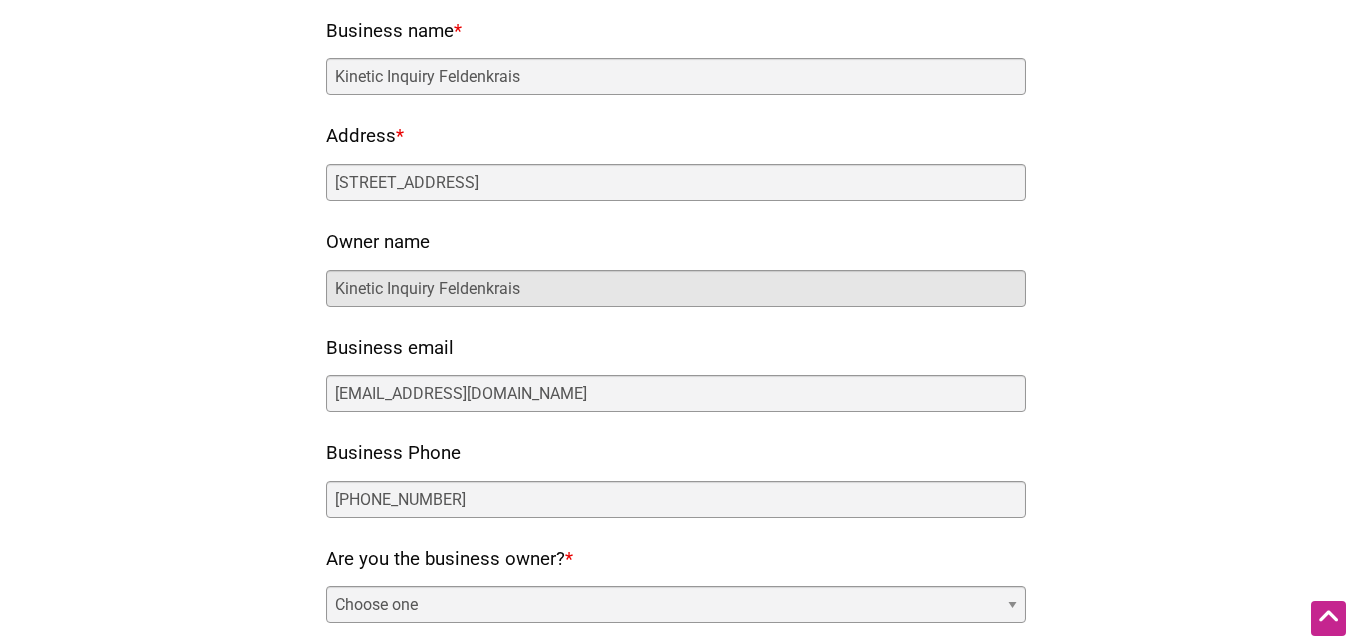 drag, startPoint x: 344, startPoint y: 287, endPoint x: 400, endPoint y: 301, distance: 57.72348 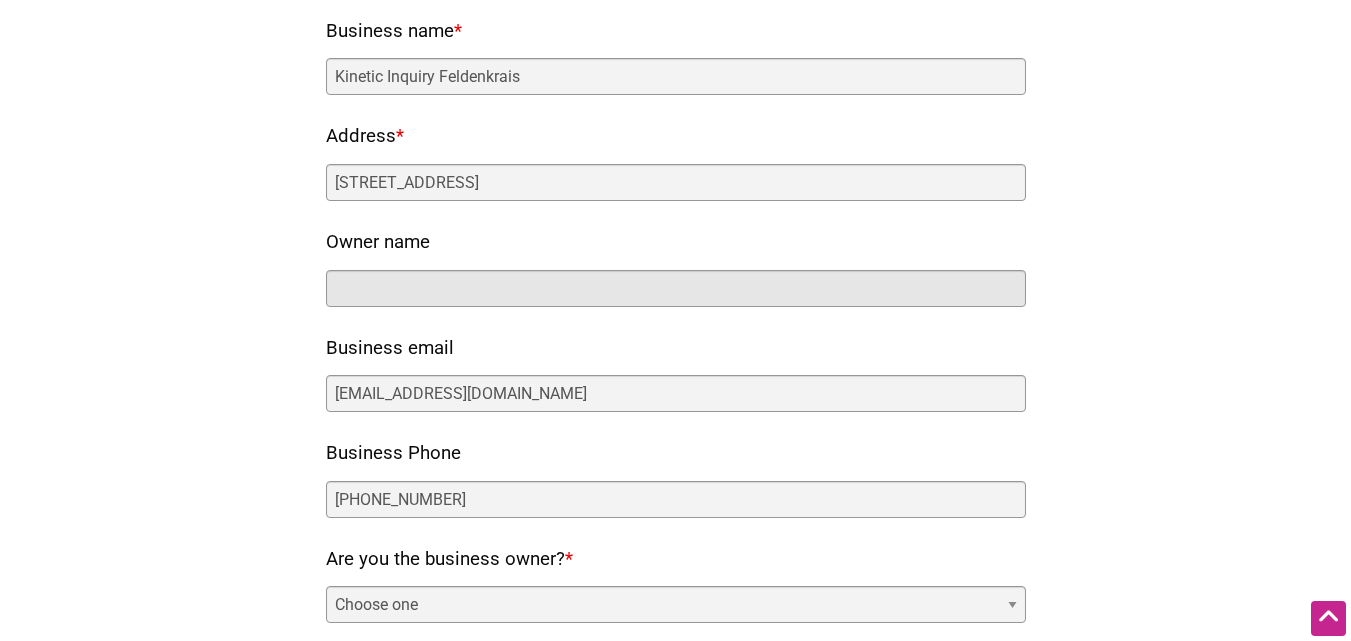 drag, startPoint x: 657, startPoint y: 286, endPoint x: 784, endPoint y: 285, distance: 127.00394 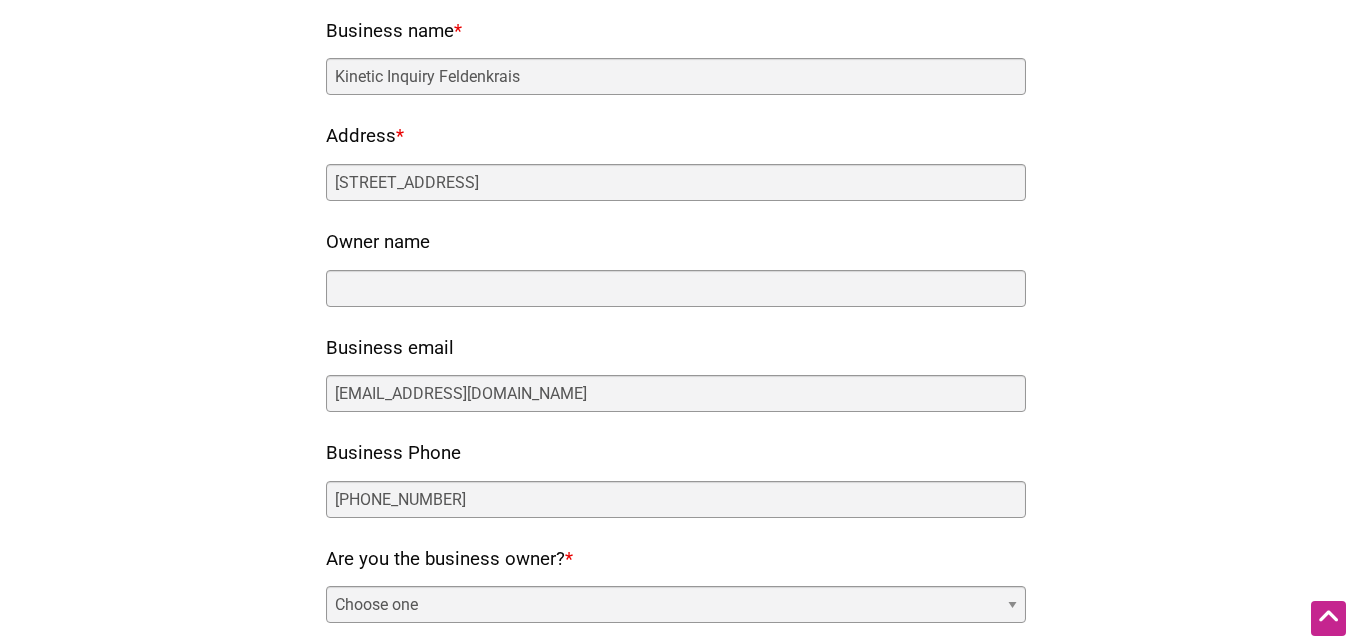 click at bounding box center (76, 1228) 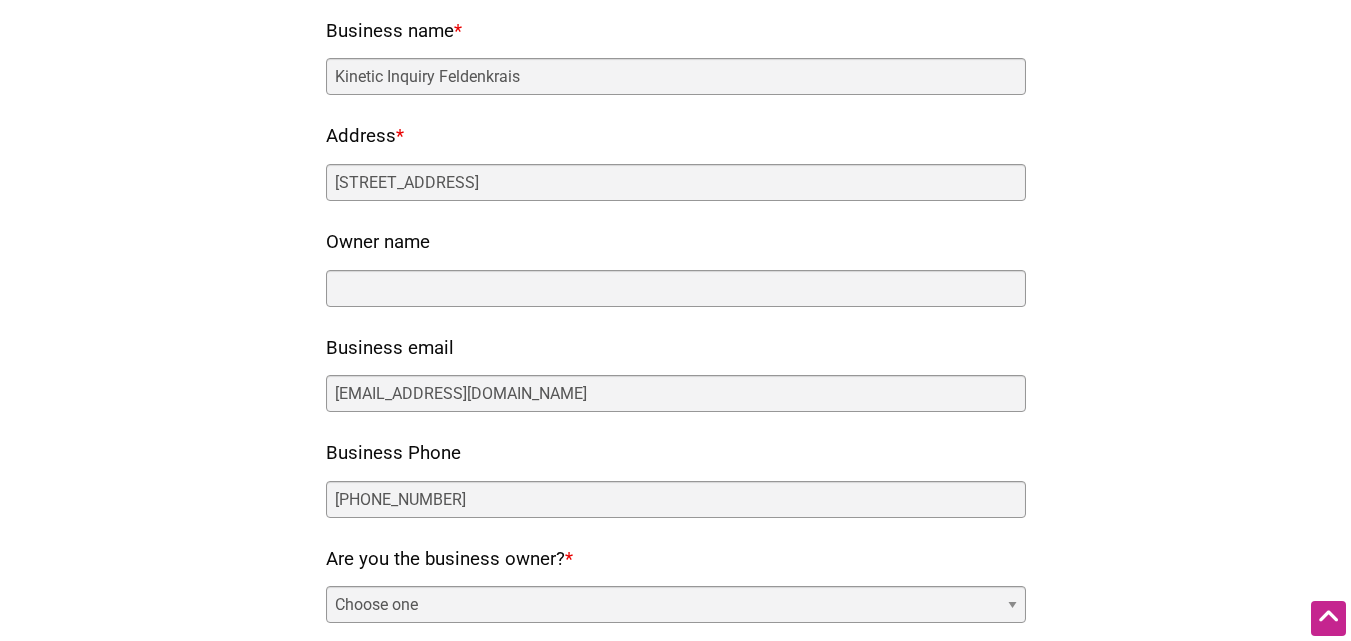 scroll, scrollTop: 600, scrollLeft: 0, axis: vertical 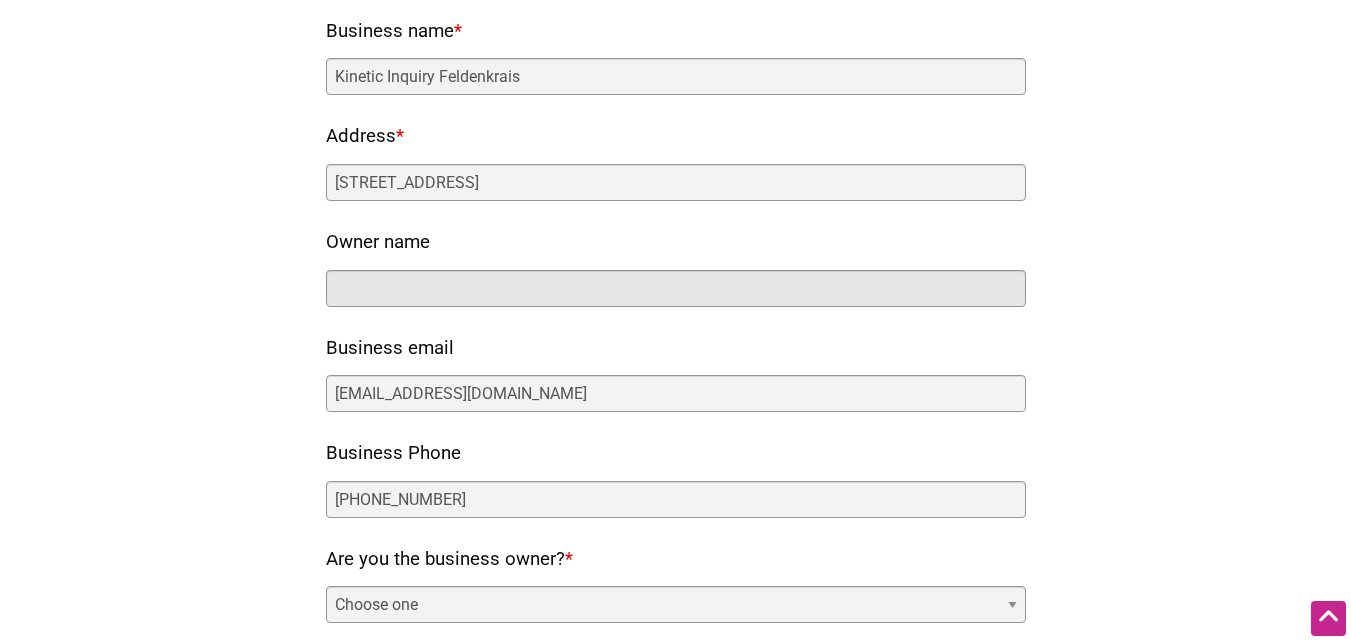 click on "Owner name" at bounding box center (676, 288) 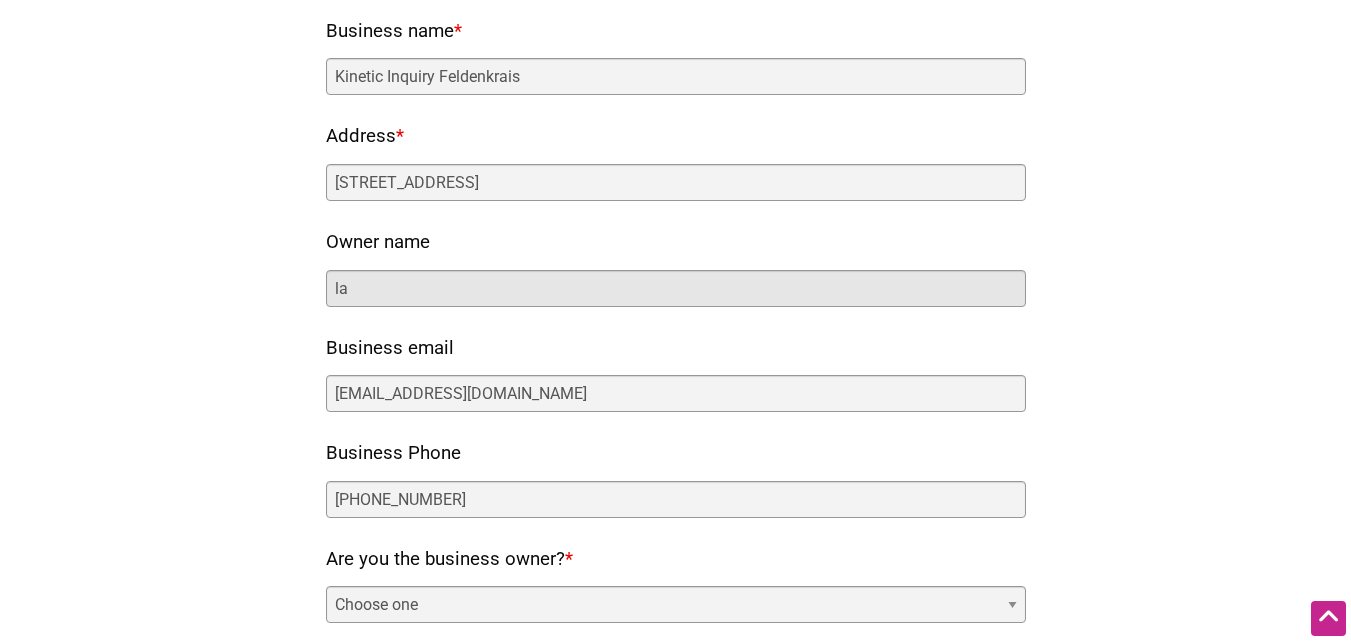 type on "l" 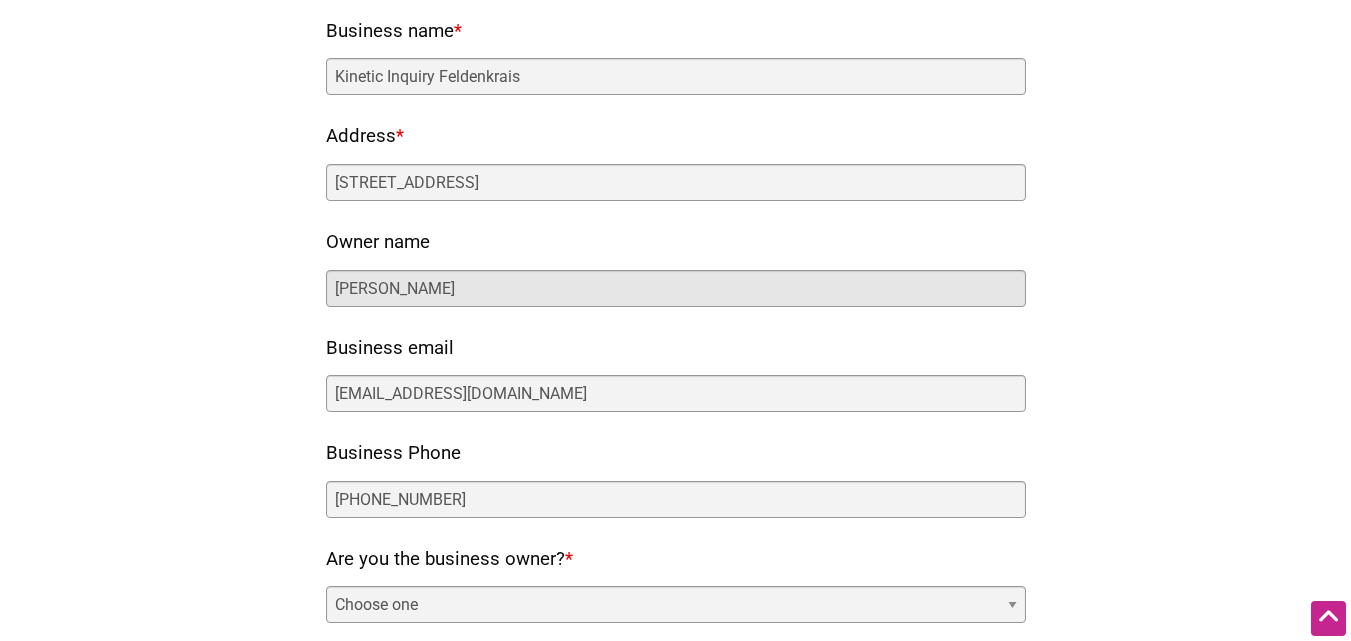 type on "Laura Yedwab" 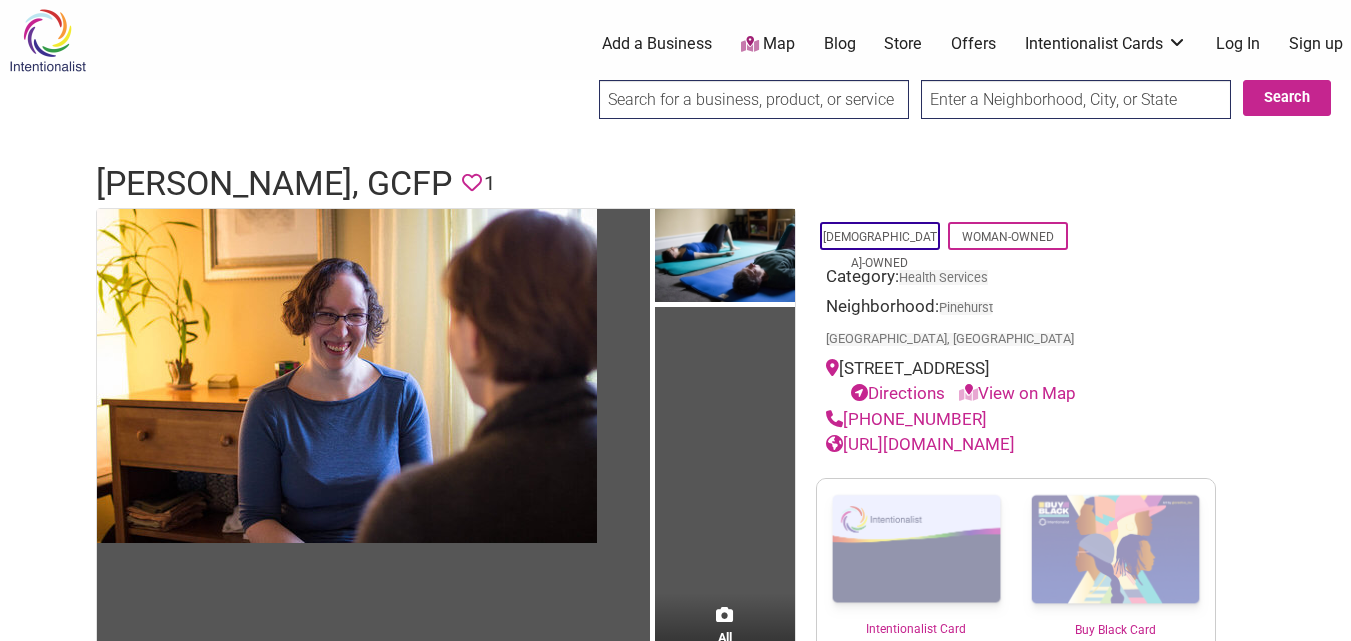 scroll, scrollTop: 0, scrollLeft: 0, axis: both 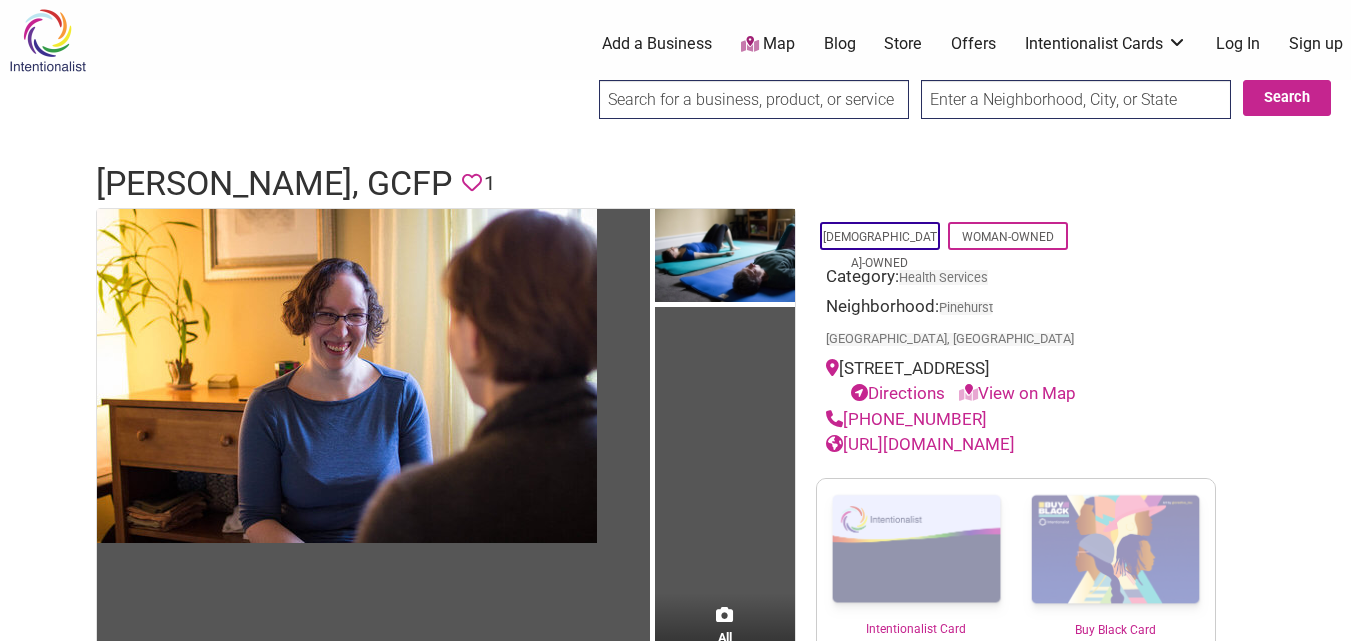 click on "Log In" at bounding box center [1238, 44] 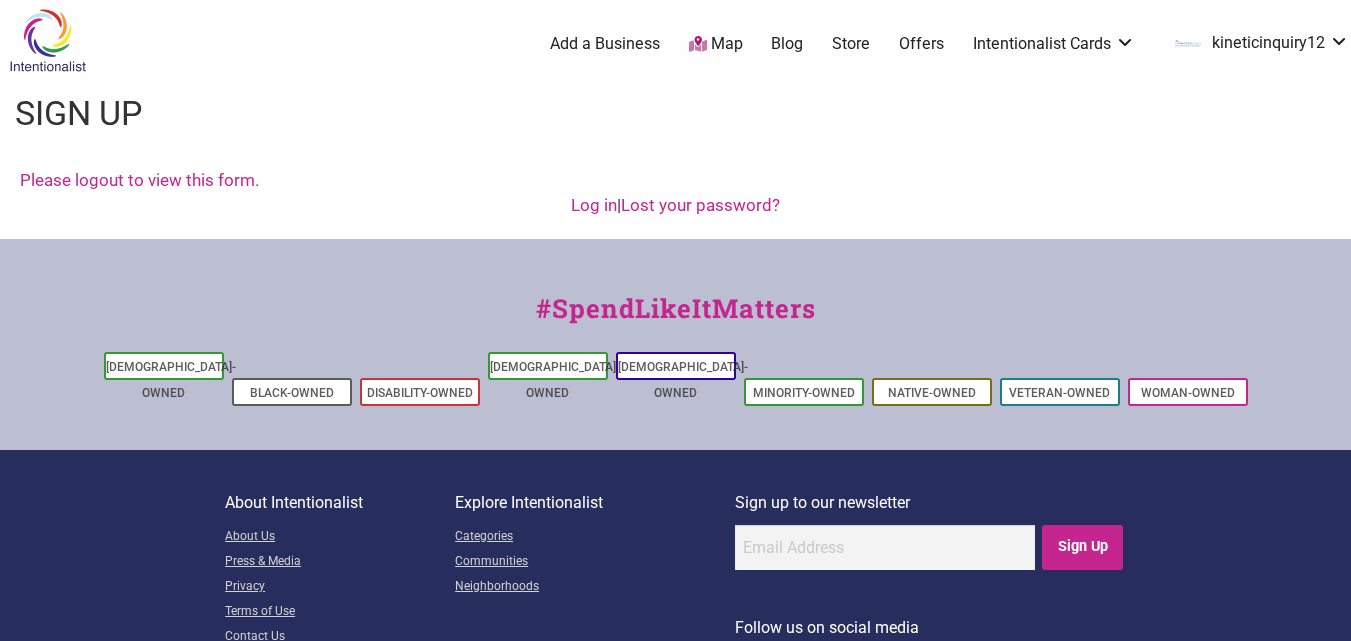 scroll, scrollTop: 74, scrollLeft: 0, axis: vertical 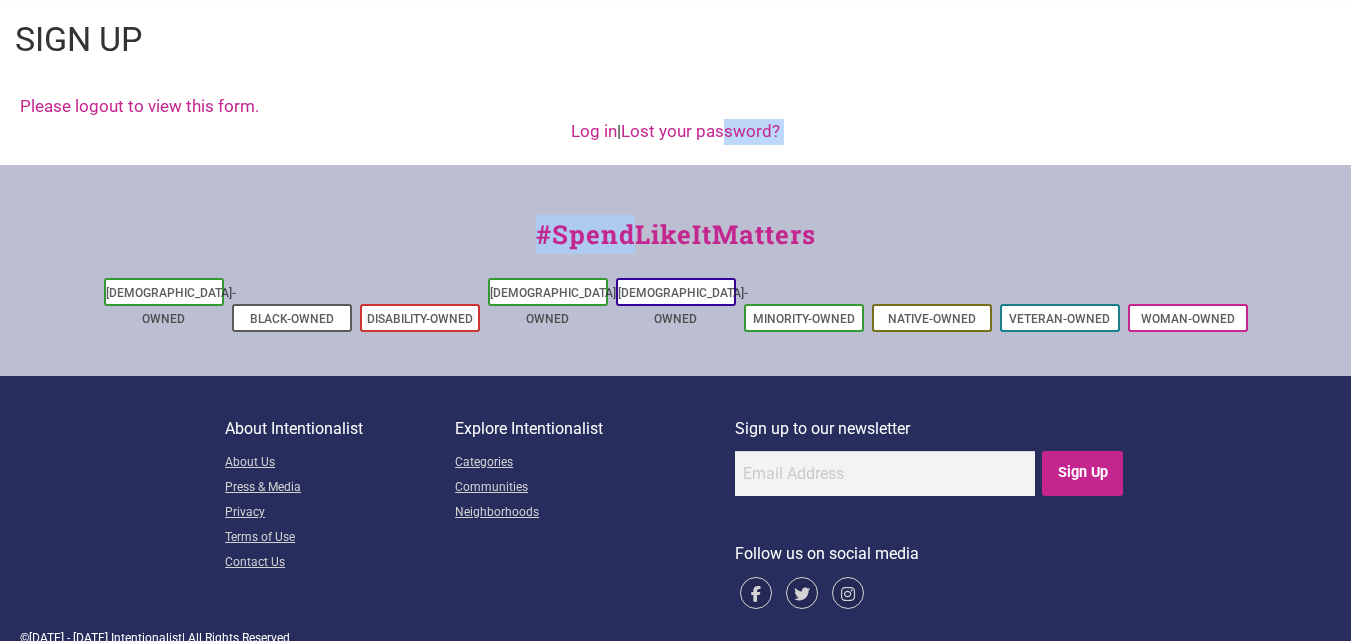 drag, startPoint x: 570, startPoint y: 147, endPoint x: 767, endPoint y: 152, distance: 197.06345 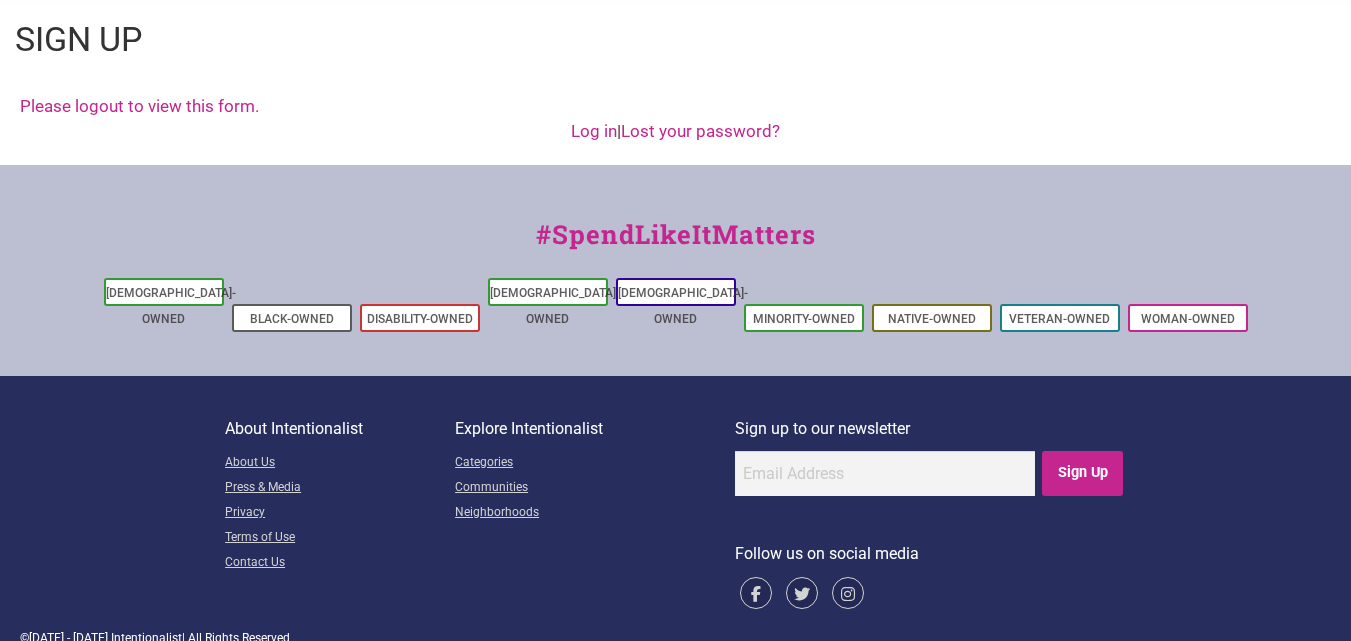 drag, startPoint x: 838, startPoint y: 162, endPoint x: 686, endPoint y: 170, distance: 152.21039 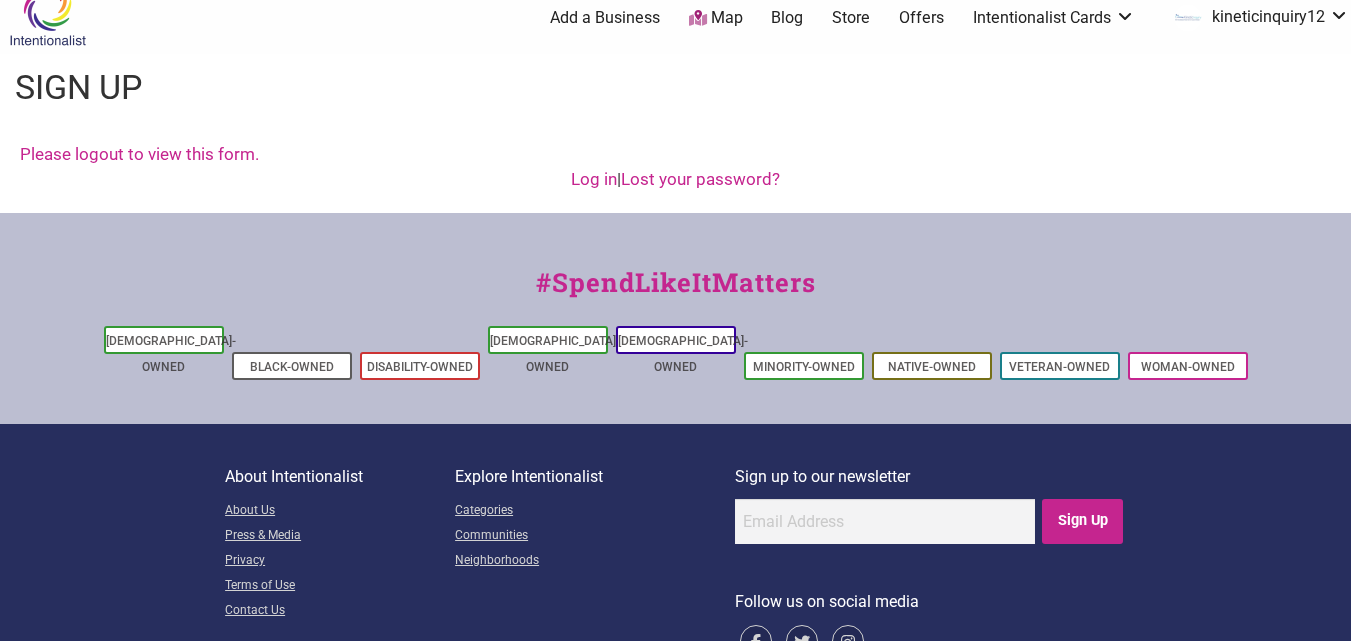 scroll, scrollTop: 0, scrollLeft: 0, axis: both 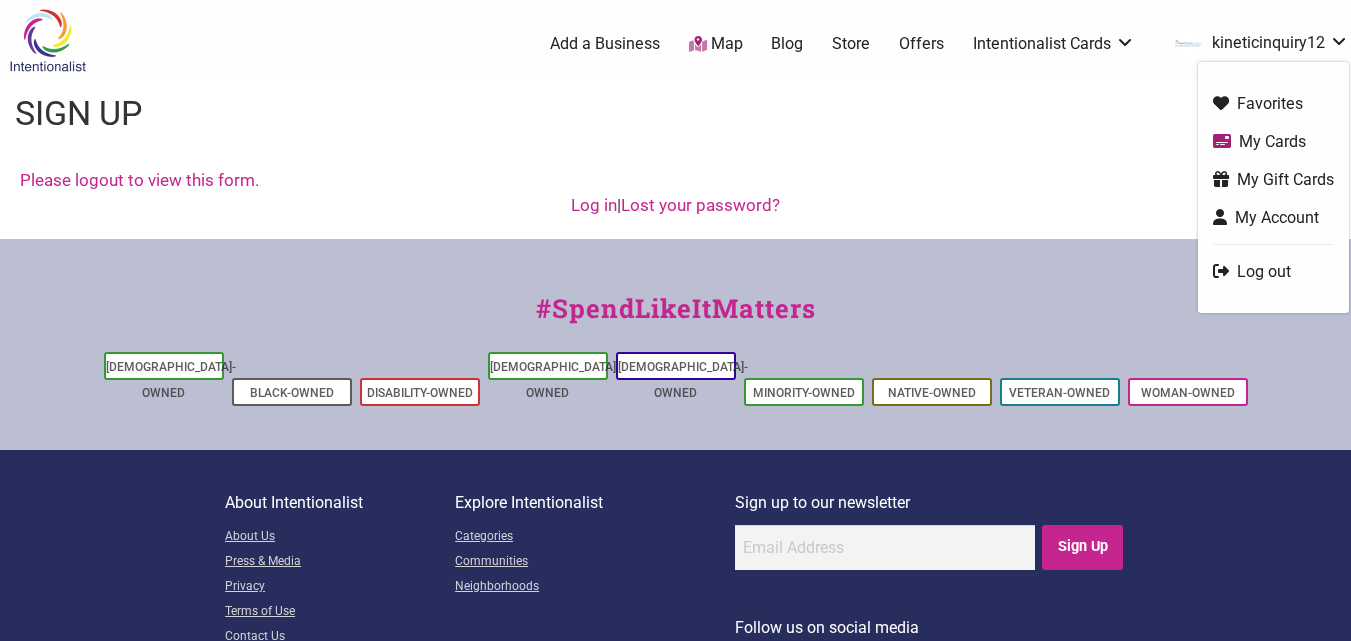click on "kineticinquiry12" at bounding box center (1256, 44) 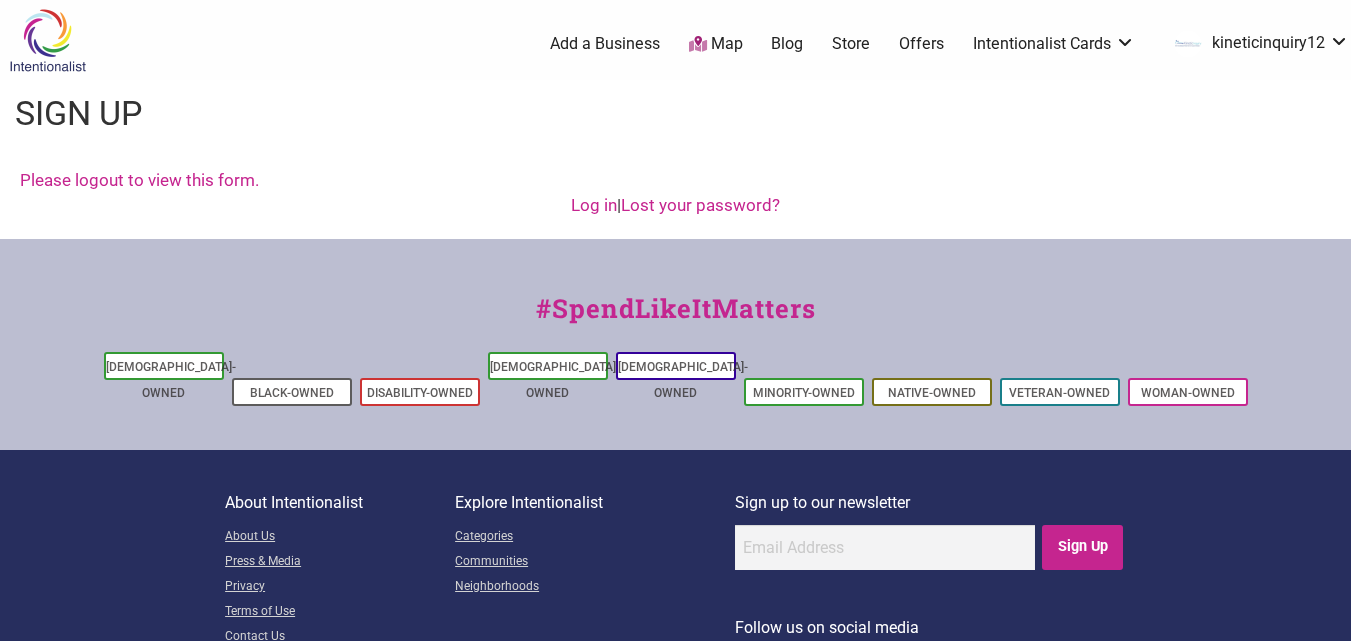 click on "Add a Business" at bounding box center (605, 44) 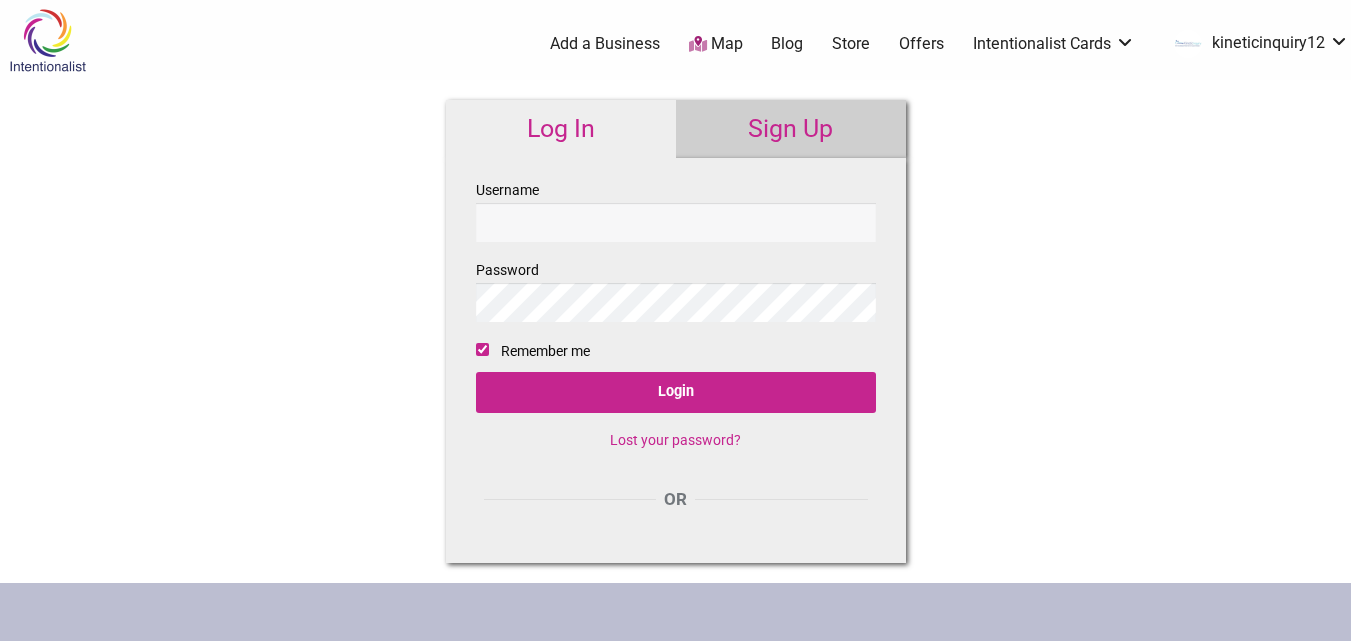 scroll, scrollTop: 0, scrollLeft: 0, axis: both 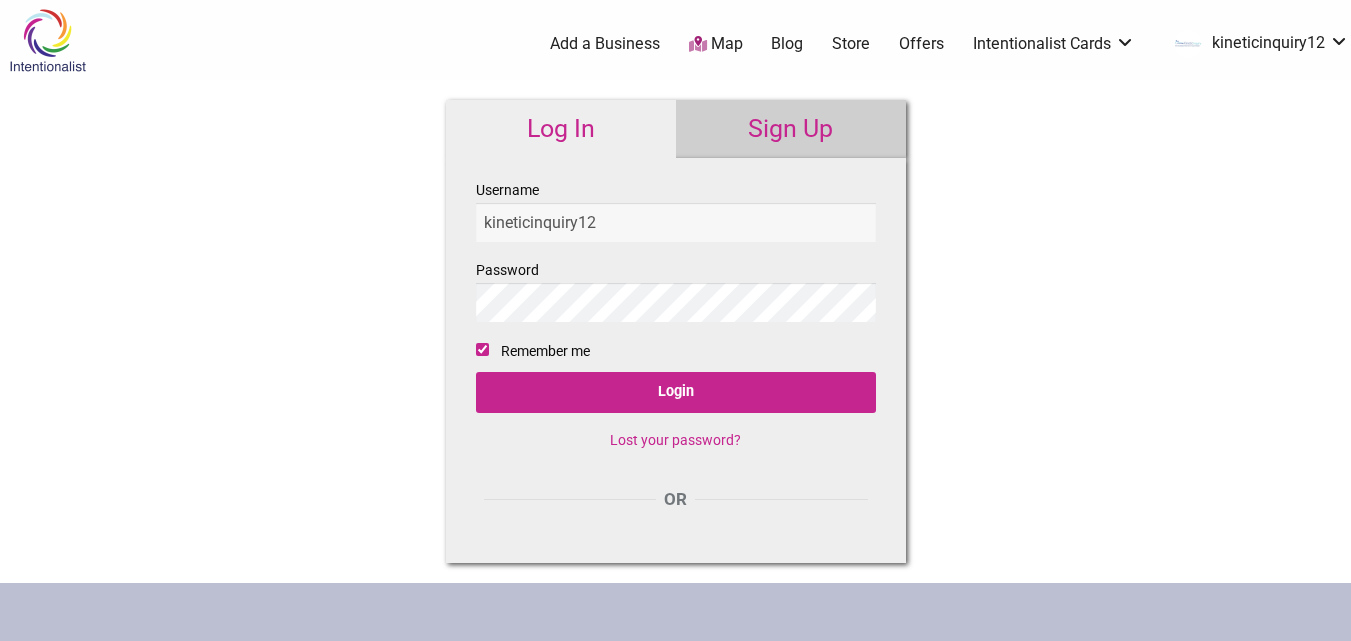 drag, startPoint x: 709, startPoint y: 360, endPoint x: 709, endPoint y: 372, distance: 12 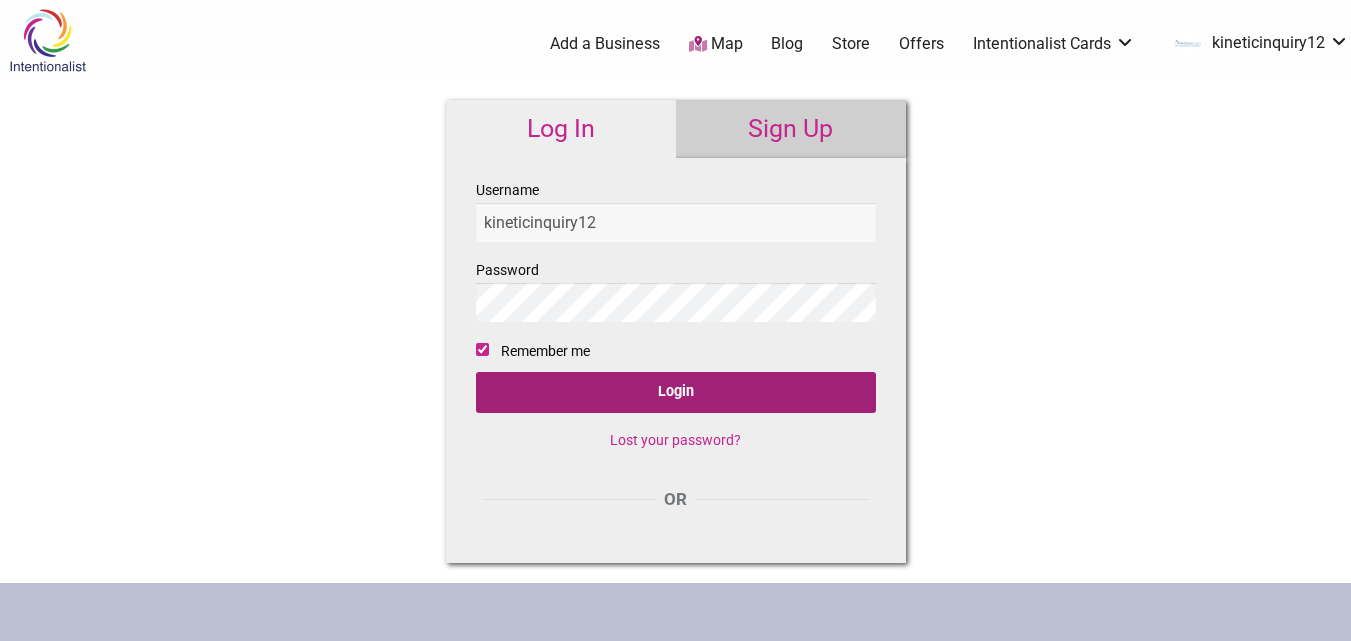 click on "Username                     kineticinquiry12
Password
Remember me
Login
Lost your password?" at bounding box center (676, 323) 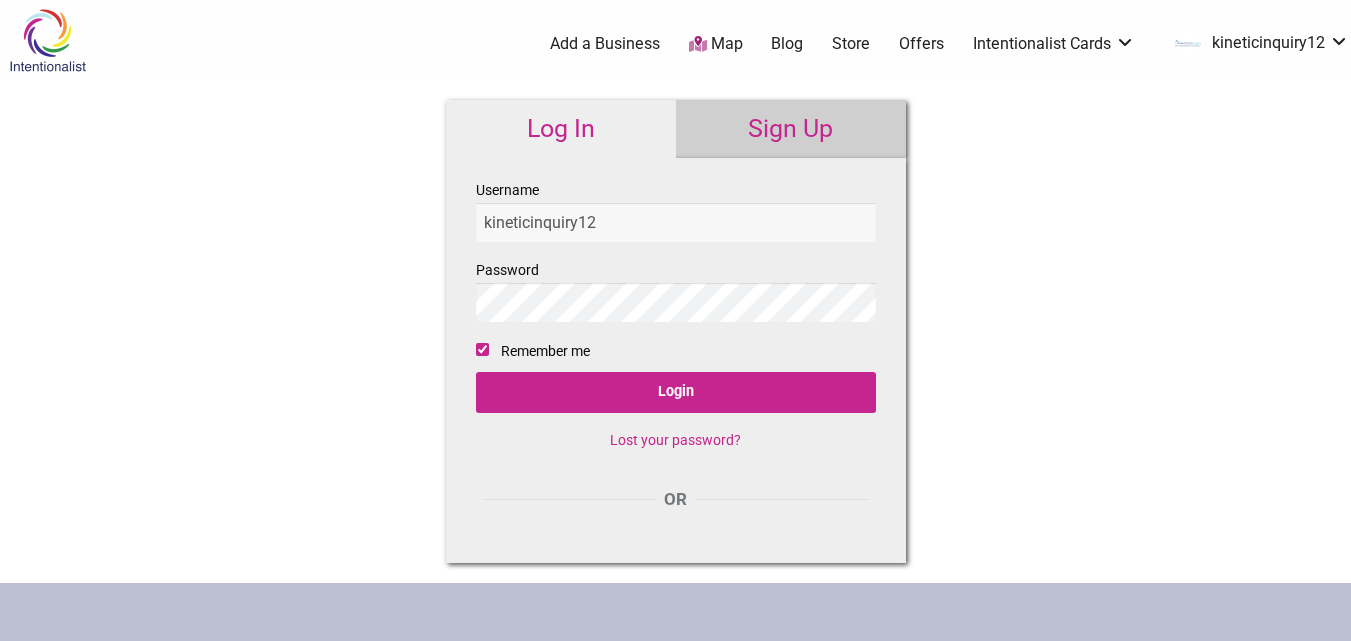 click on "Username                     kineticinquiry12
Password
Remember me
Login
Lost your password?" at bounding box center [676, 323] 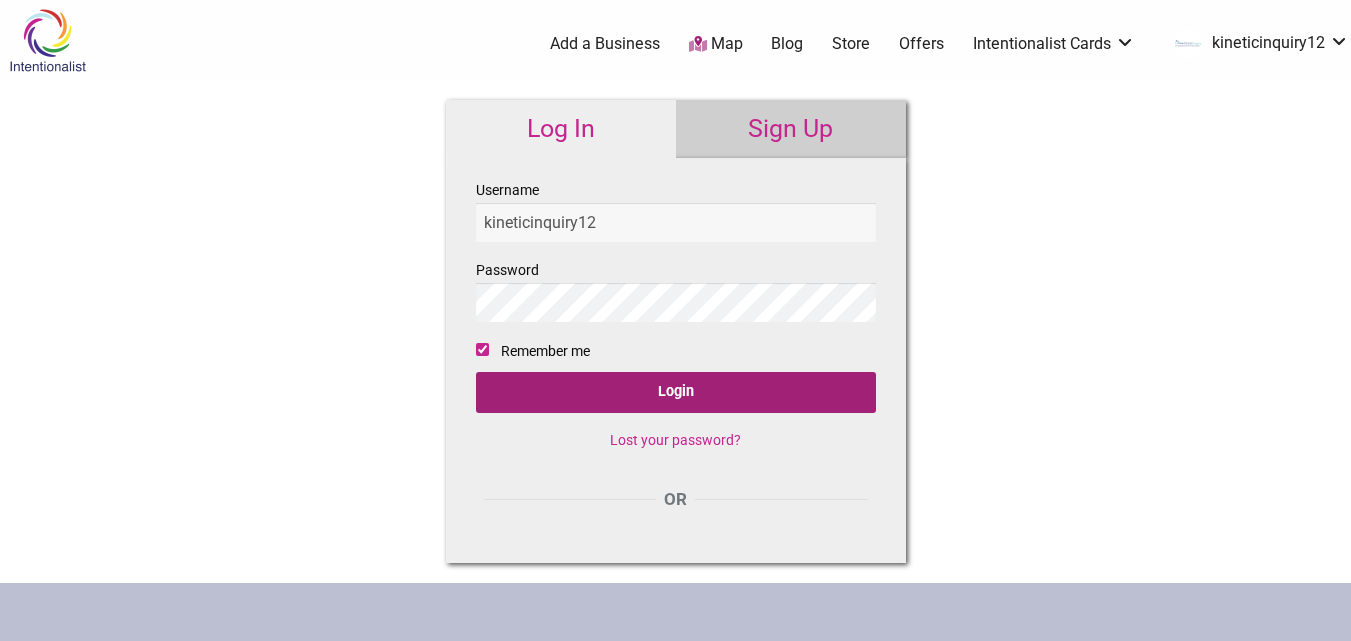 click on "Login" at bounding box center (676, 392) 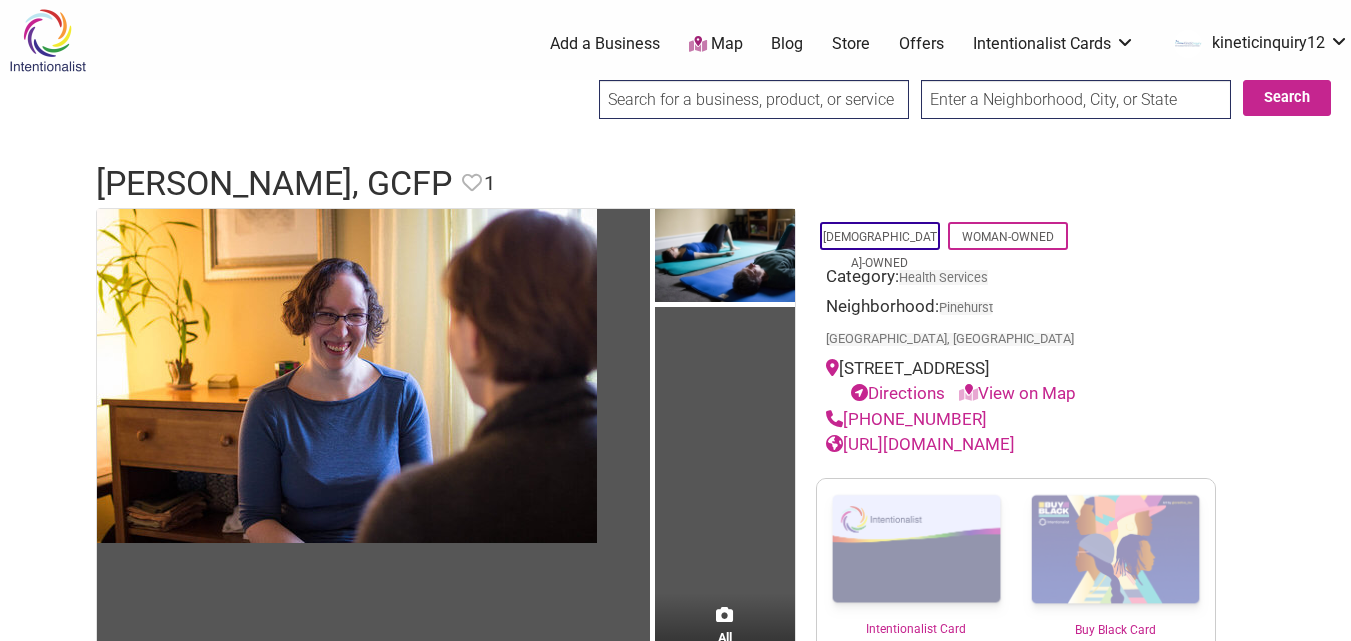 scroll, scrollTop: 0, scrollLeft: 0, axis: both 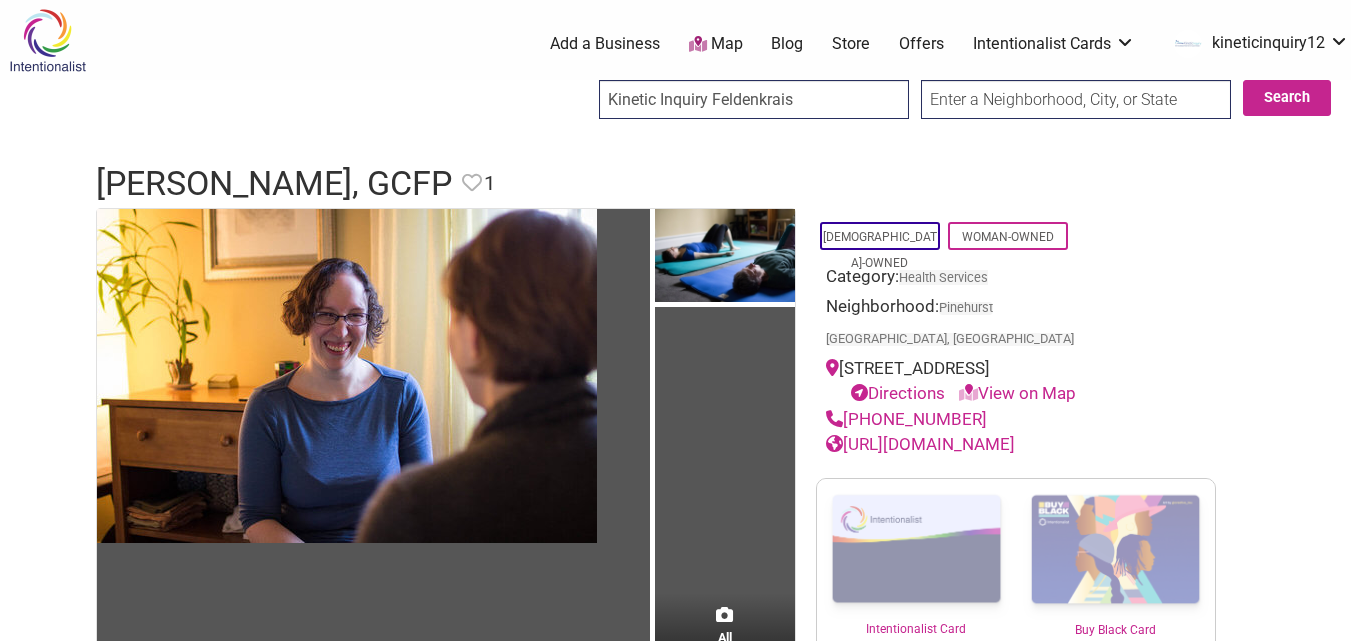 click at bounding box center [1076, 99] 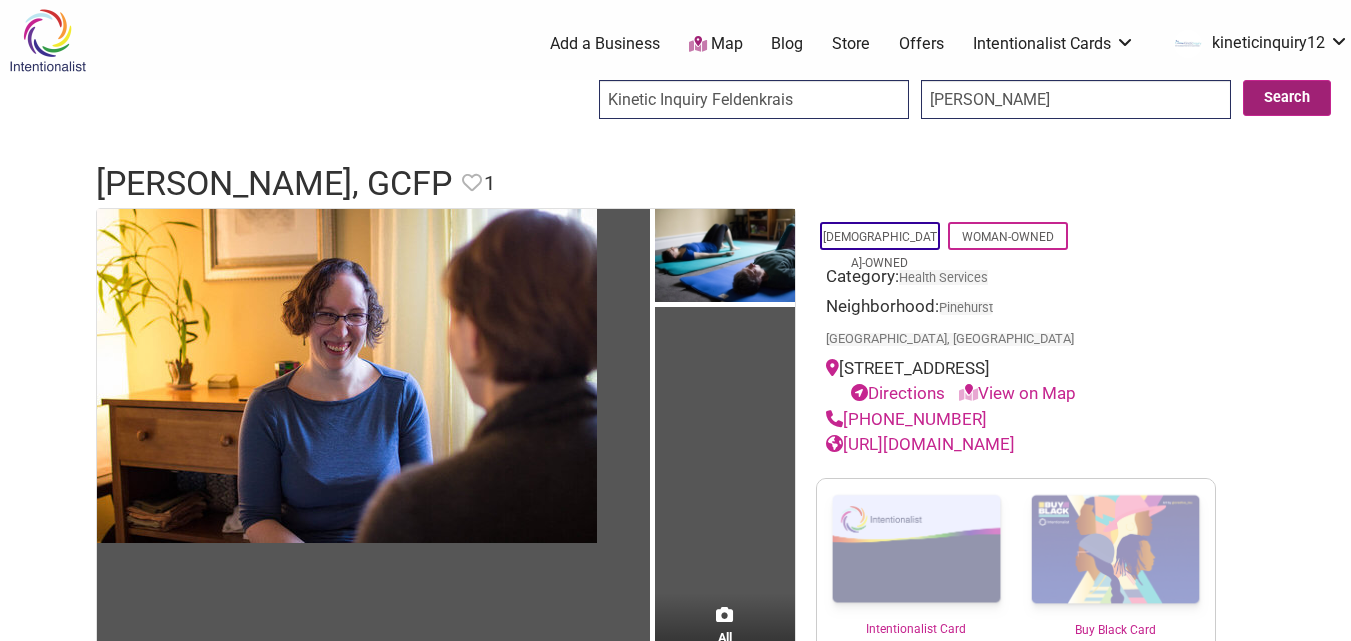 click on "Search" at bounding box center [1287, 98] 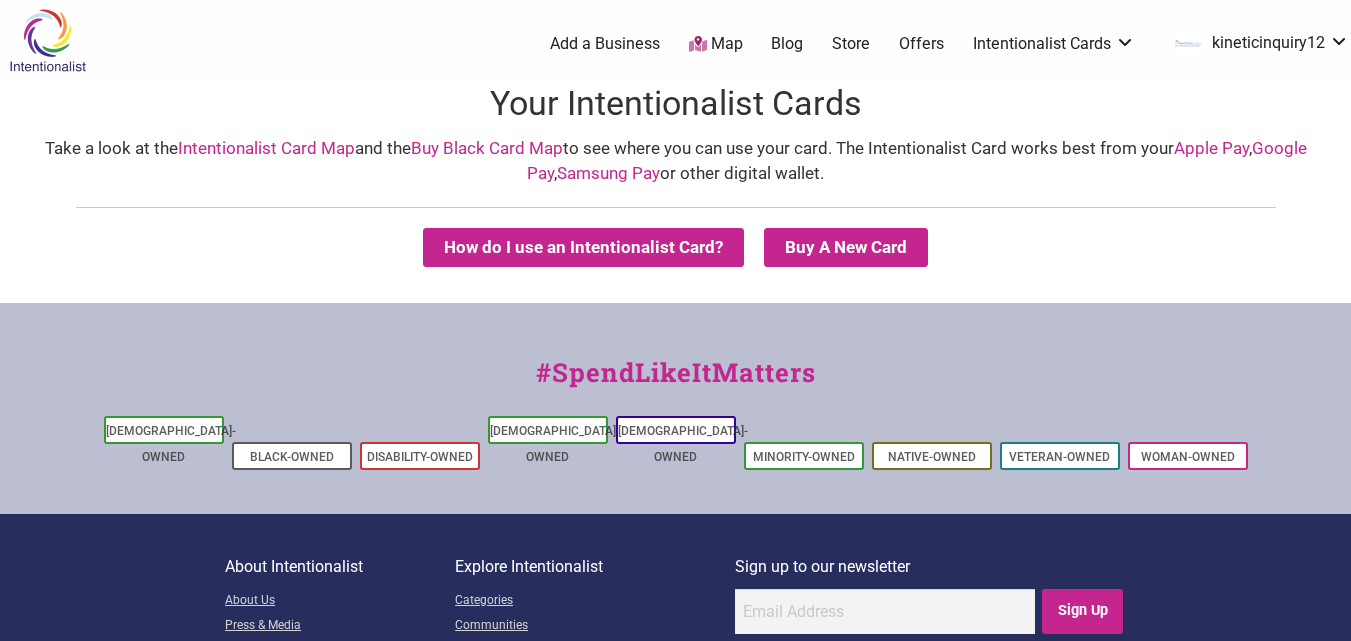 scroll, scrollTop: 0, scrollLeft: 0, axis: both 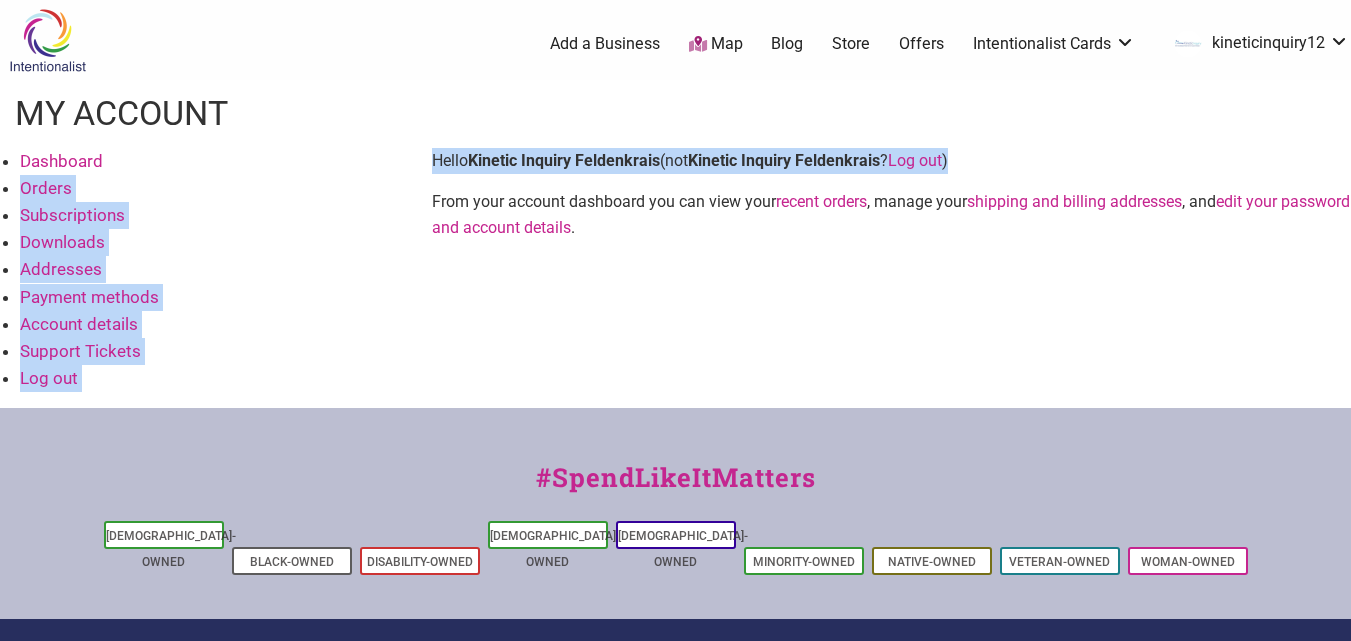drag, startPoint x: 803, startPoint y: 163, endPoint x: 977, endPoint y: 163, distance: 174 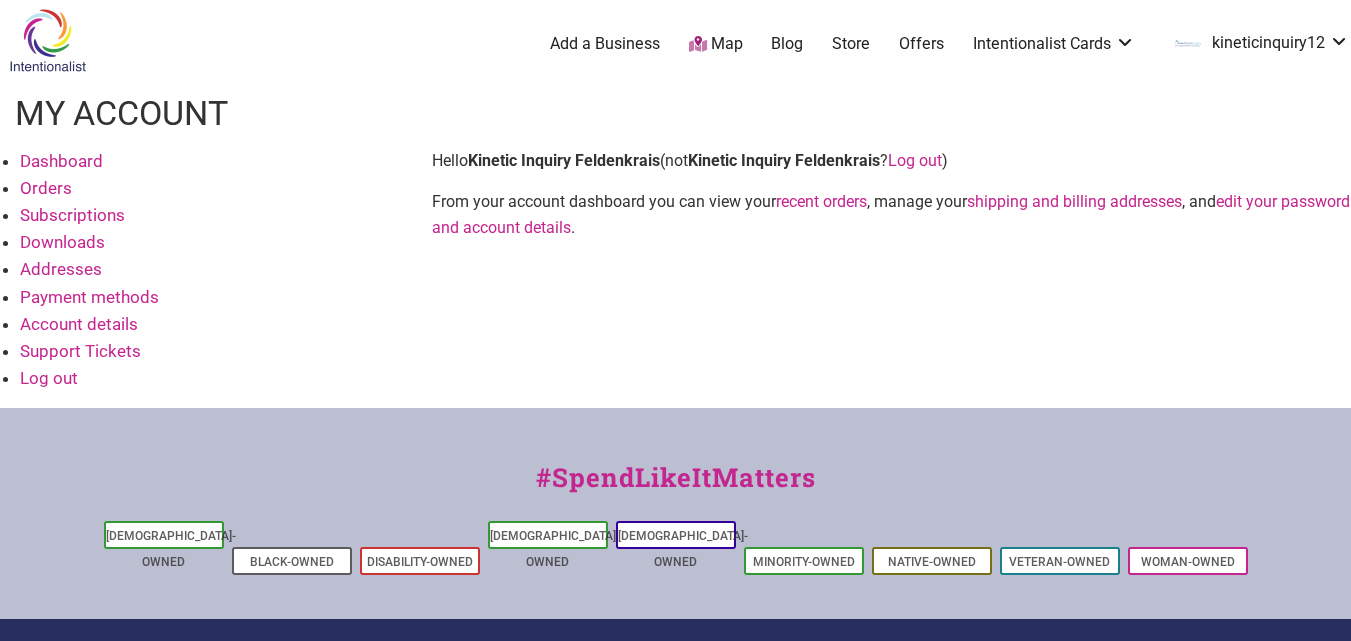 click on "Dashboard
Orders
Subscriptions
Downloads
Addresses
Payment methods
Account details
Support Tickets
Log out
Hello  Kinetic Inquiry Feldenkrais  (not  Kinetic Inquiry Feldenkrais ?  Log out )
From your account dashboard you can view your  recent orders , manage your  shipping and billing addresses , and  edit your password and account details ." at bounding box center [675, 278] 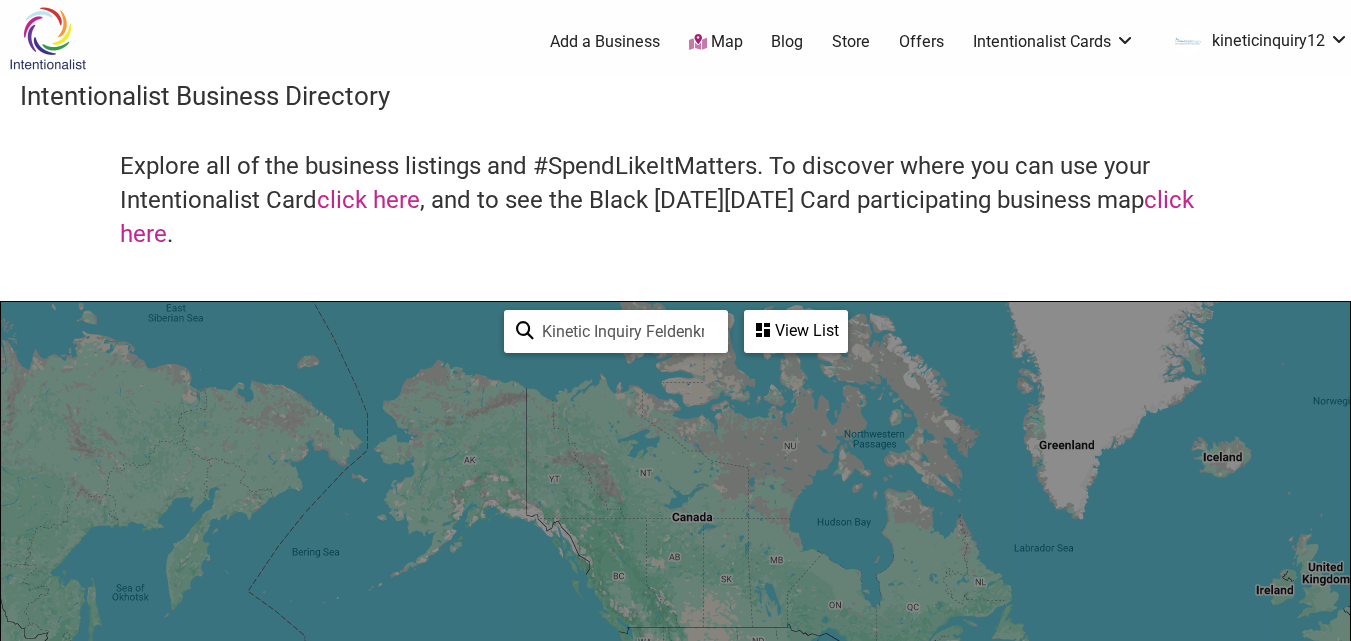 scroll, scrollTop: 0, scrollLeft: 0, axis: both 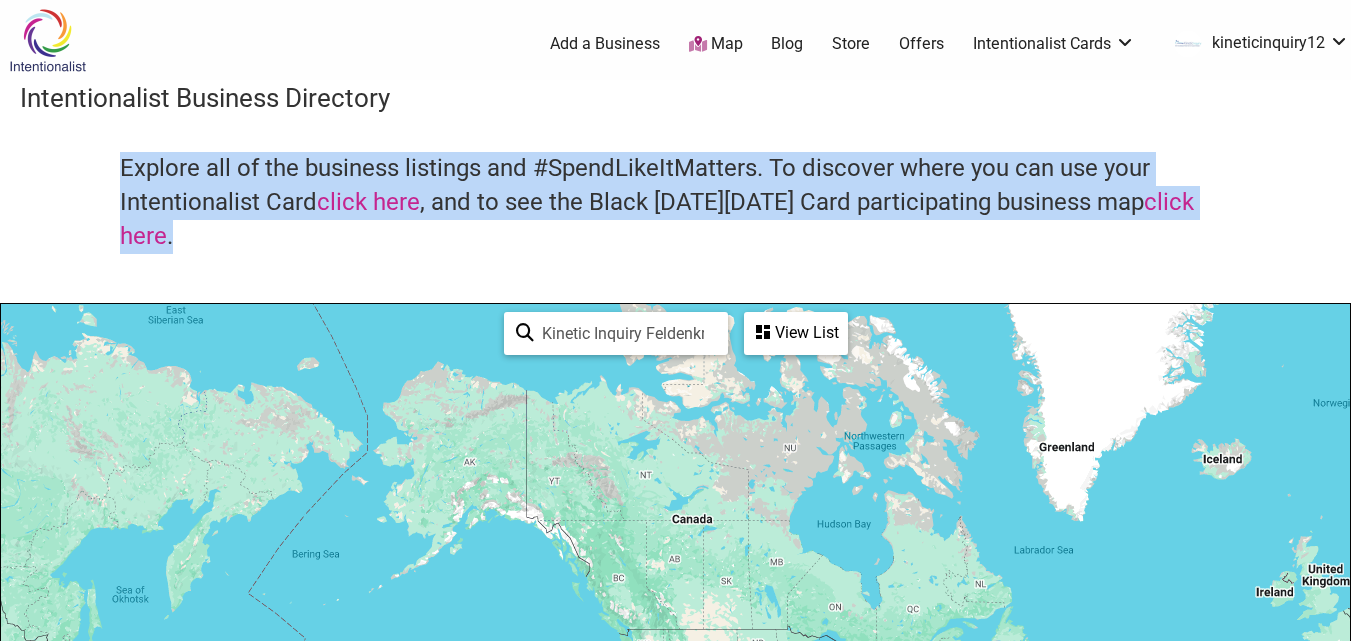 drag, startPoint x: 89, startPoint y: 172, endPoint x: 930, endPoint y: 271, distance: 846.80695 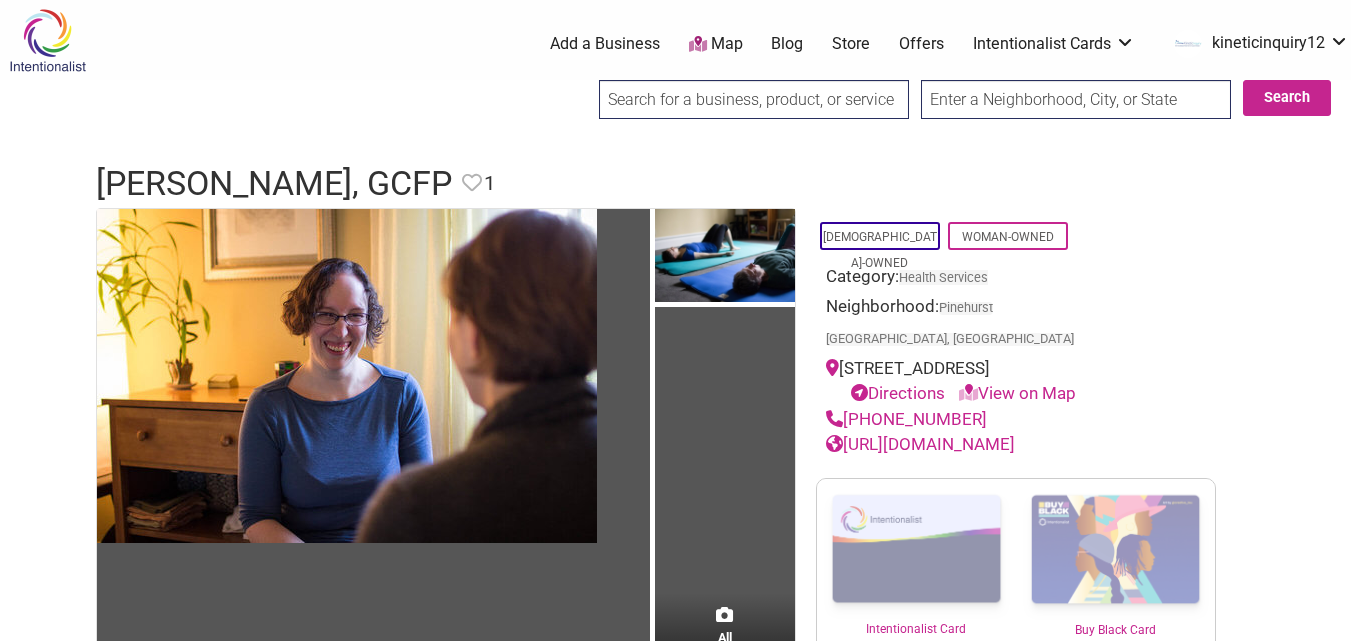 scroll, scrollTop: 0, scrollLeft: 0, axis: both 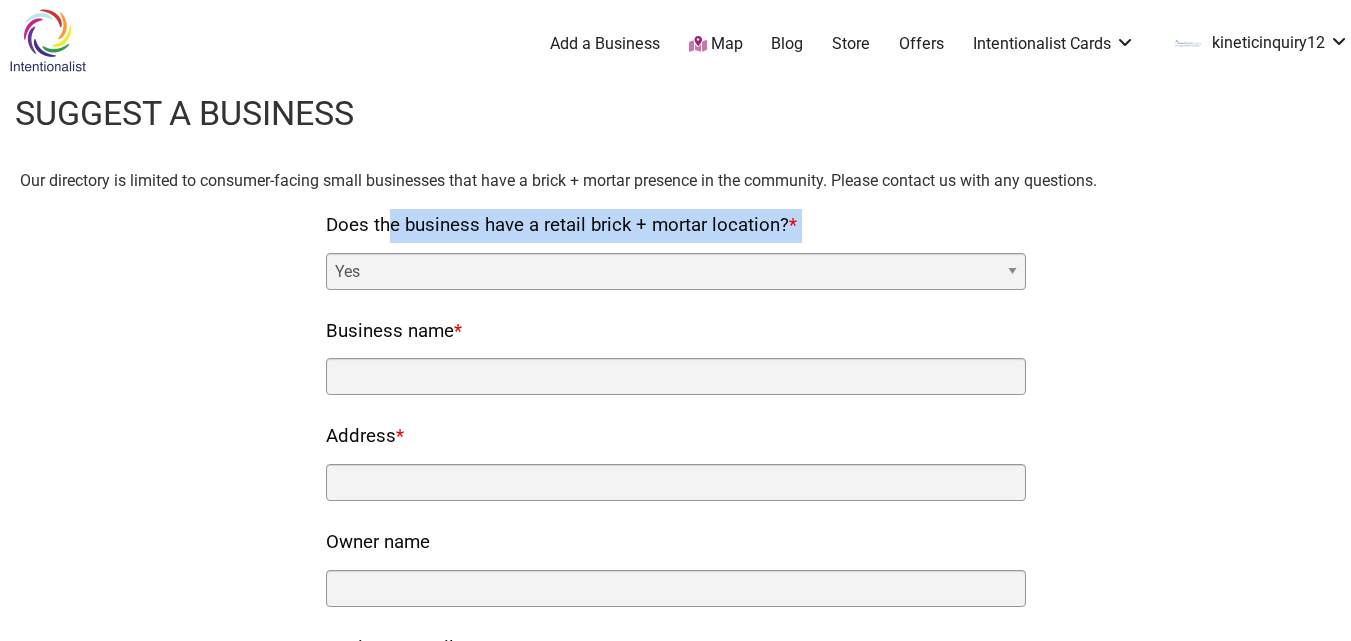 drag, startPoint x: 317, startPoint y: 233, endPoint x: 827, endPoint y: 240, distance: 510.04803 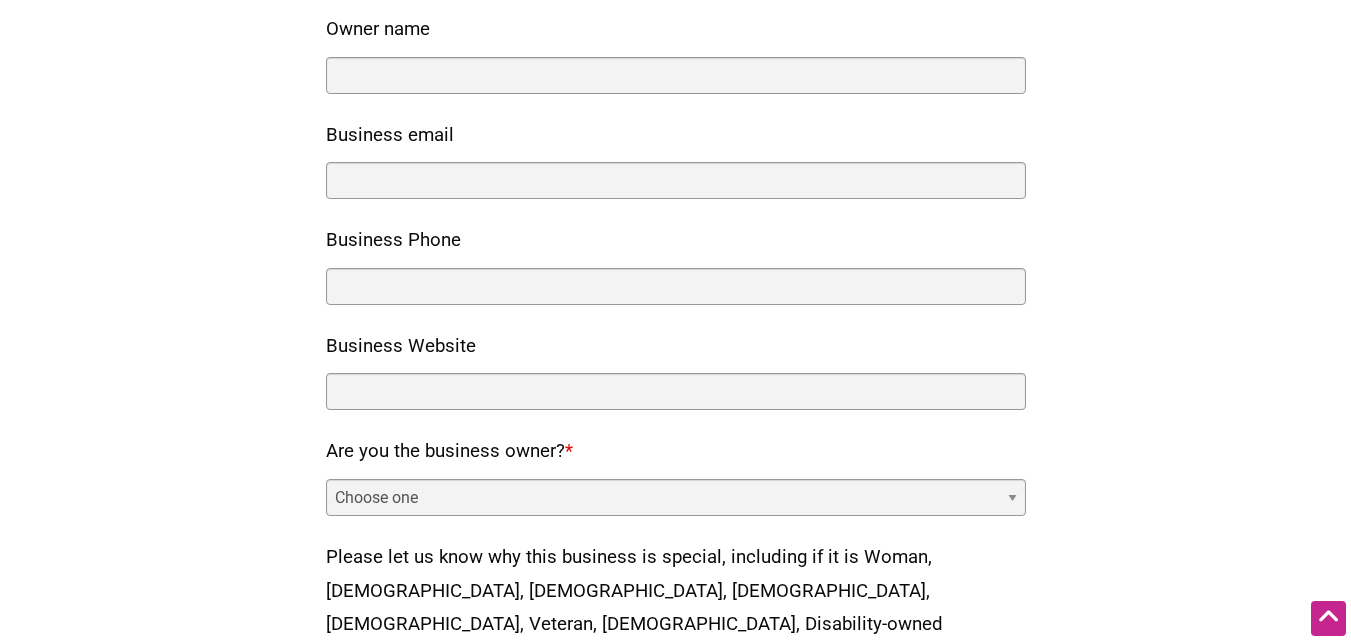scroll, scrollTop: 700, scrollLeft: 0, axis: vertical 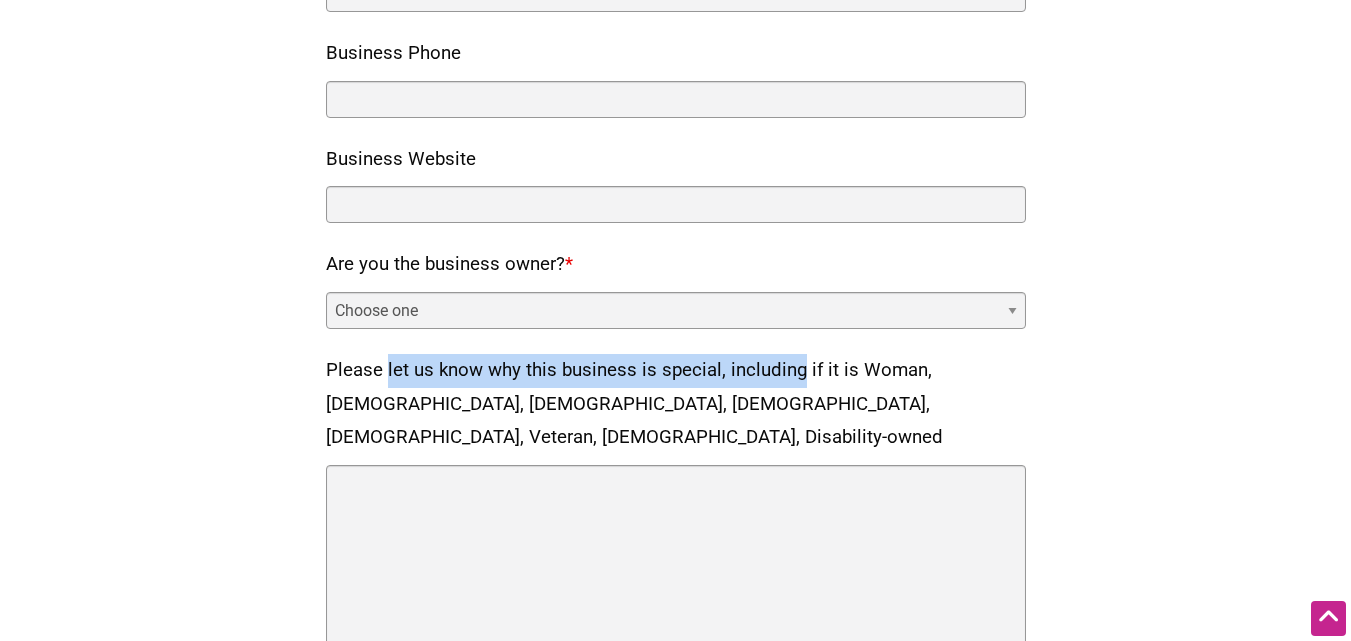 drag, startPoint x: 550, startPoint y: 369, endPoint x: 763, endPoint y: 395, distance: 214.581 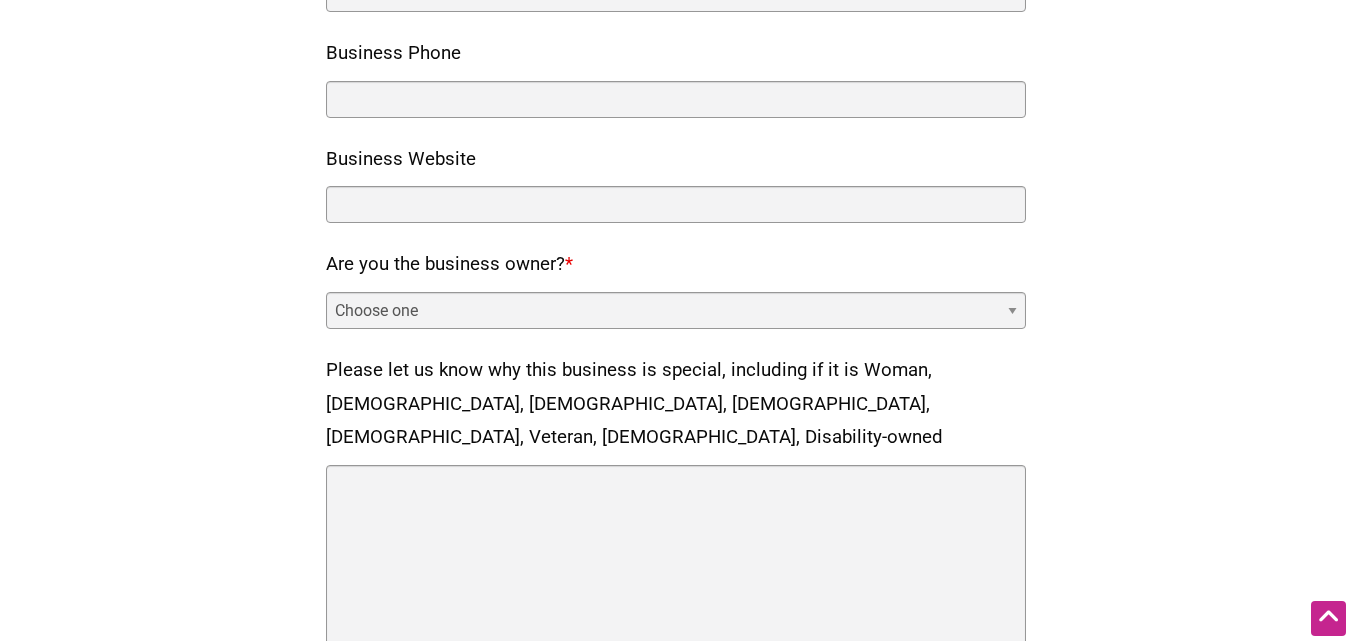 click on "Please let us know why this business is special, including if it is Woman, [DEMOGRAPHIC_DATA], [DEMOGRAPHIC_DATA], [DEMOGRAPHIC_DATA], [DEMOGRAPHIC_DATA], Veteran, [DEMOGRAPHIC_DATA], Disability-owned" at bounding box center (676, 404) 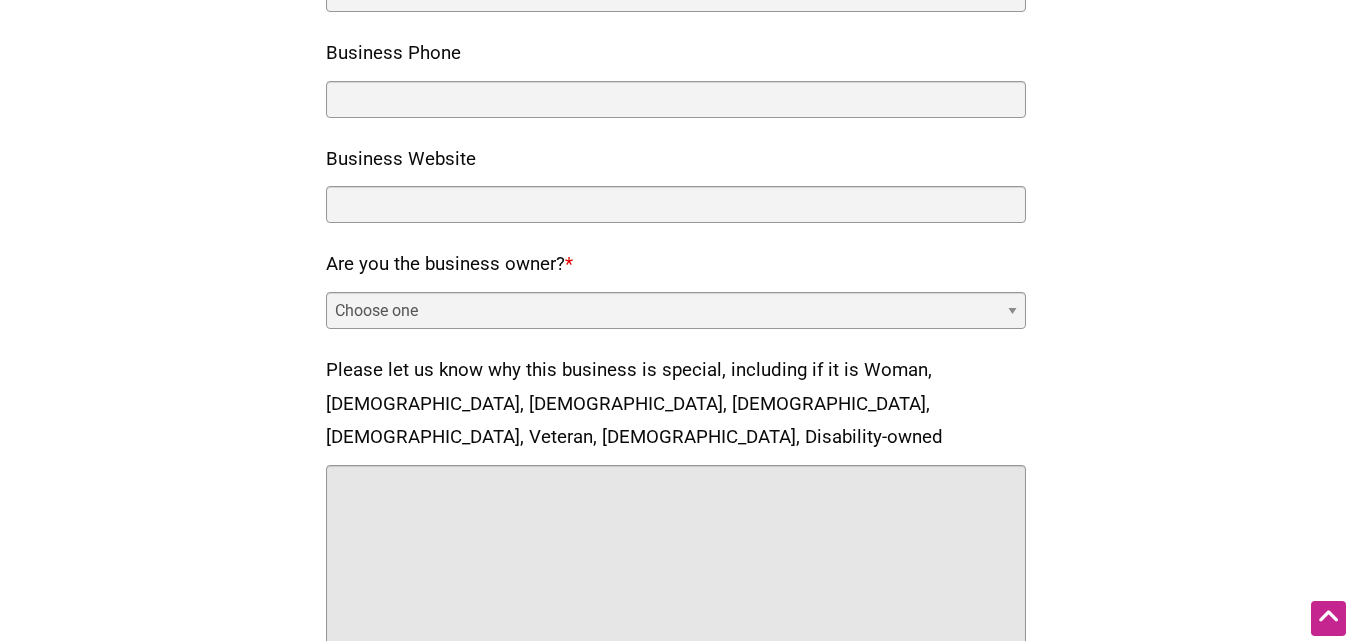 click on "Please let us know why this business is special, including if it is Woman, [DEMOGRAPHIC_DATA], [DEMOGRAPHIC_DATA], [DEMOGRAPHIC_DATA], [DEMOGRAPHIC_DATA], Veteran, [DEMOGRAPHIC_DATA], Disability-owned" at bounding box center [676, 565] 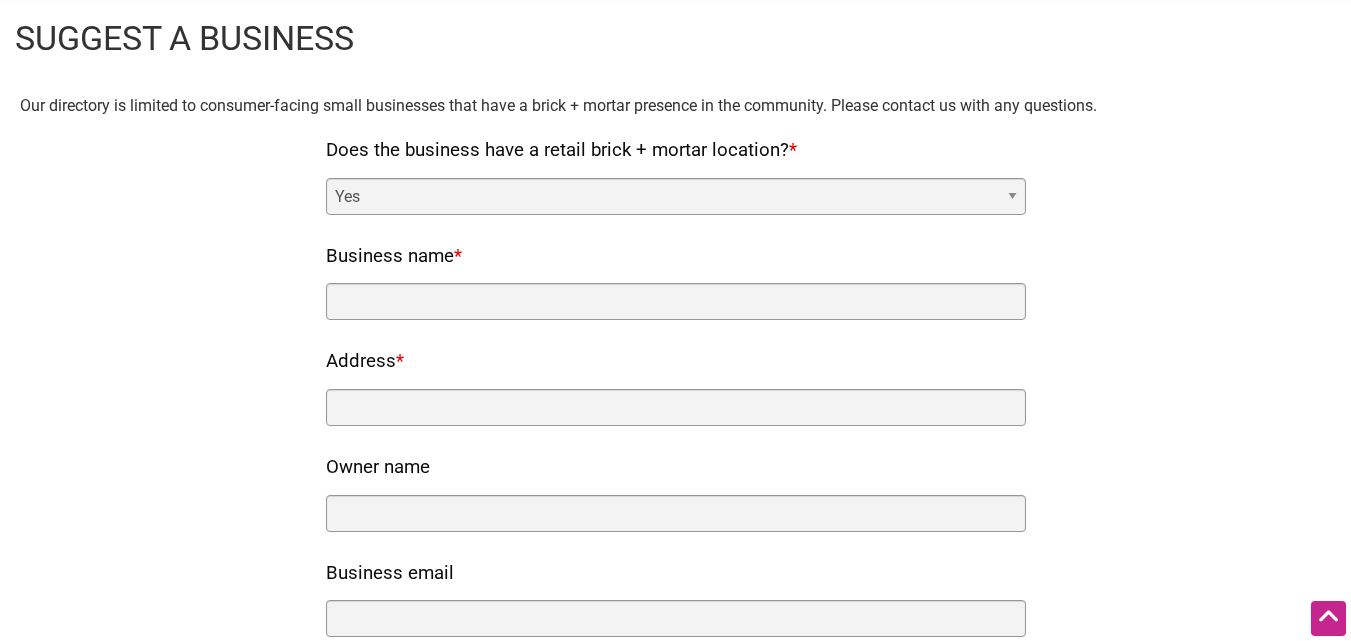 scroll, scrollTop: 0, scrollLeft: 0, axis: both 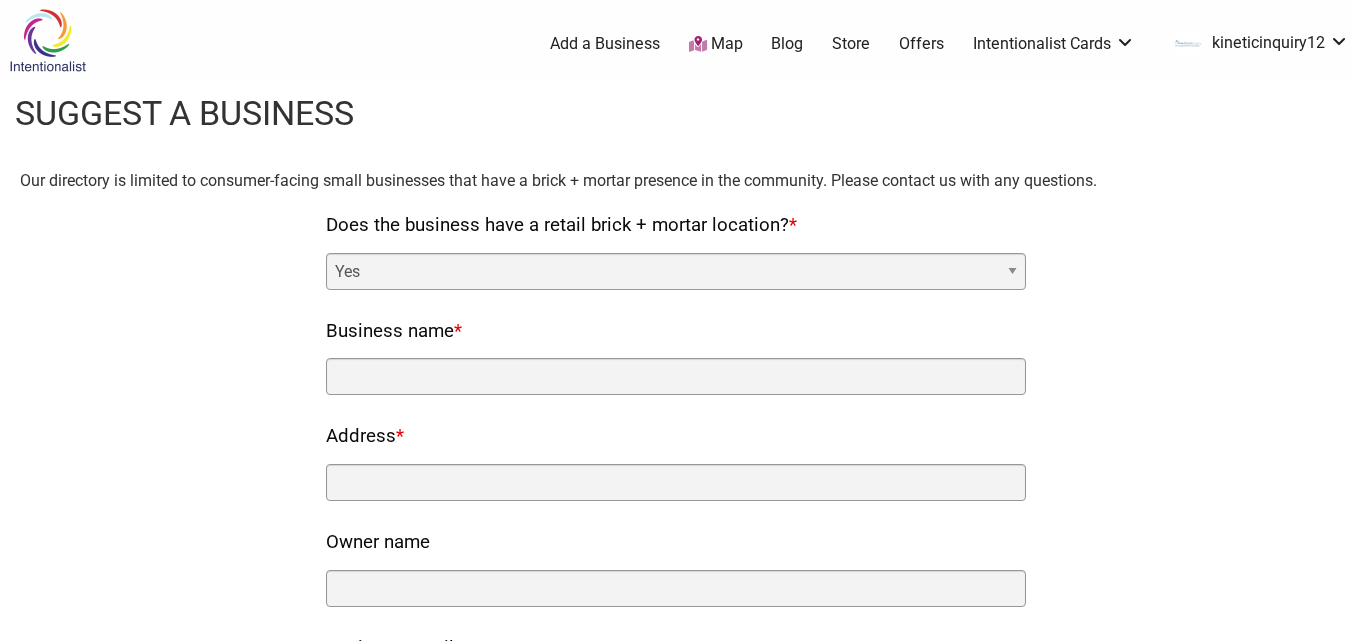 click on "Yes
No" at bounding box center (676, 271) 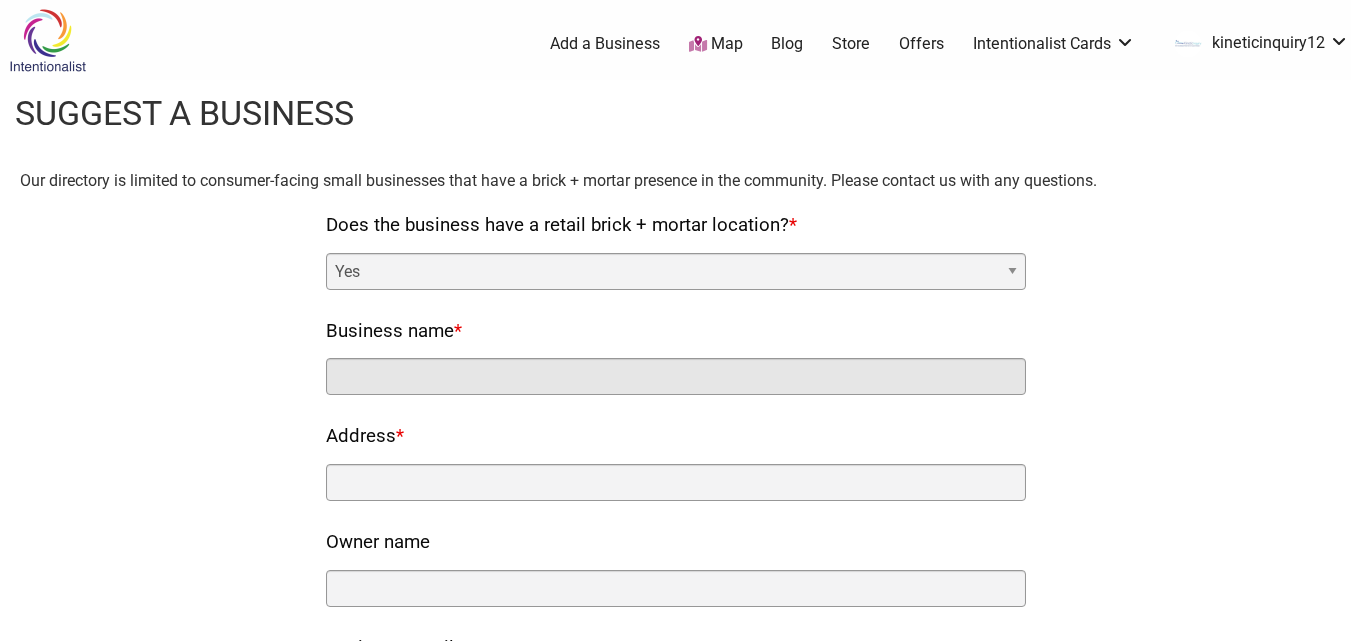 click on "Business name  *" at bounding box center [676, 376] 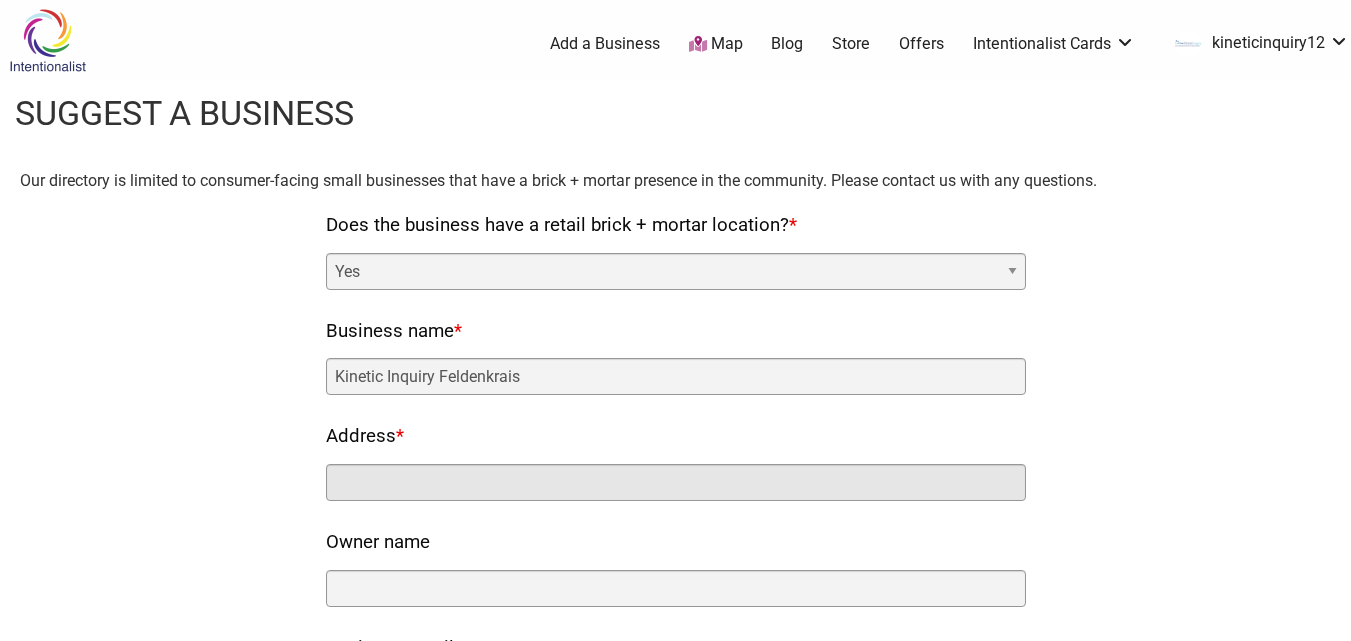 type on "[STREET_ADDRESS]" 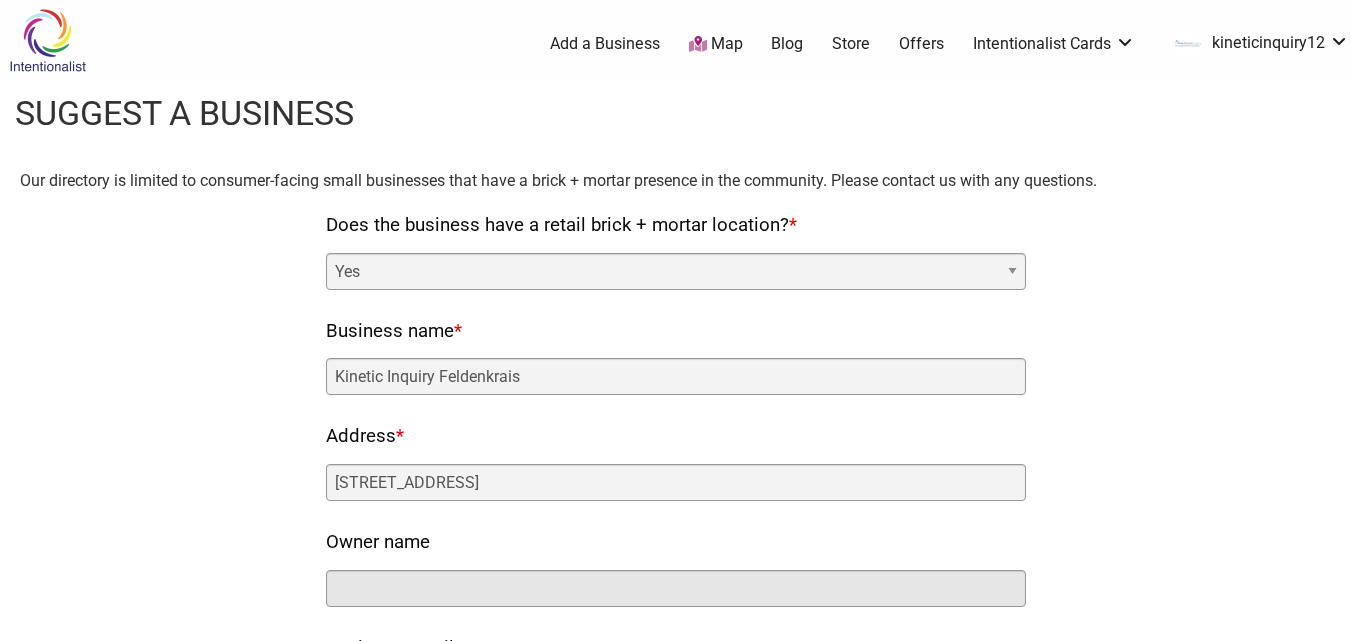 type on "Kinetic Inquiry Feldenkrais" 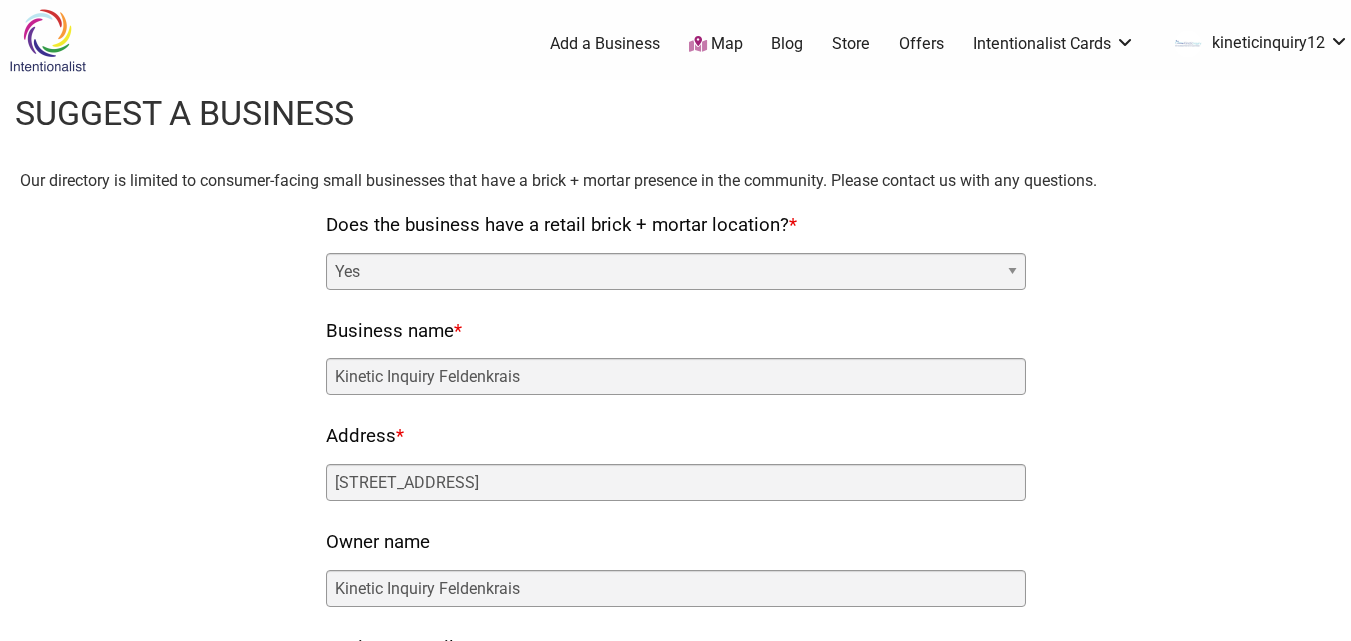 type on "[EMAIL_ADDRESS][DOMAIN_NAME]" 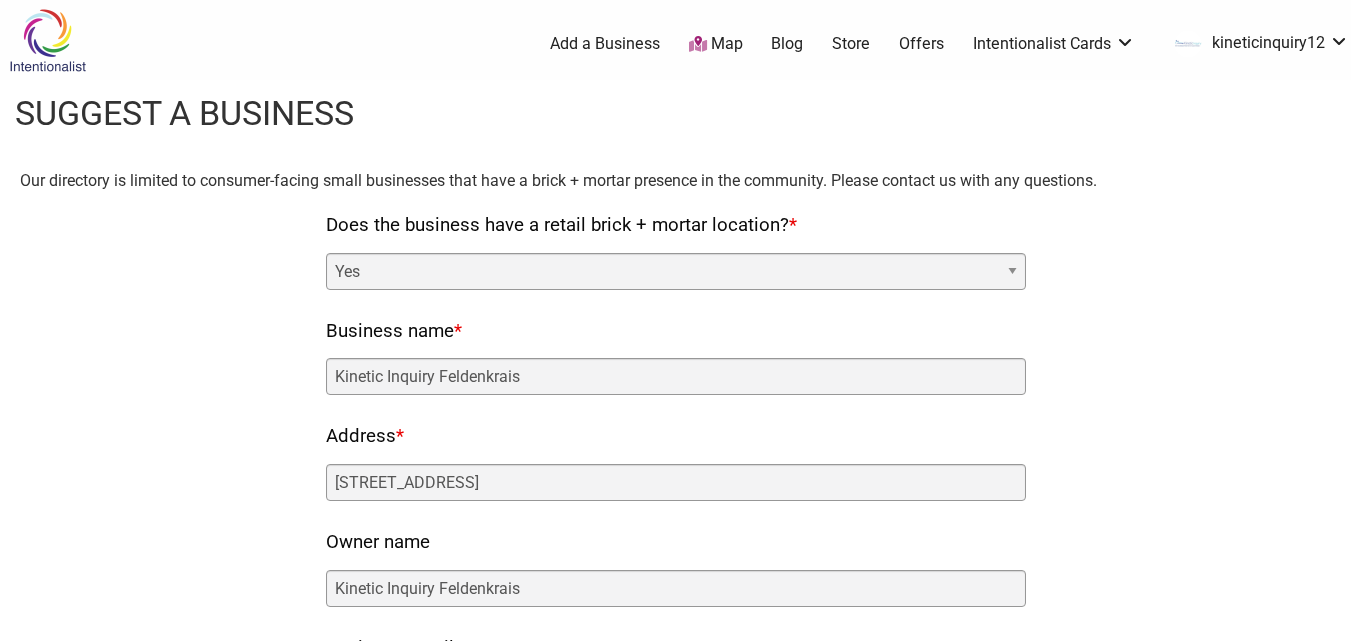type on "[PHONE_NUMBER]" 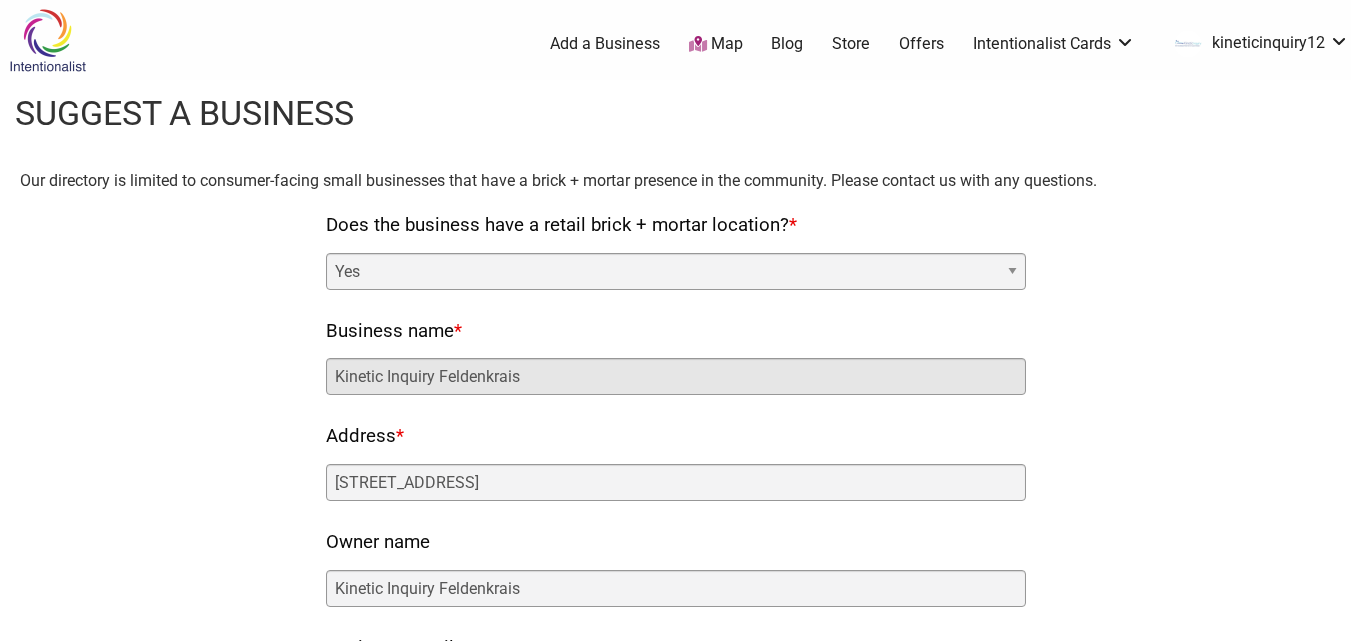 drag, startPoint x: 599, startPoint y: 361, endPoint x: 195, endPoint y: 388, distance: 404.9012 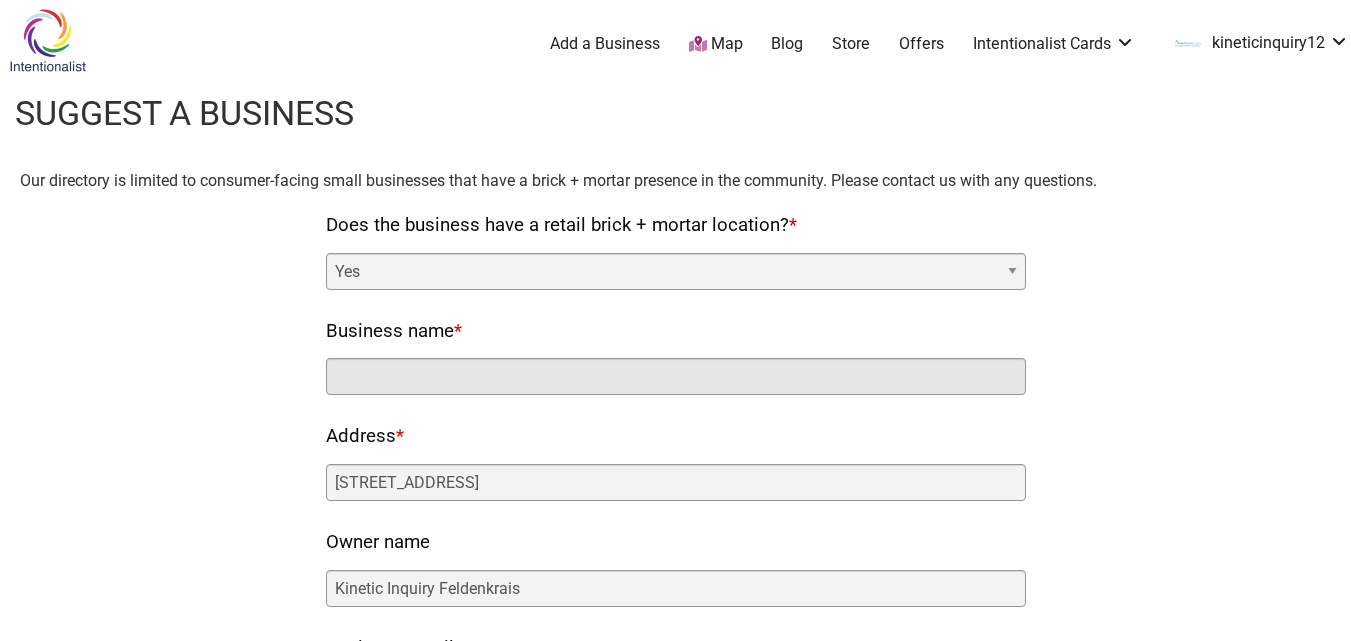 paste on "Kinetic Inquiry Feldenkrais" 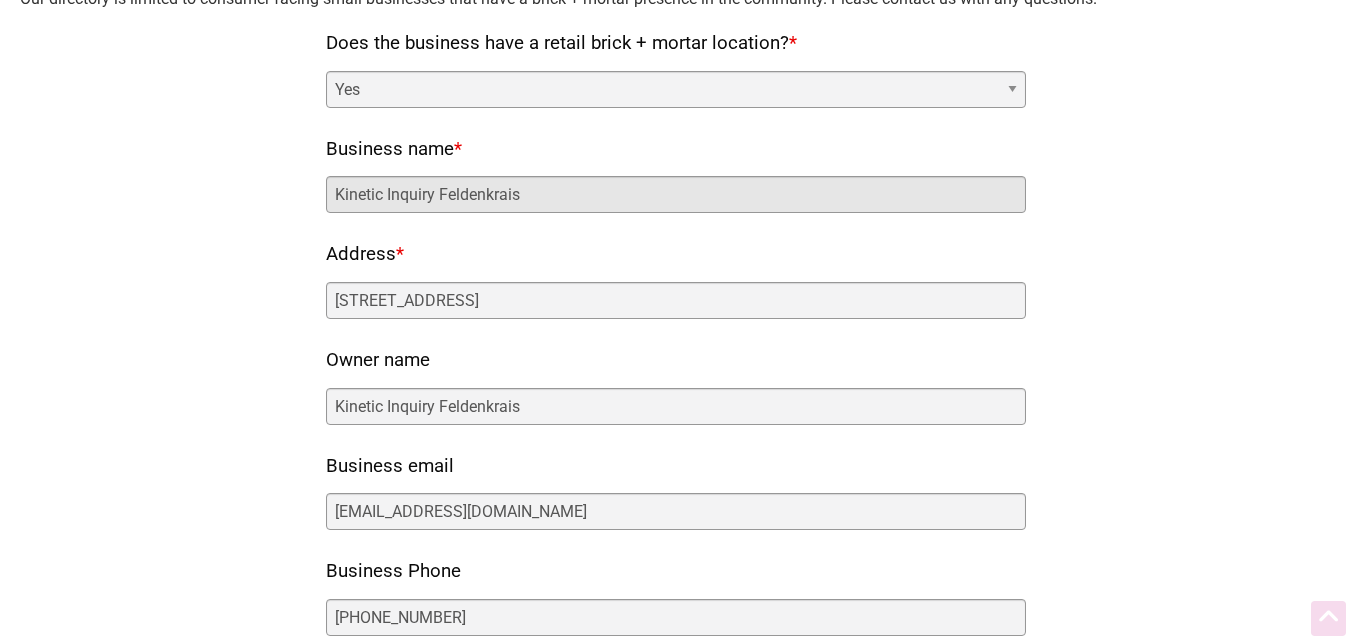 scroll, scrollTop: 200, scrollLeft: 0, axis: vertical 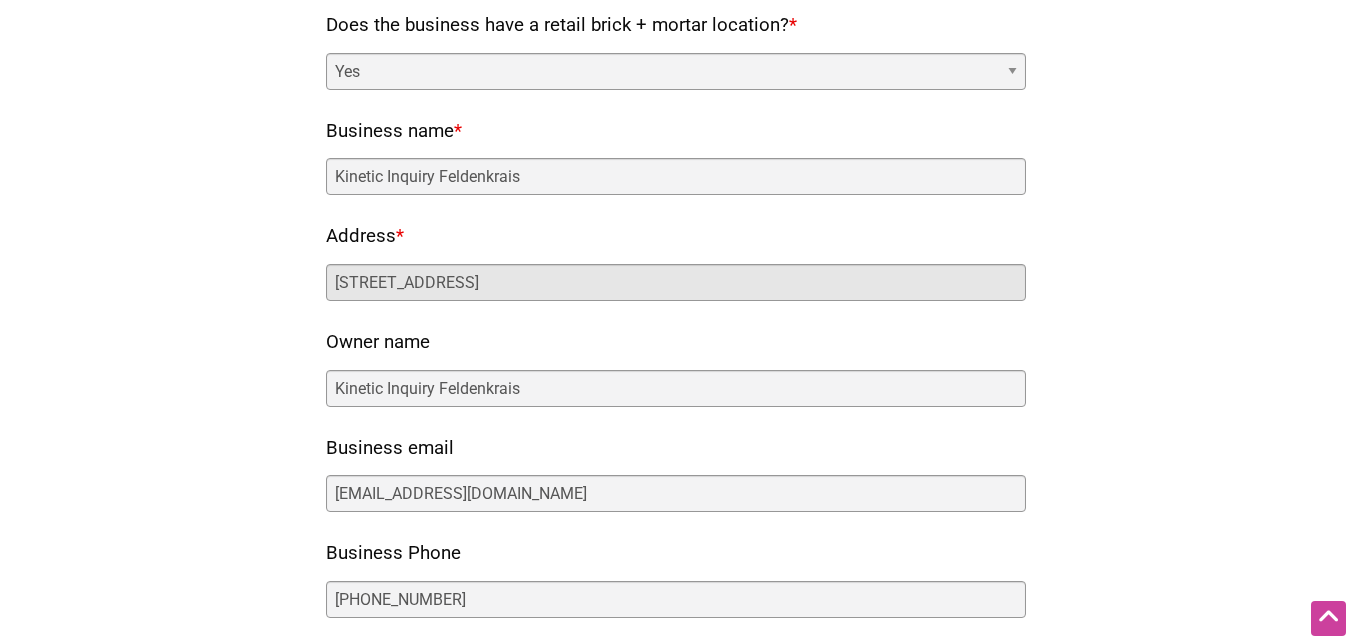 drag, startPoint x: 517, startPoint y: 292, endPoint x: 171, endPoint y: 293, distance: 346.00143 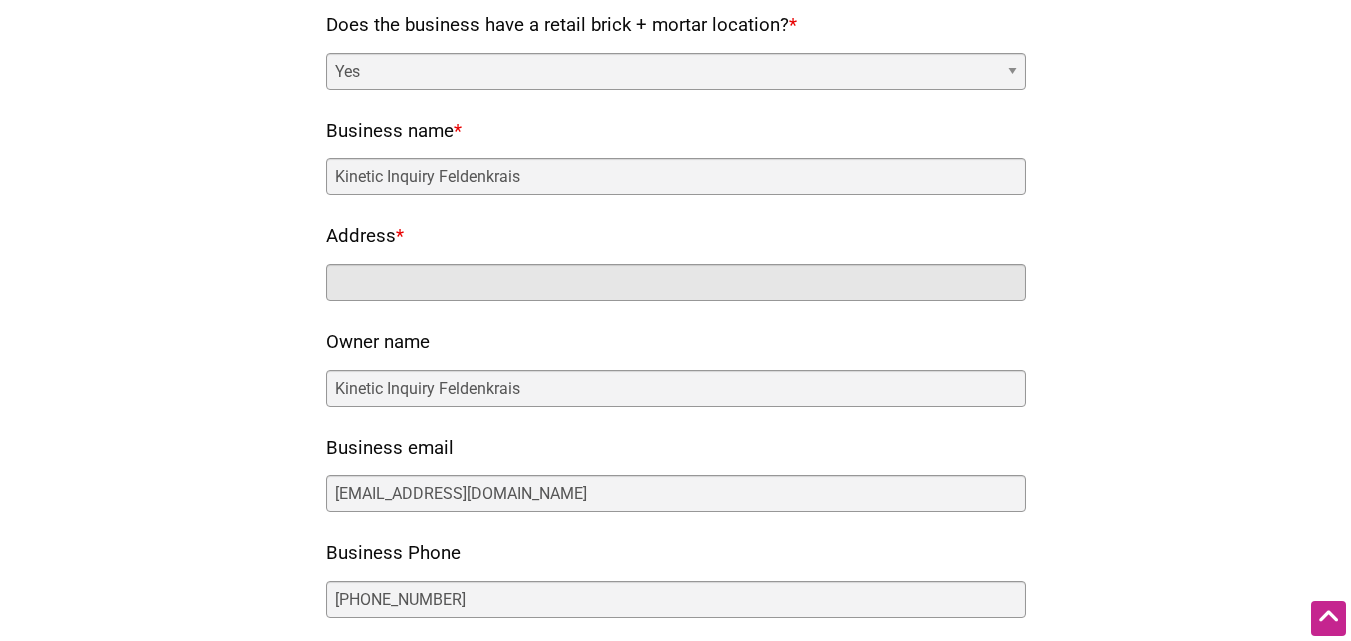 paste on "[STREET_ADDRESS]" 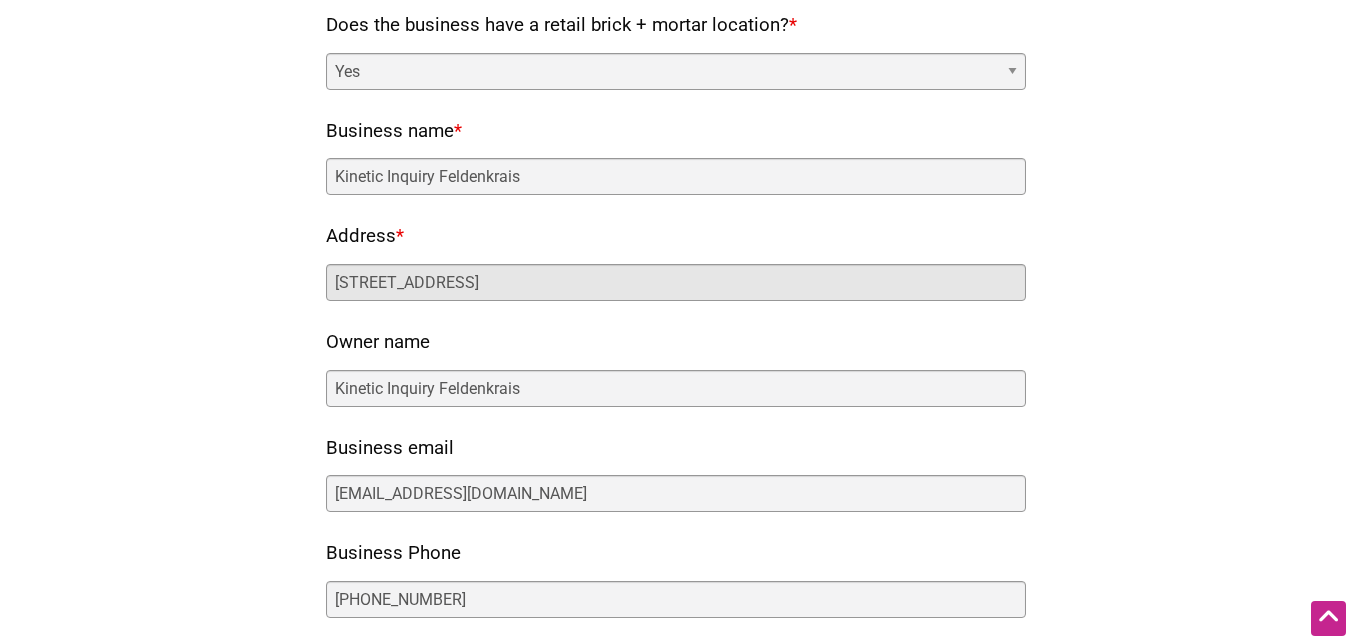 click on "[STREET_ADDRESS]" at bounding box center [676, 282] 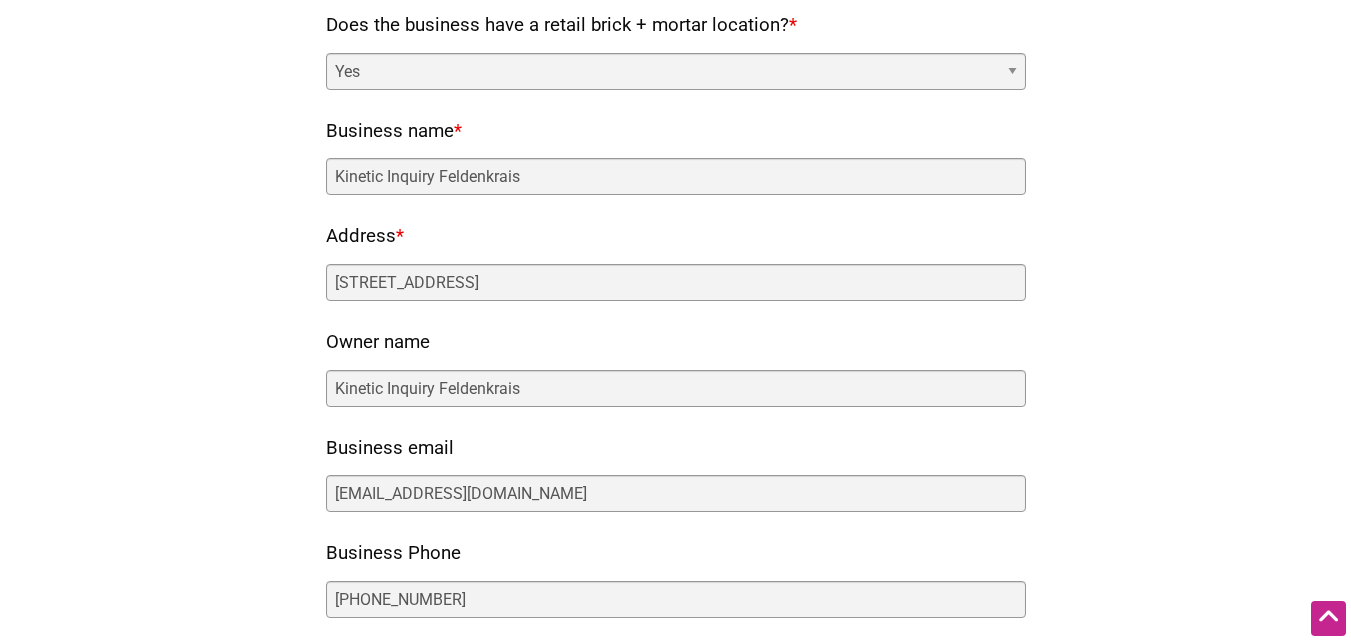 click on "Does the business have a retail brick + mortar location?  *
Yes
No
Business name  *
Kinetic Inquiry Feldenkrais
Address  *
[STREET_ADDRESS]
Owner name
Kinetic Inquiry Feldenkrais" at bounding box center (676, 619) 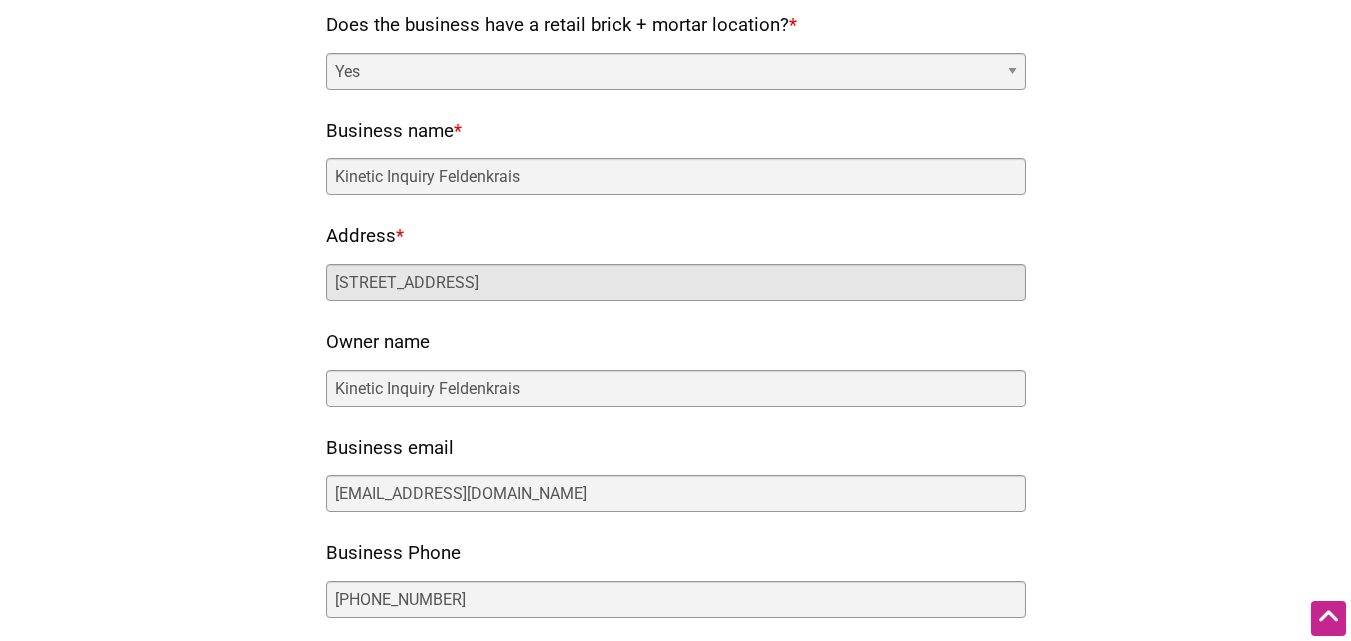click on "[STREET_ADDRESS]" at bounding box center [676, 282] 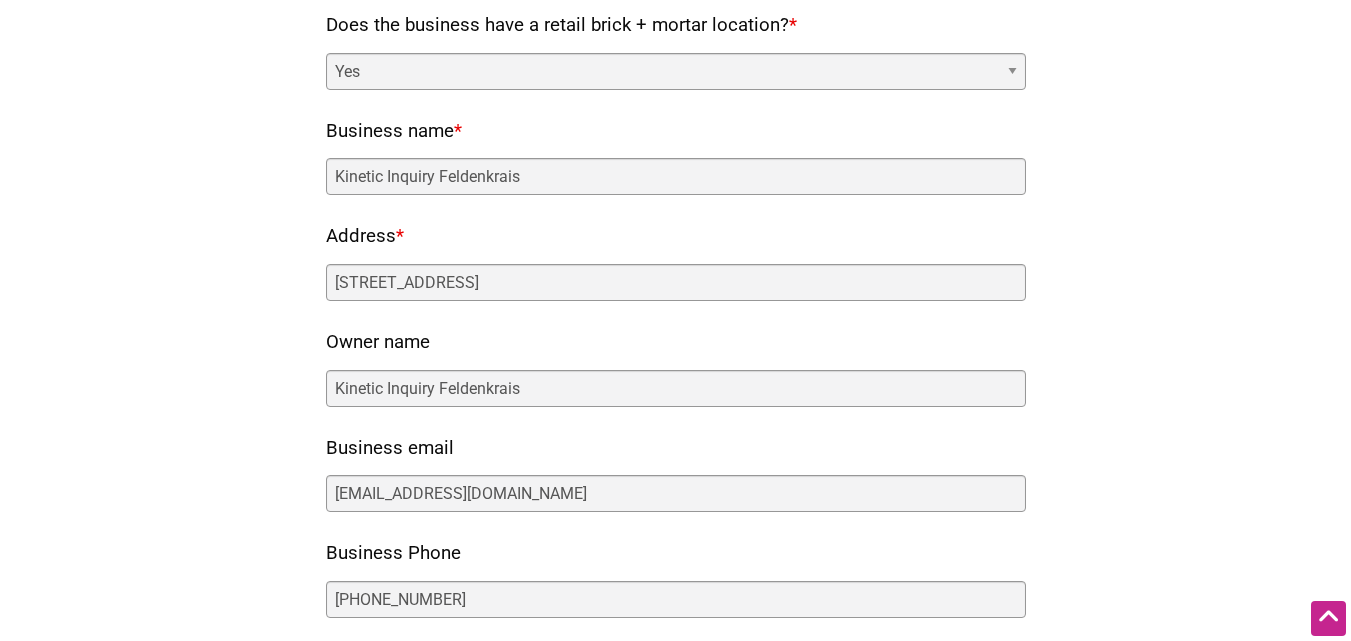 click at bounding box center [76, 1770] 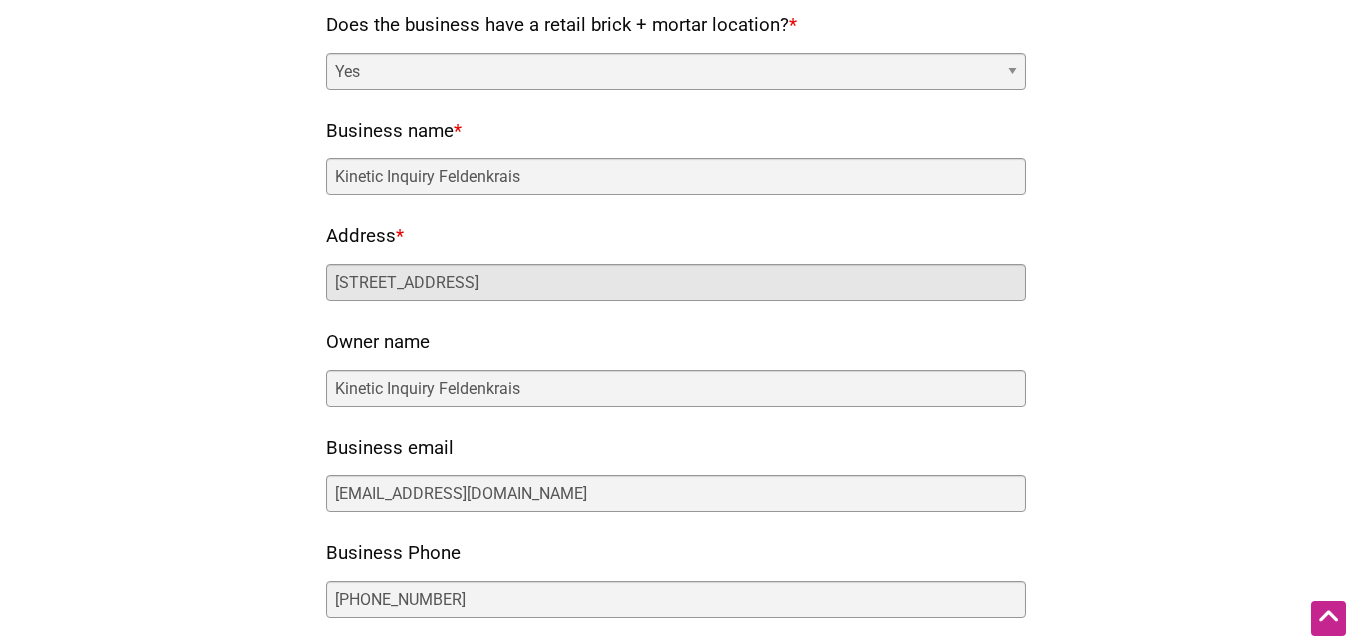 type on "[STREET_ADDRESS]" 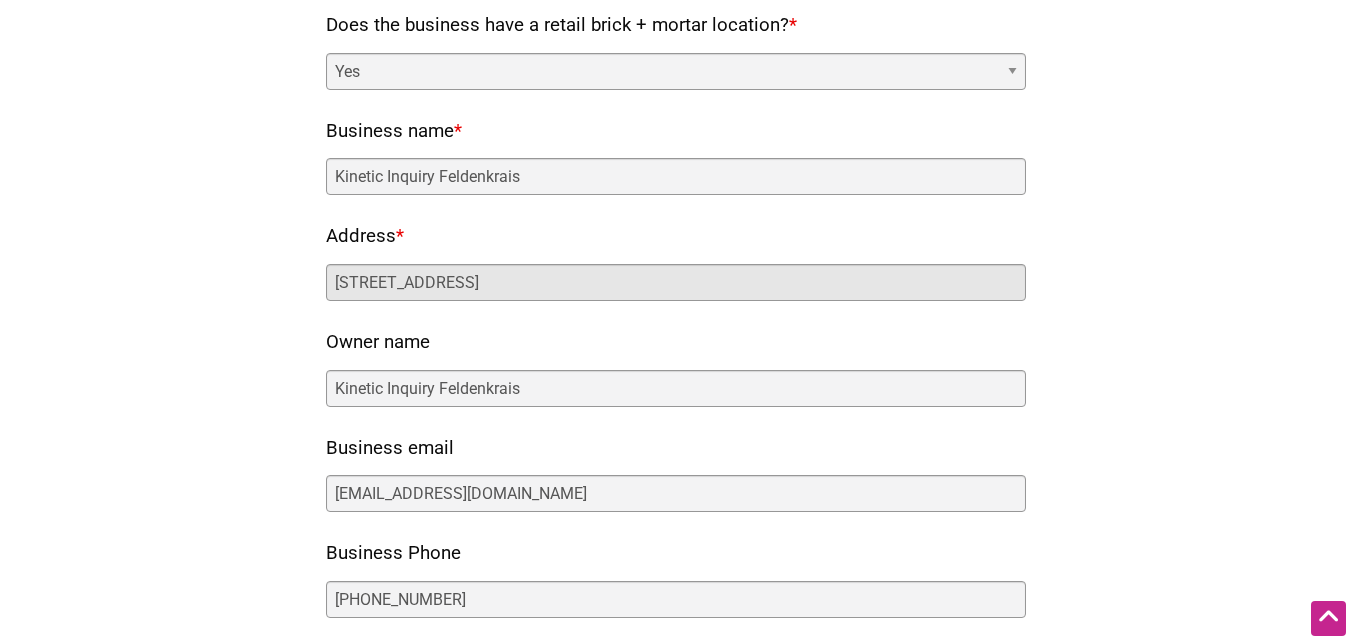 drag, startPoint x: 386, startPoint y: 272, endPoint x: 215, endPoint y: 299, distance: 173.11845 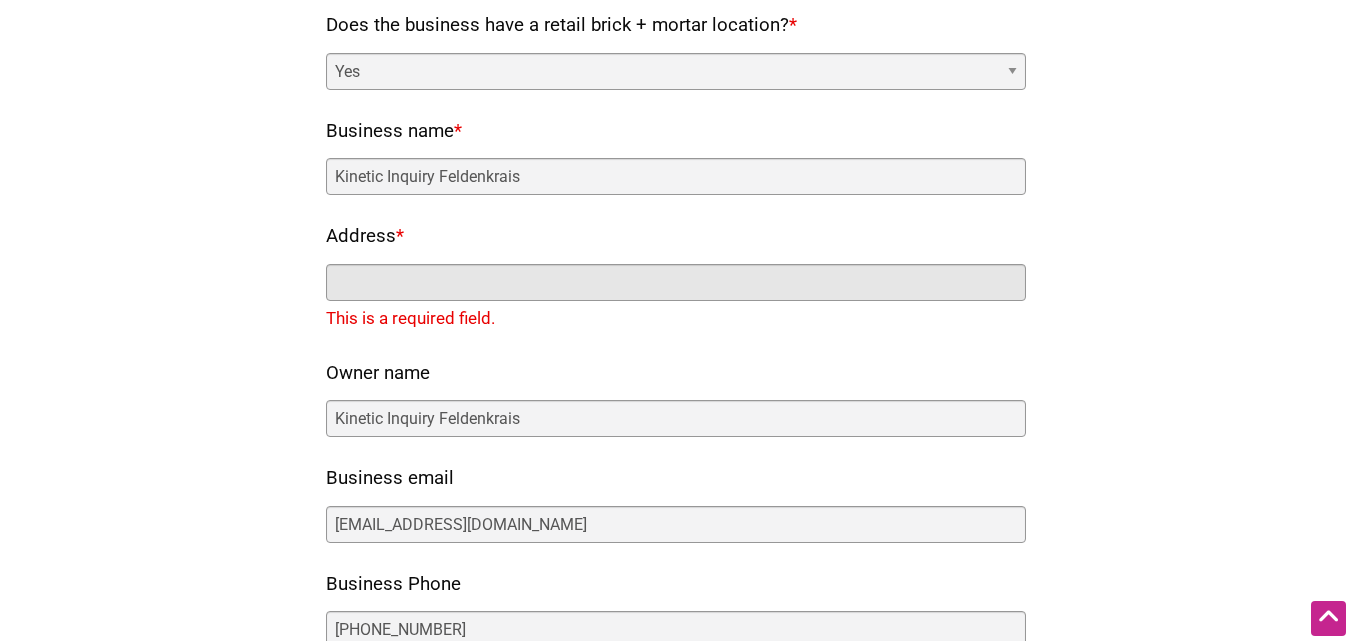 paste on "[STREET_ADDRESS]" 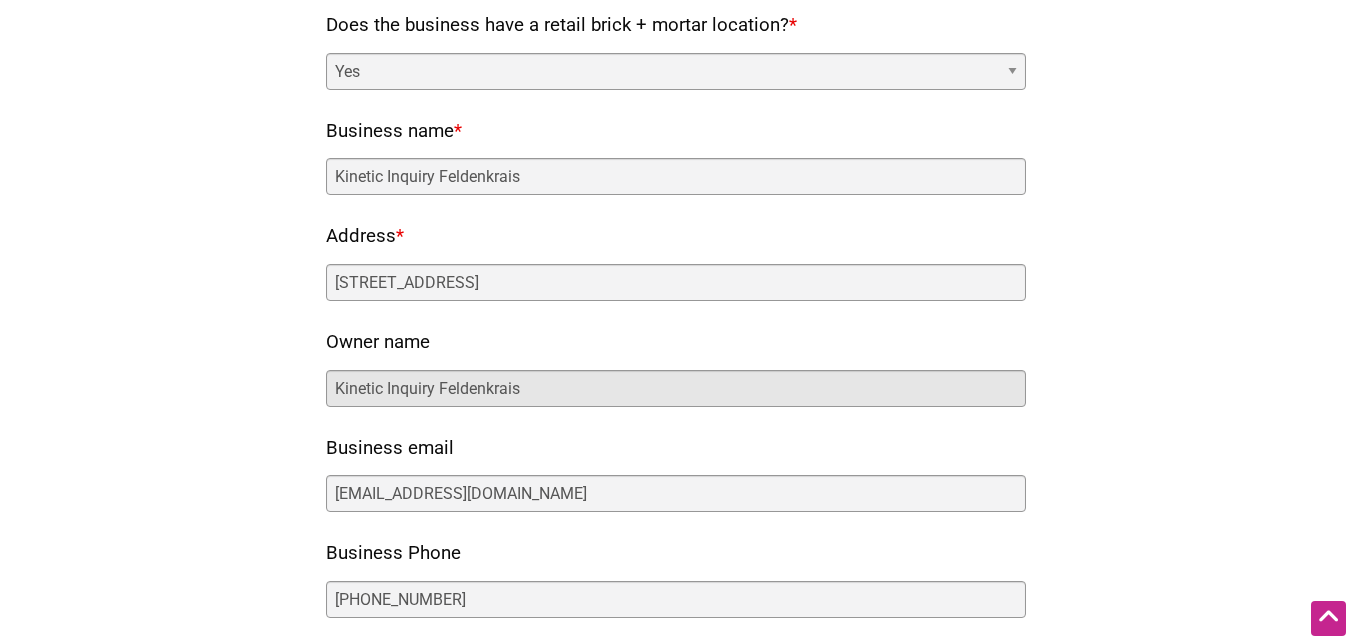 click on "Kinetic Inquiry Feldenkrais" at bounding box center (676, 388) 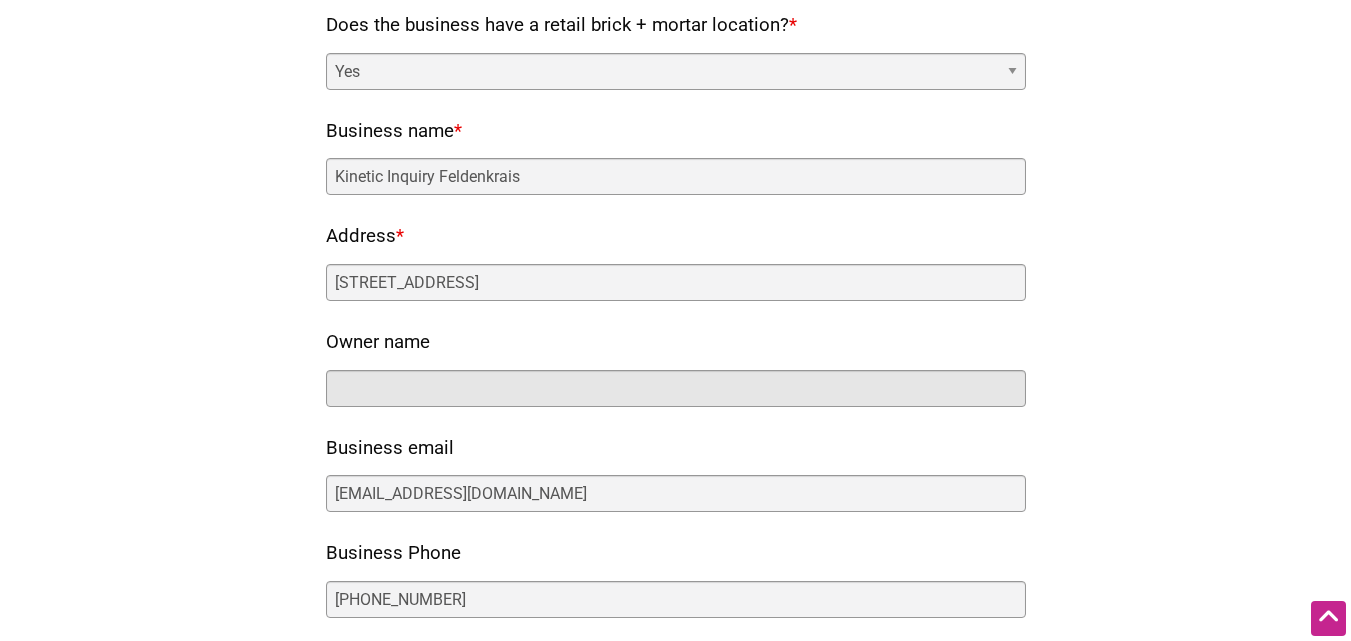 paste on "[PERSON_NAME]" 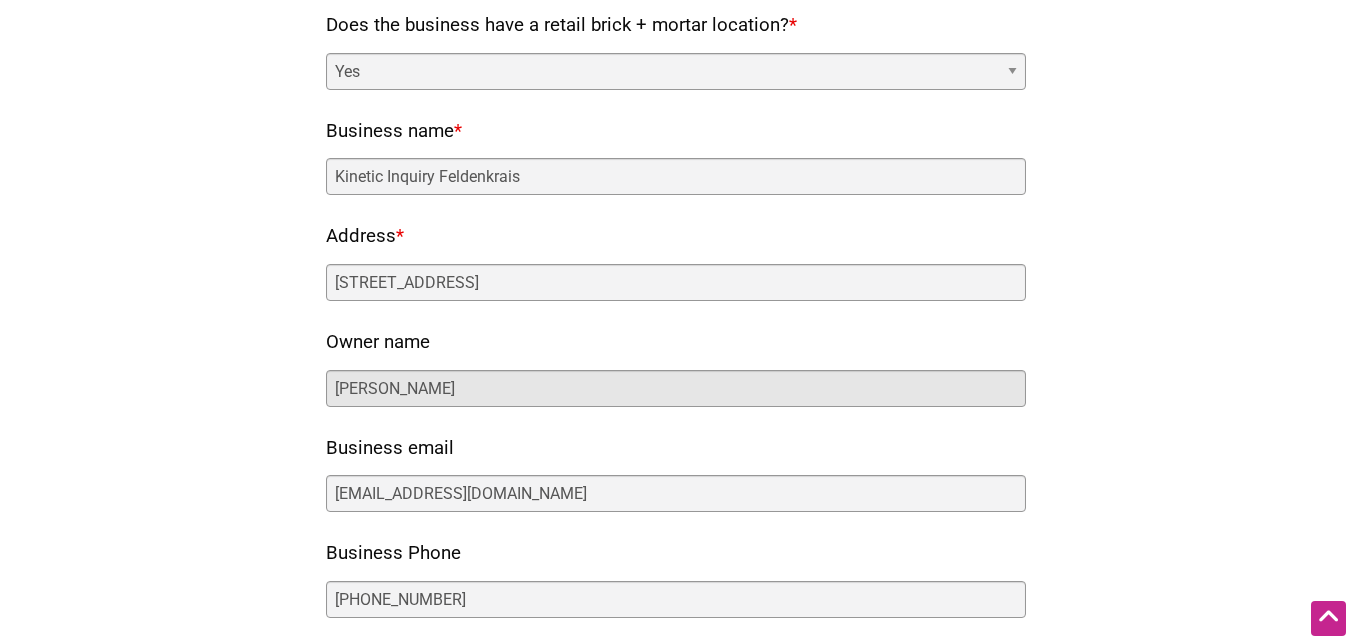 drag, startPoint x: 351, startPoint y: 398, endPoint x: 300, endPoint y: 397, distance: 51.009804 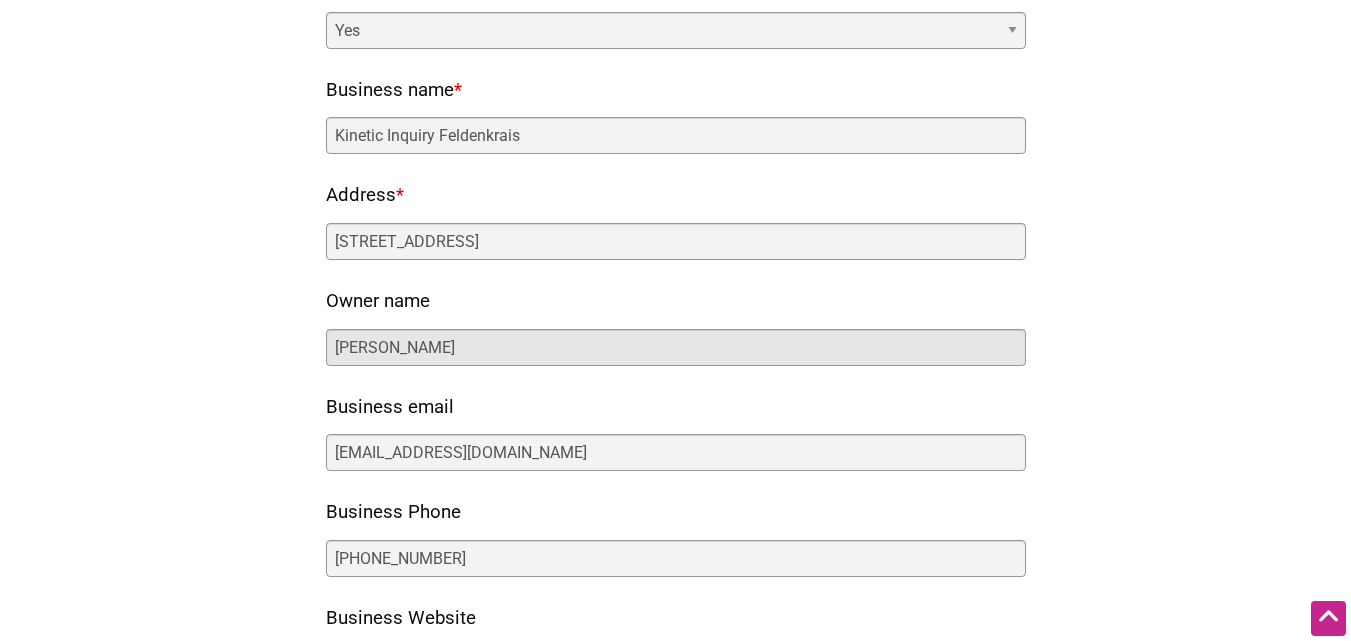 scroll, scrollTop: 300, scrollLeft: 0, axis: vertical 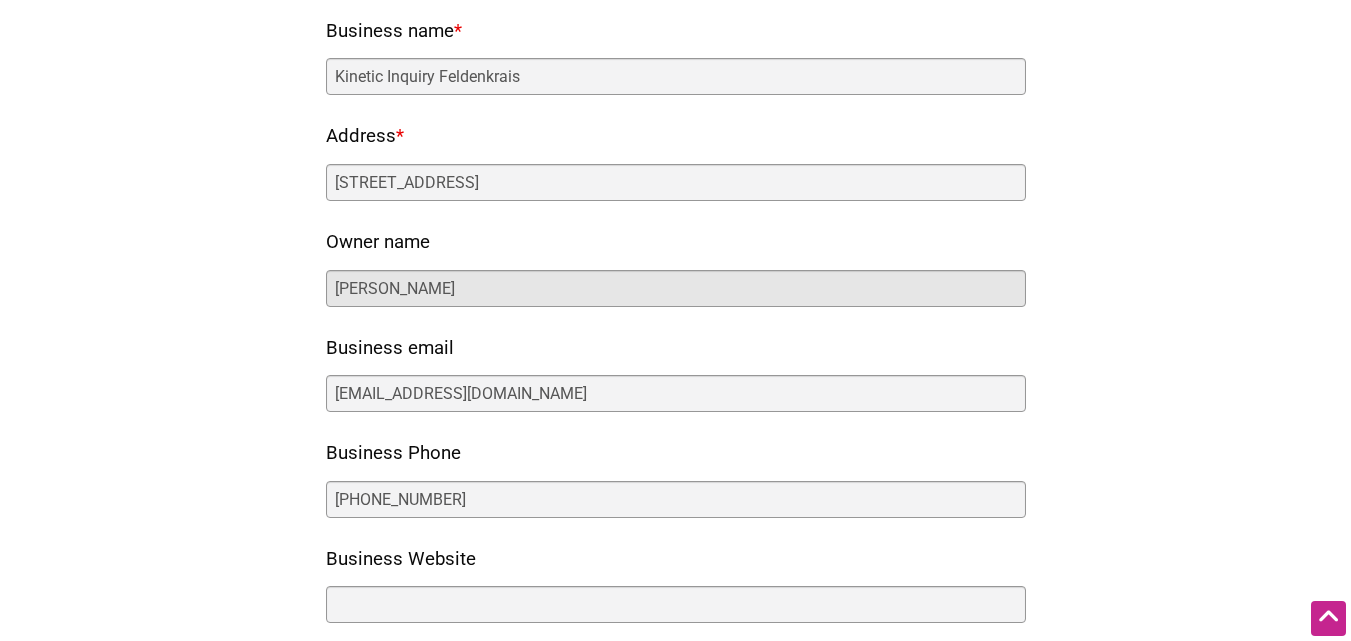 type on "[PERSON_NAME]" 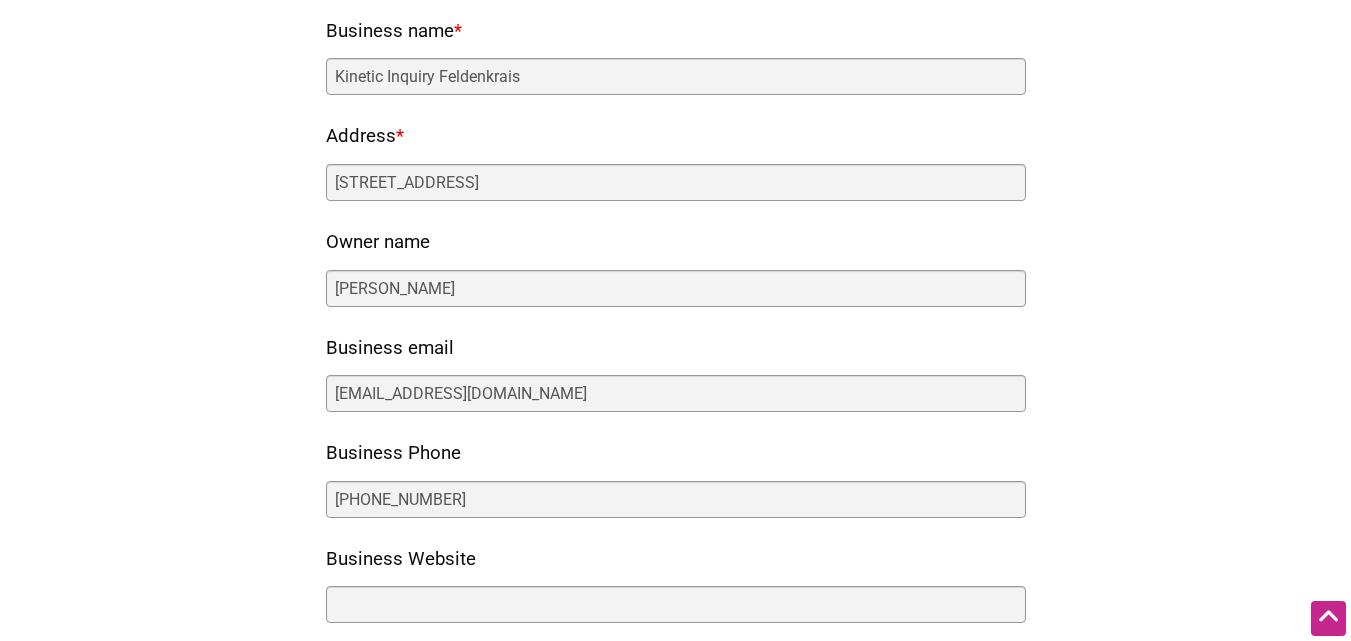 drag, startPoint x: 587, startPoint y: 372, endPoint x: 456, endPoint y: 385, distance: 131.64346 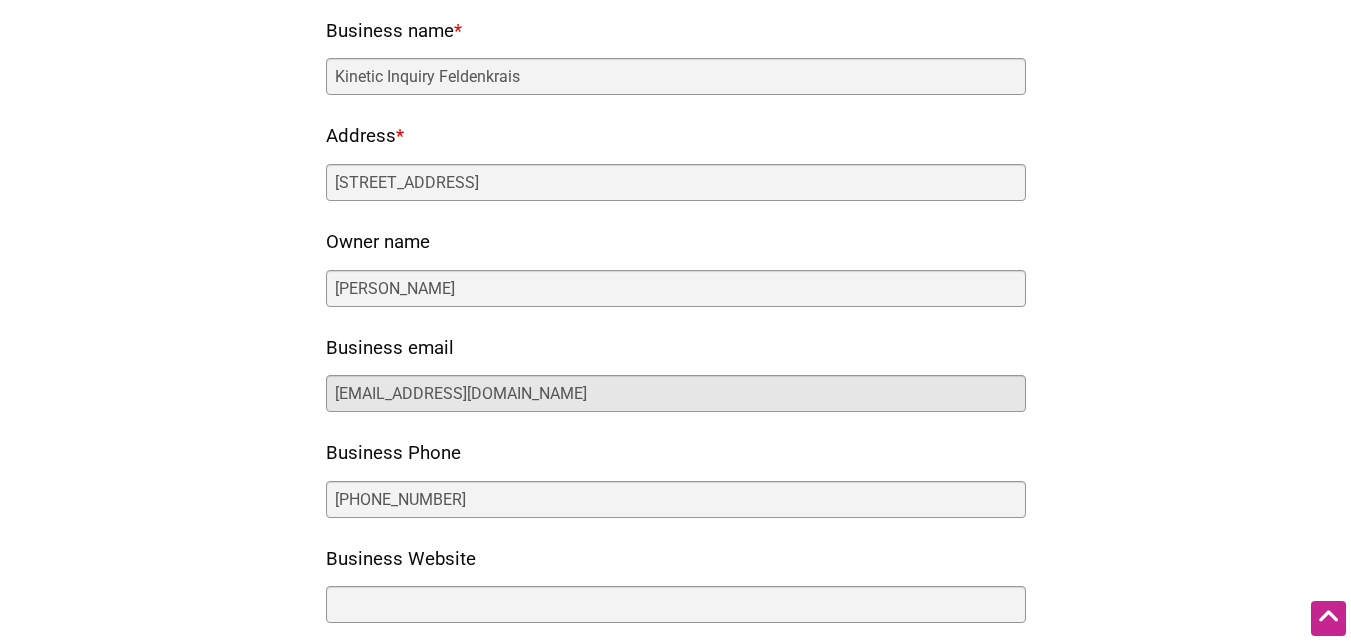 click on "[EMAIL_ADDRESS][DOMAIN_NAME]" at bounding box center (676, 393) 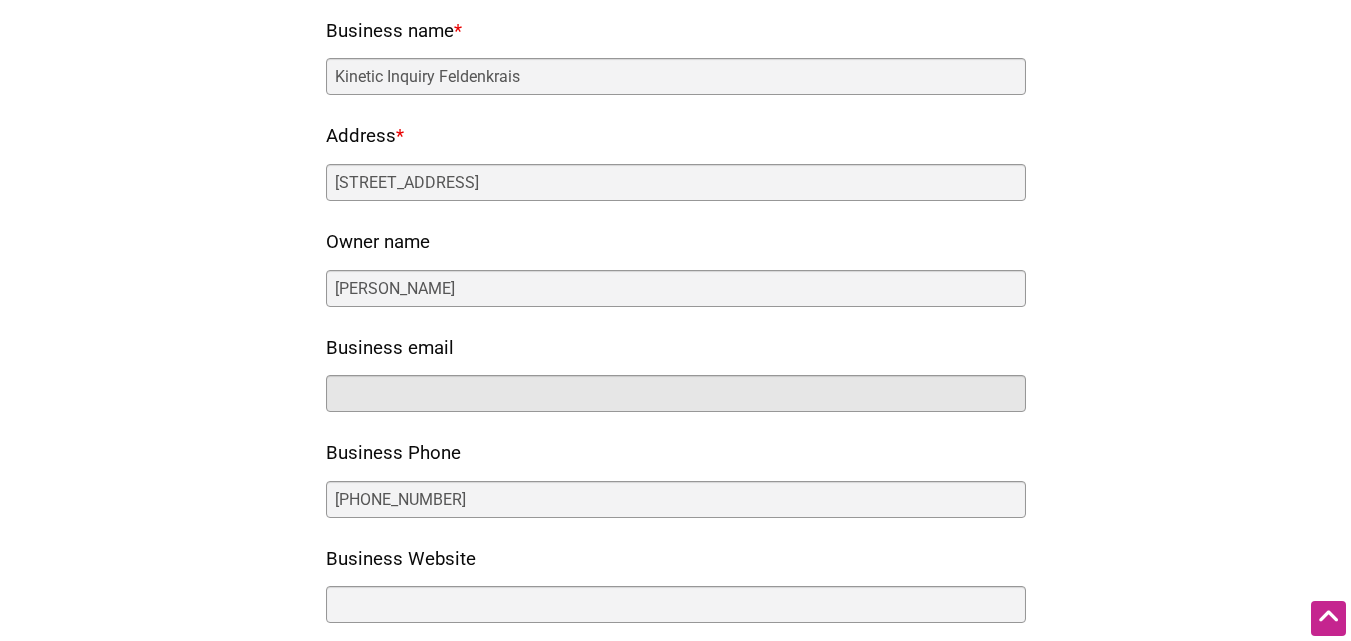 paste on "[EMAIL_ADDRESS][DOMAIN_NAME]" 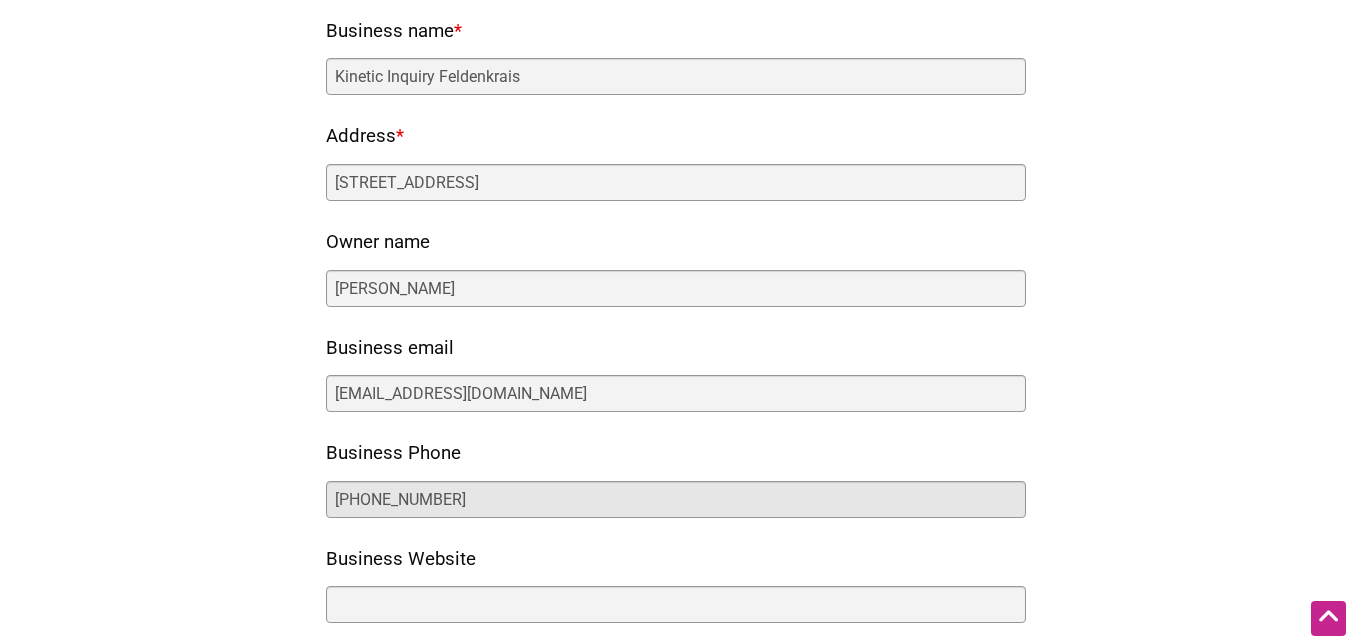 drag, startPoint x: 366, startPoint y: 493, endPoint x: 408, endPoint y: 500, distance: 42.579338 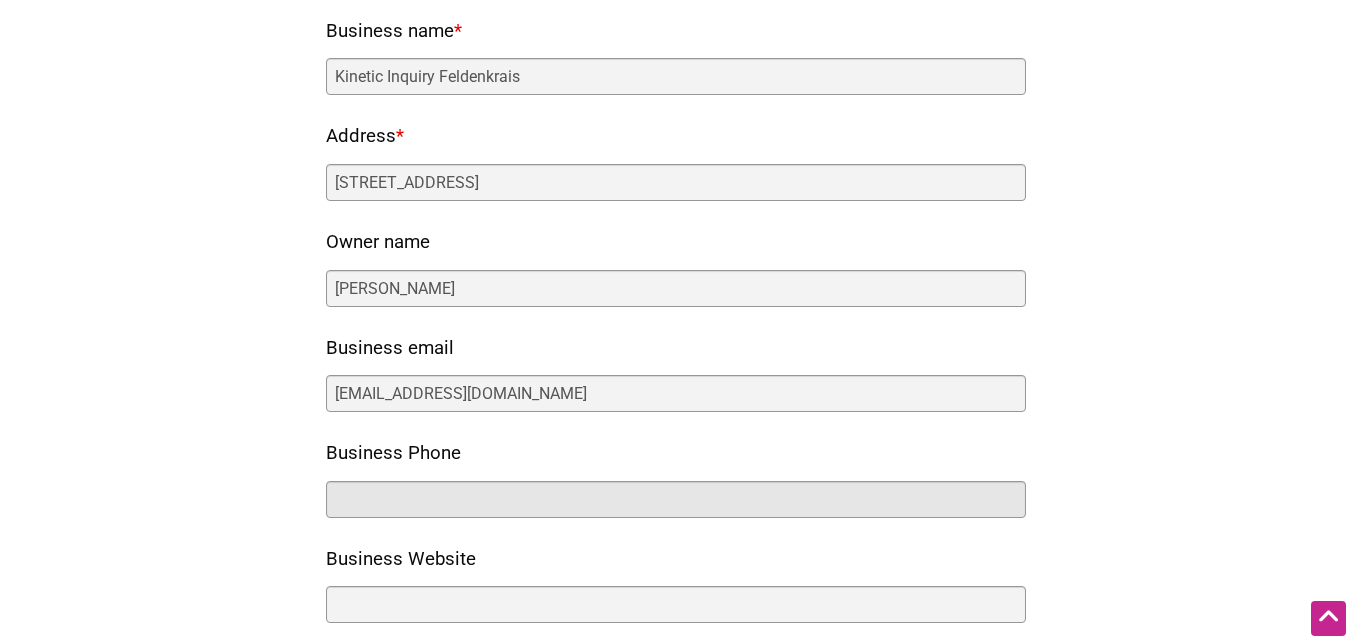 paste on "[PHONE_NUMBER]" 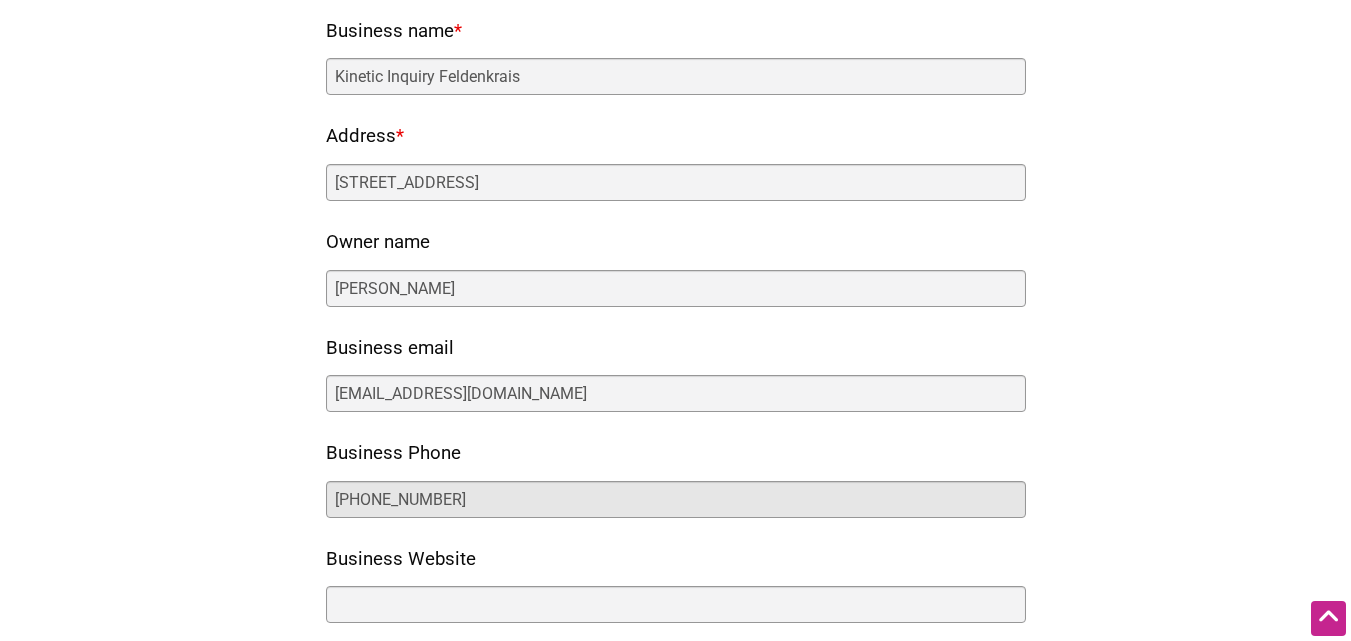 click on "[PHONE_NUMBER]" at bounding box center [676, 499] 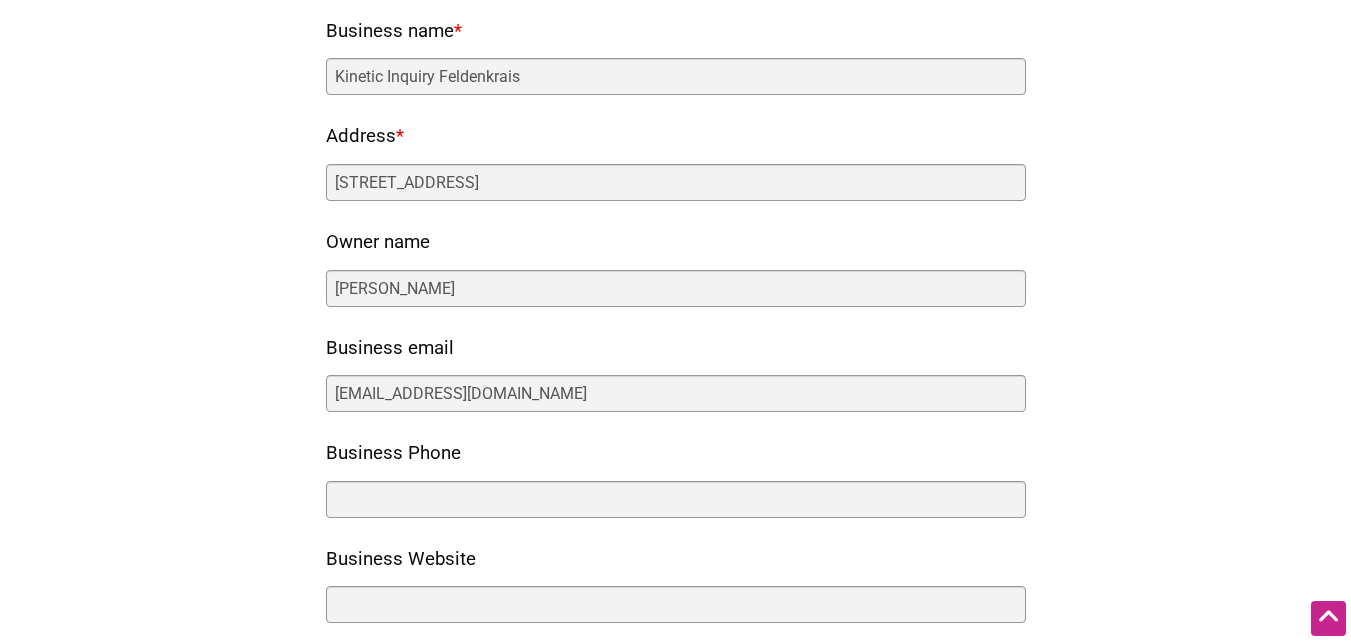 click on "Business Phone" at bounding box center (676, 477) 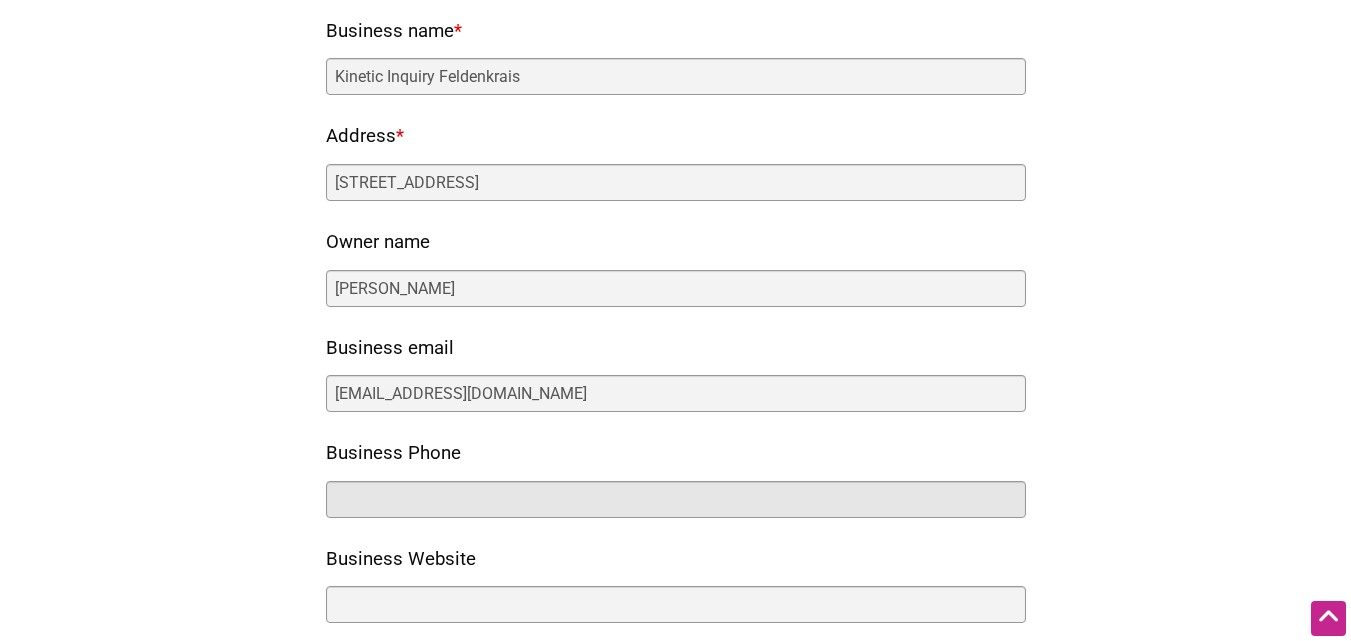 drag, startPoint x: 818, startPoint y: 486, endPoint x: 913, endPoint y: 501, distance: 96.17692 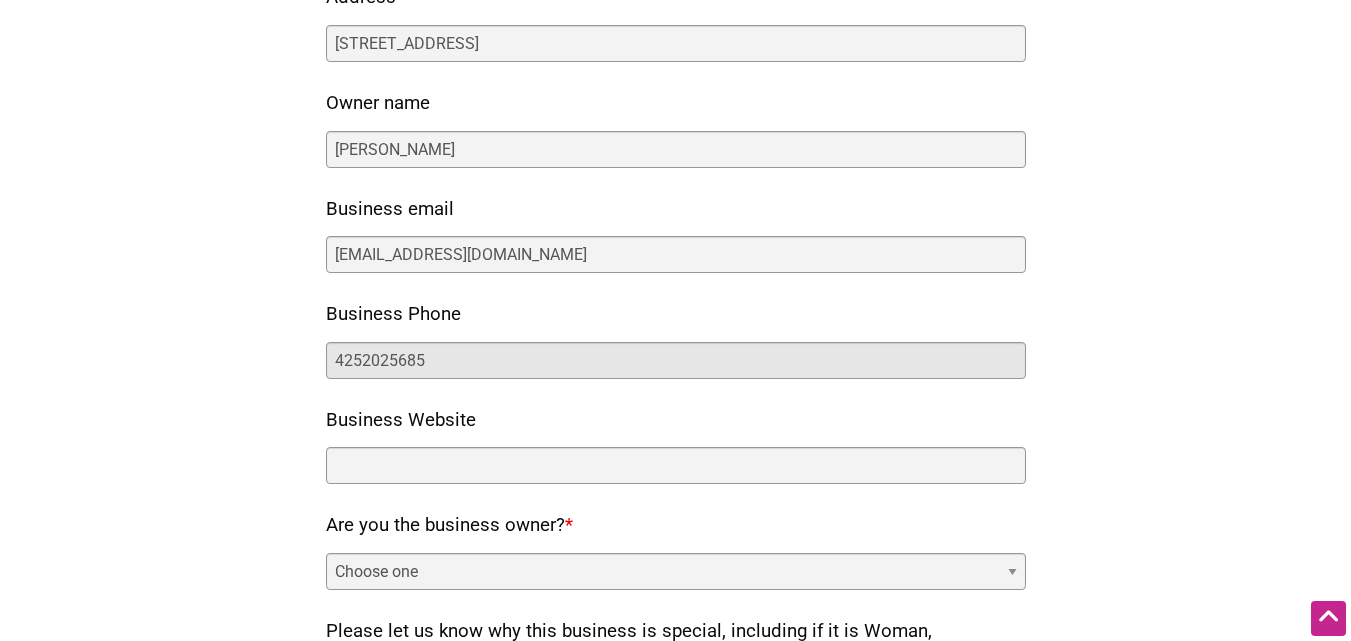 scroll, scrollTop: 600, scrollLeft: 0, axis: vertical 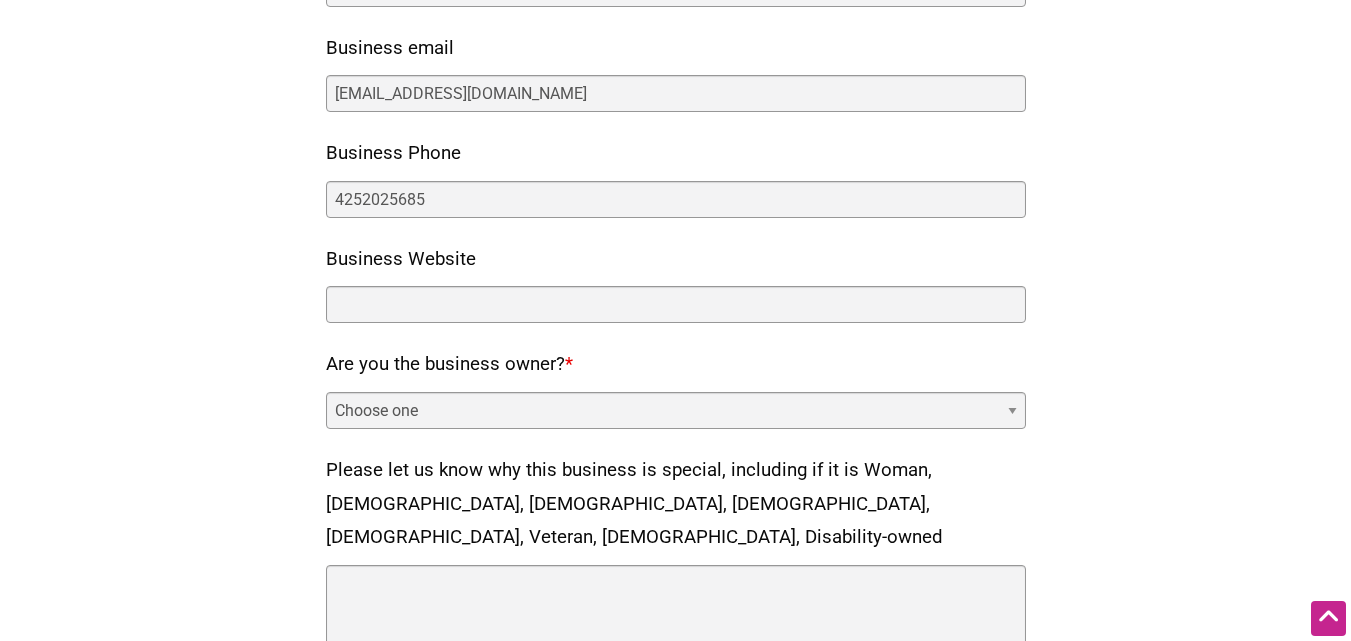click on "Does the business have a retail brick + mortar location?  *
Yes
No
Business name  *
Kinetic Inquiry Feldenkrais
Address  *
[STREET_ADDRESS]
Owner name
[PERSON_NAME]" at bounding box center (676, 219) 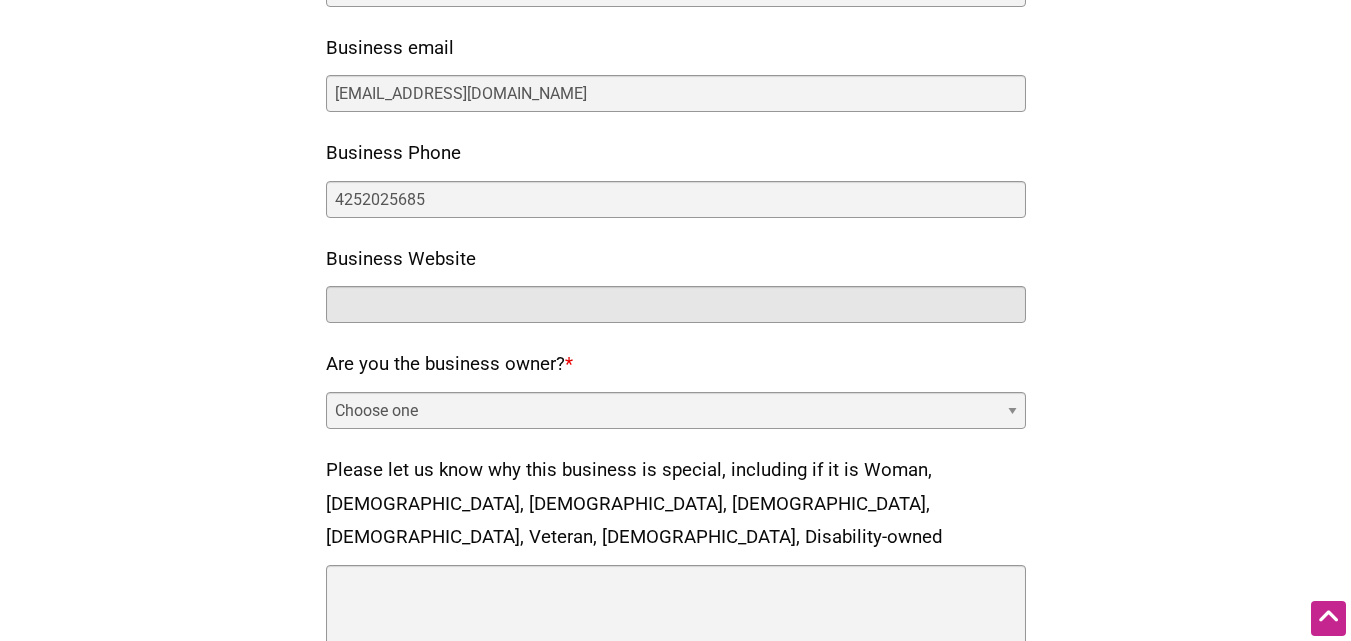 drag, startPoint x: 453, startPoint y: 309, endPoint x: 560, endPoint y: 319, distance: 107.46627 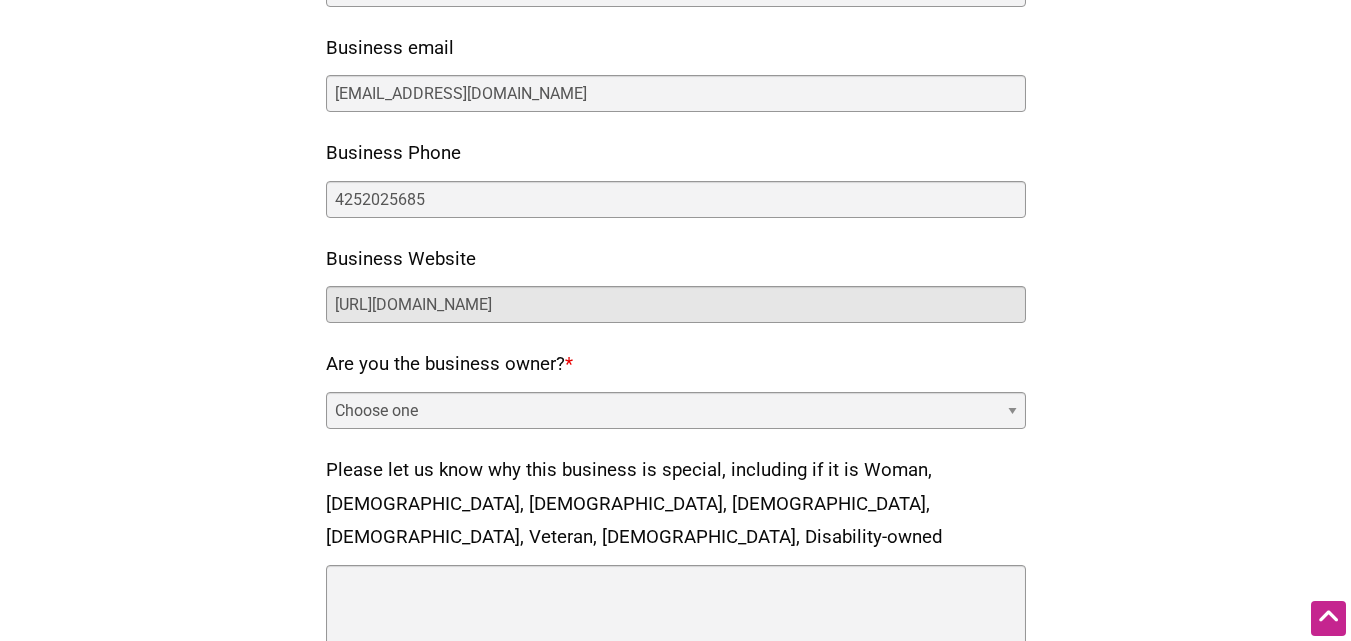drag, startPoint x: 271, startPoint y: 276, endPoint x: 145, endPoint y: 258, distance: 127.27922 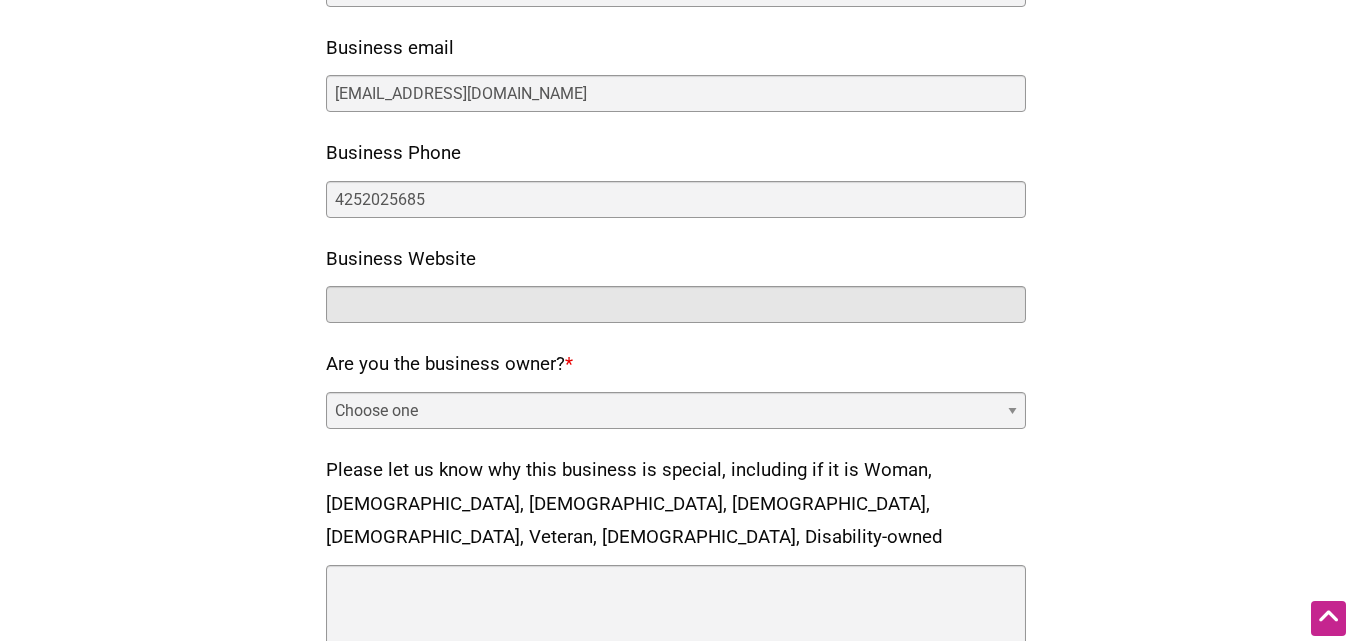 paste on "[URL][DOMAIN_NAME]" 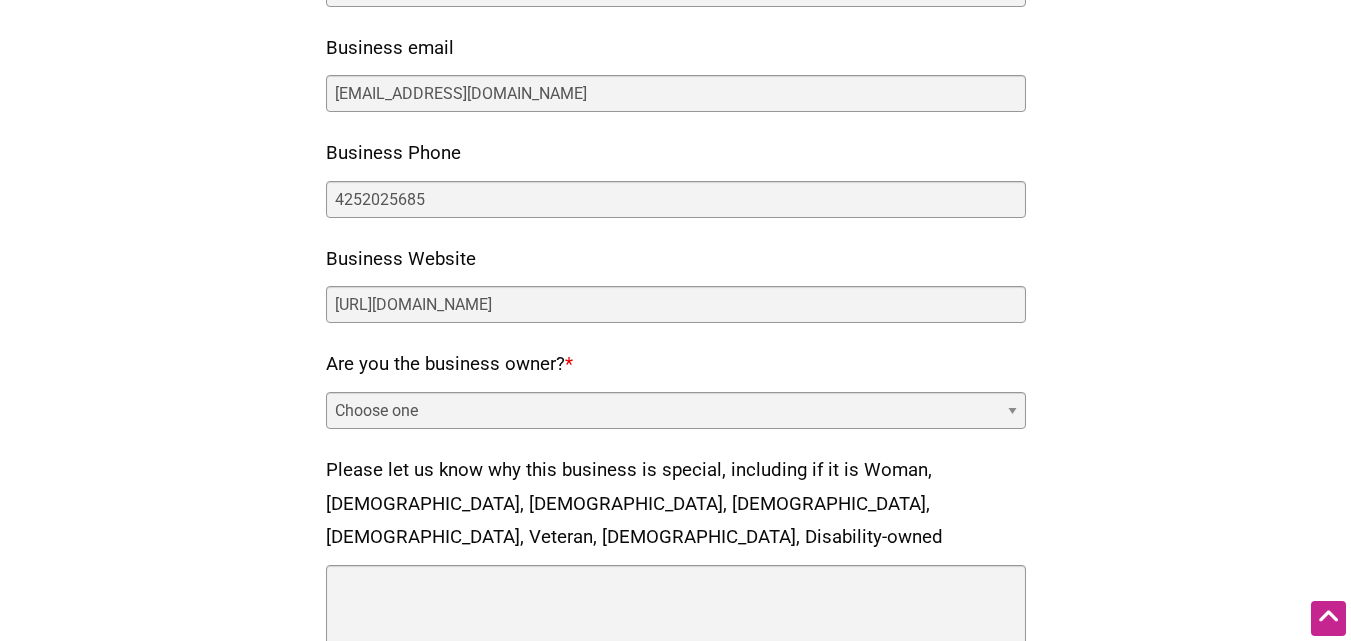click on "Choose one
Yes
No" at bounding box center (676, 410) 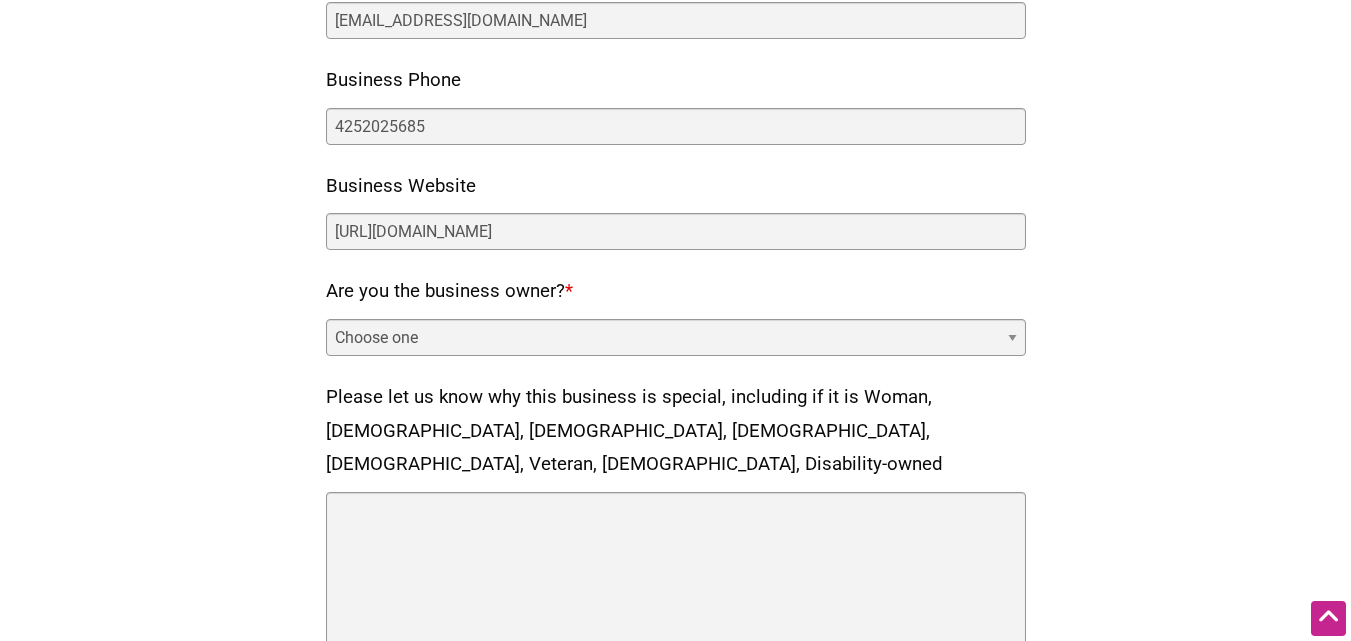 scroll, scrollTop: 700, scrollLeft: 0, axis: vertical 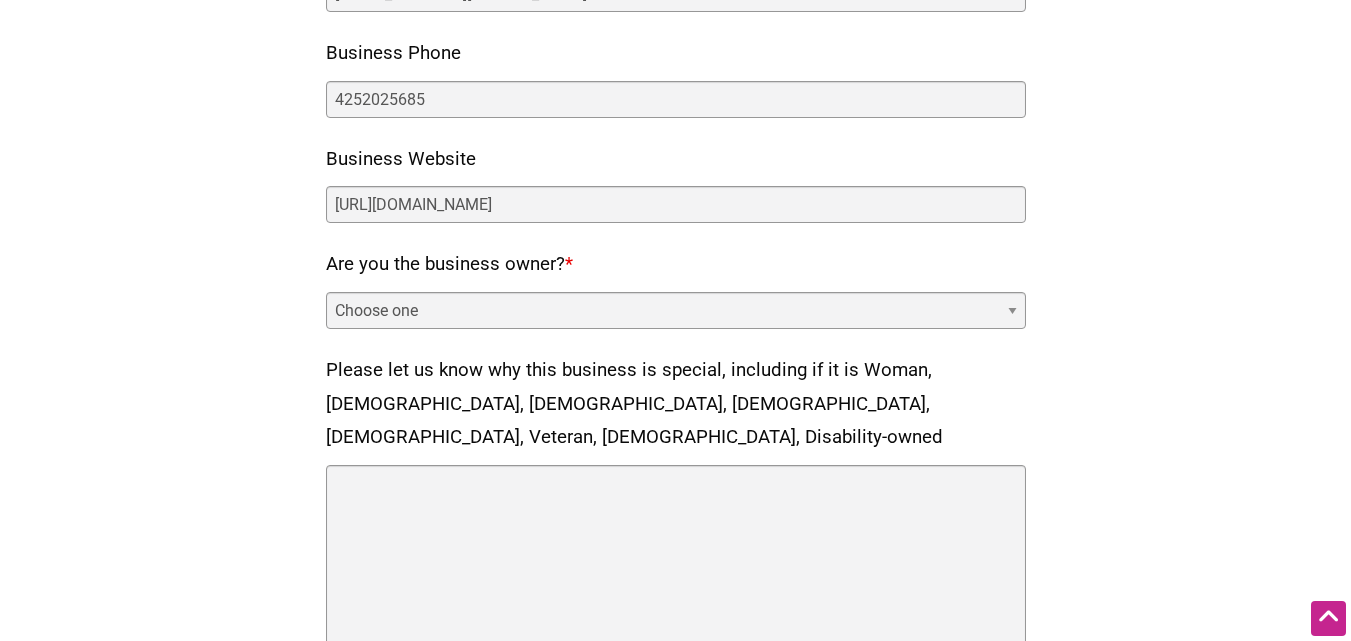 click on "Choose one
Yes
No" at bounding box center [676, 310] 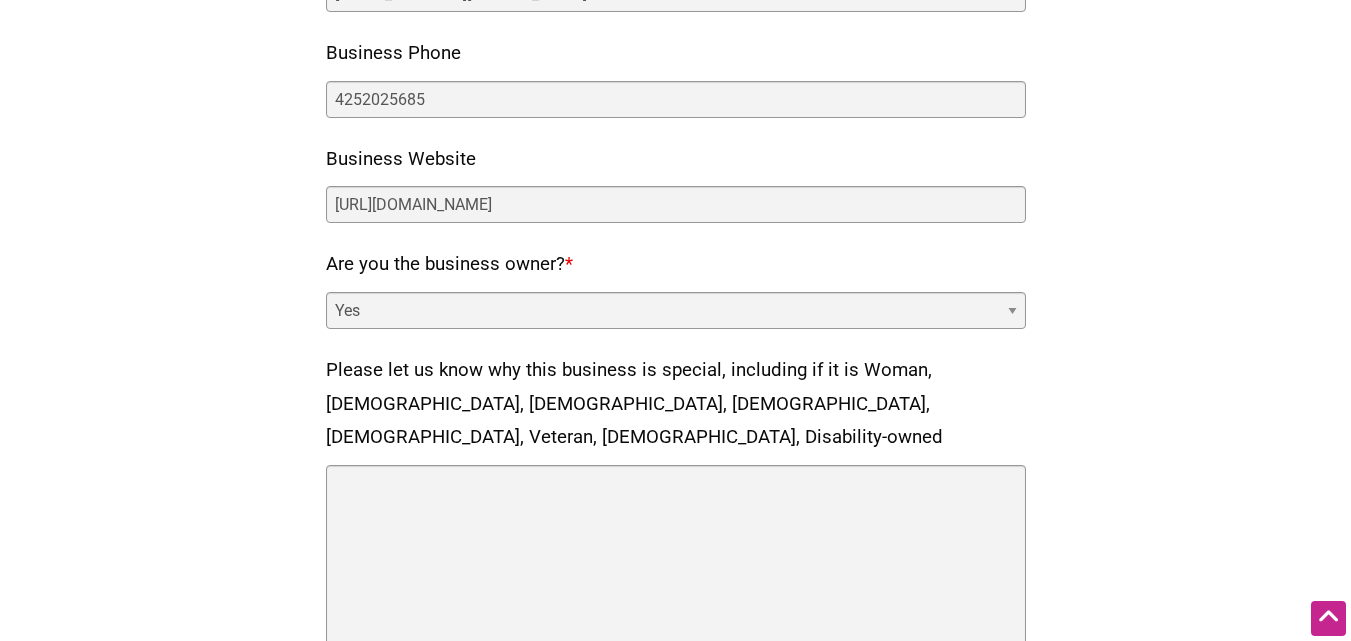click on "Choose one
Yes
No" at bounding box center (676, 310) 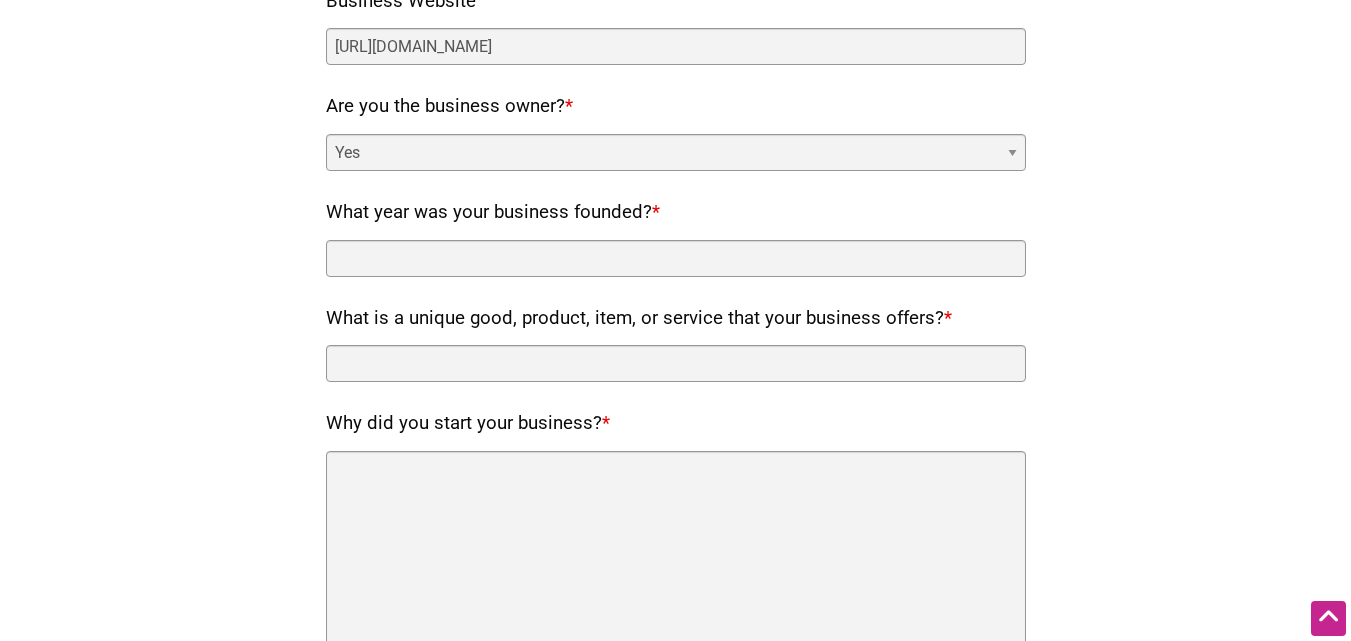 scroll, scrollTop: 900, scrollLeft: 0, axis: vertical 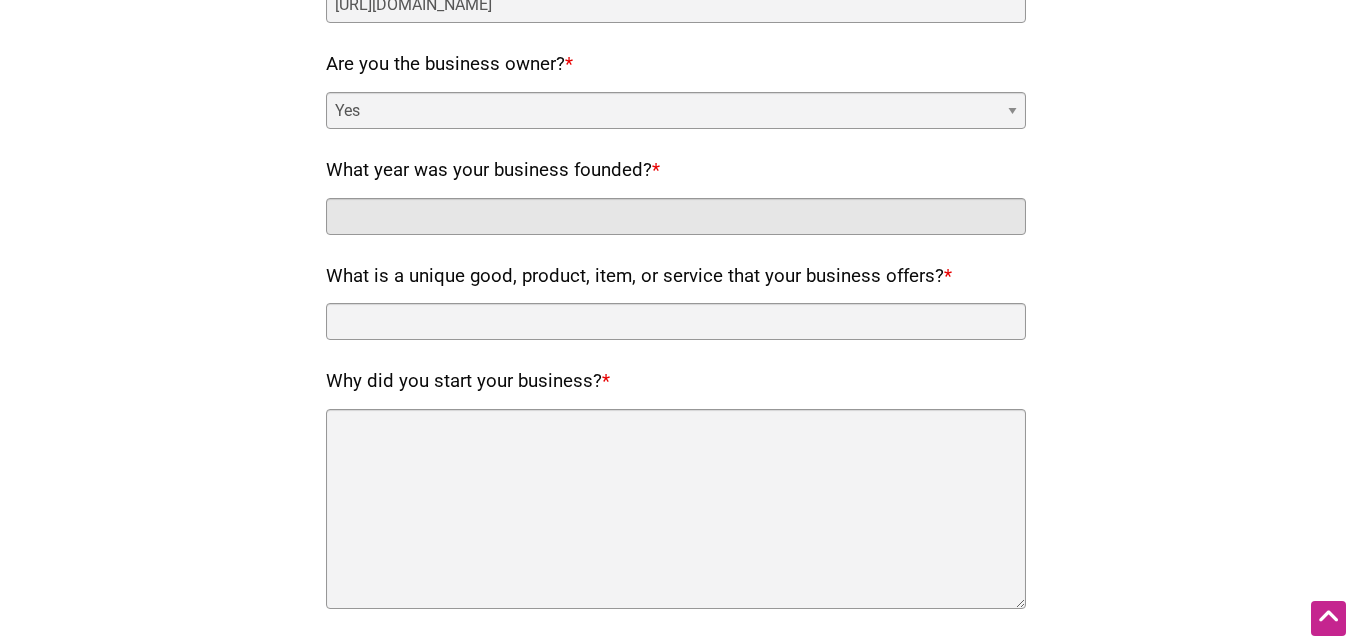 drag, startPoint x: 414, startPoint y: 218, endPoint x: 423, endPoint y: 226, distance: 12.0415945 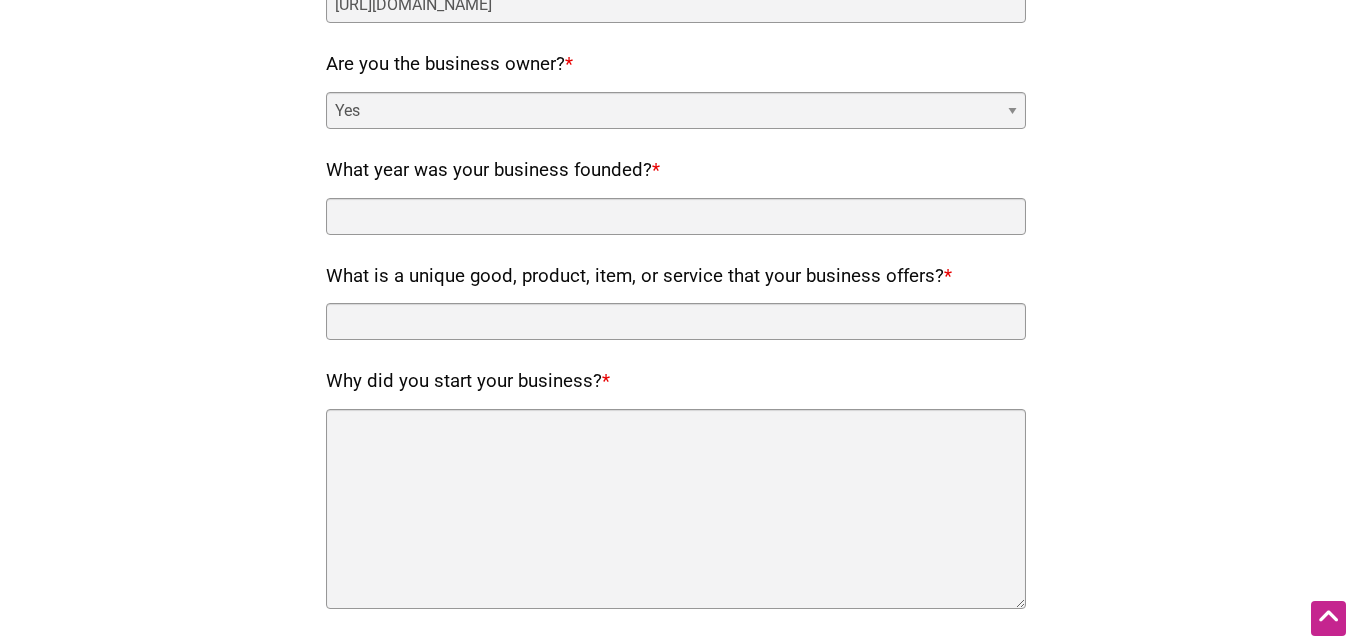 click on "Choose one
Yes
No" at bounding box center (676, 110) 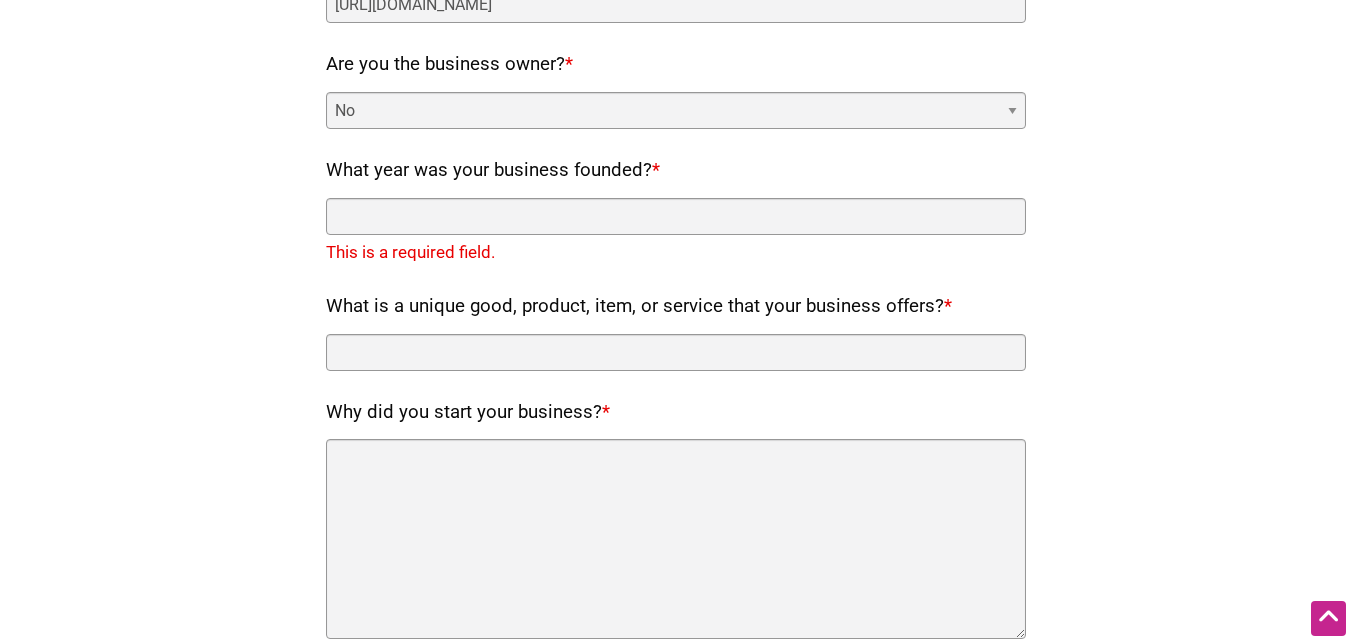 click on "Choose one
Yes
No" at bounding box center (676, 110) 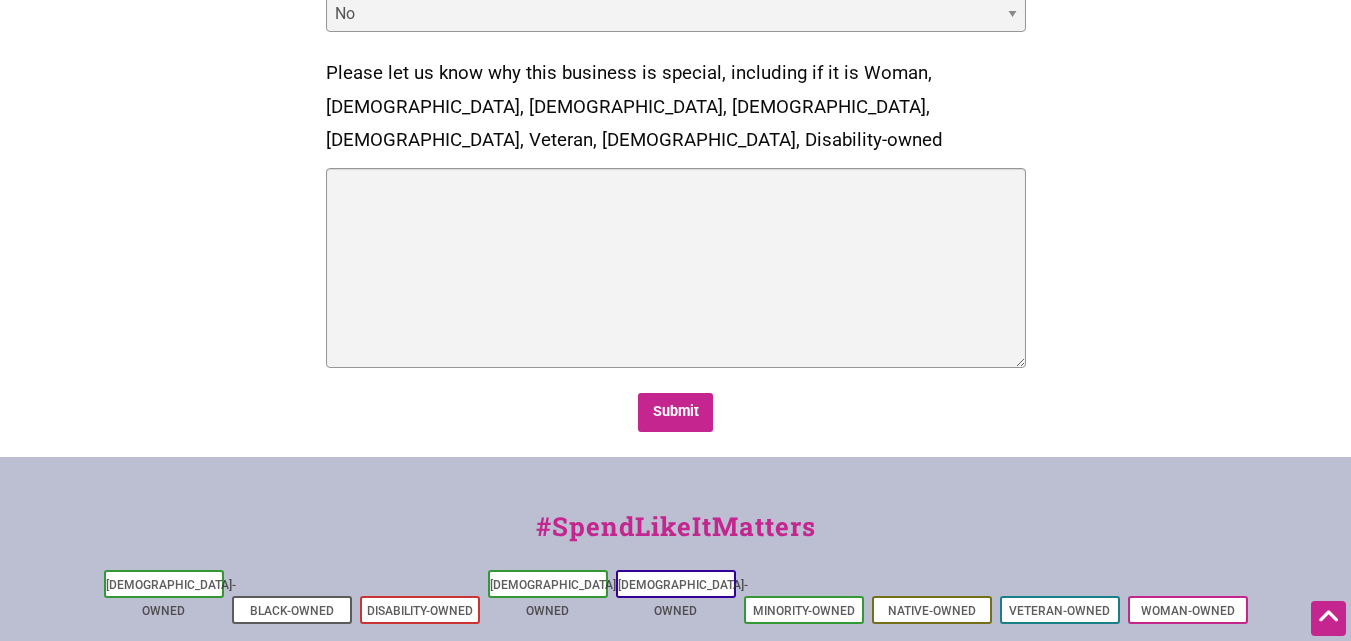 scroll, scrollTop: 1000, scrollLeft: 0, axis: vertical 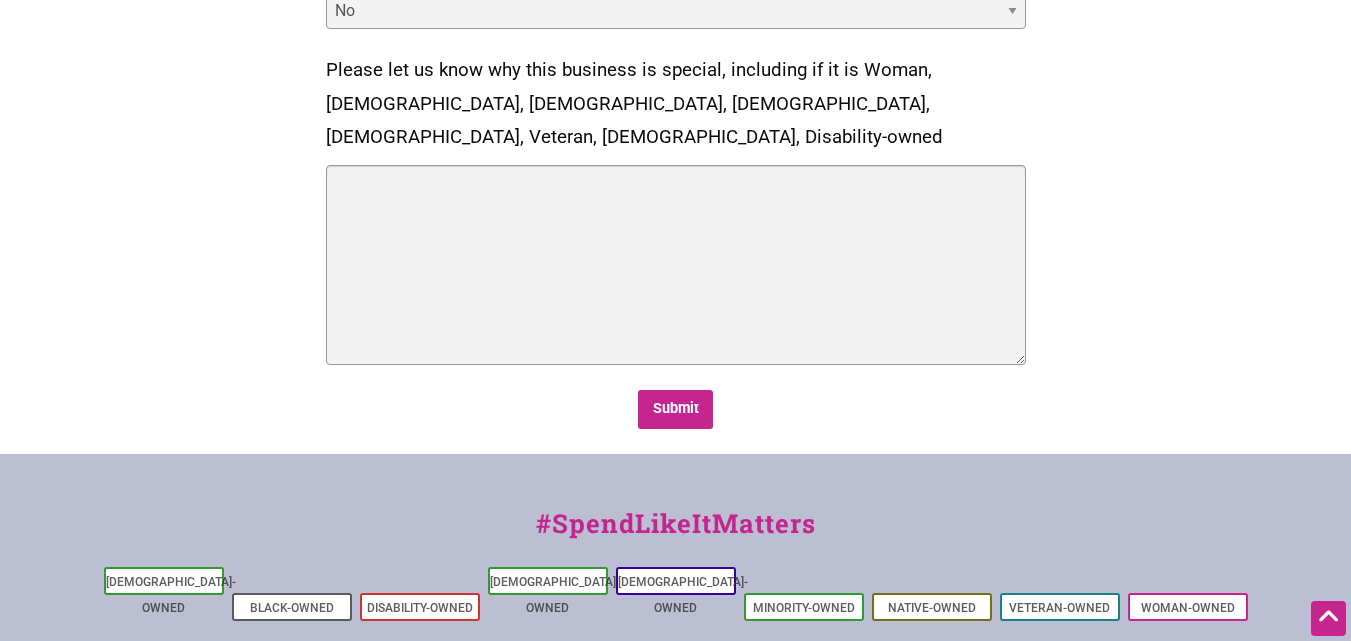 click on "Choose one
Yes
No" at bounding box center (676, 10) 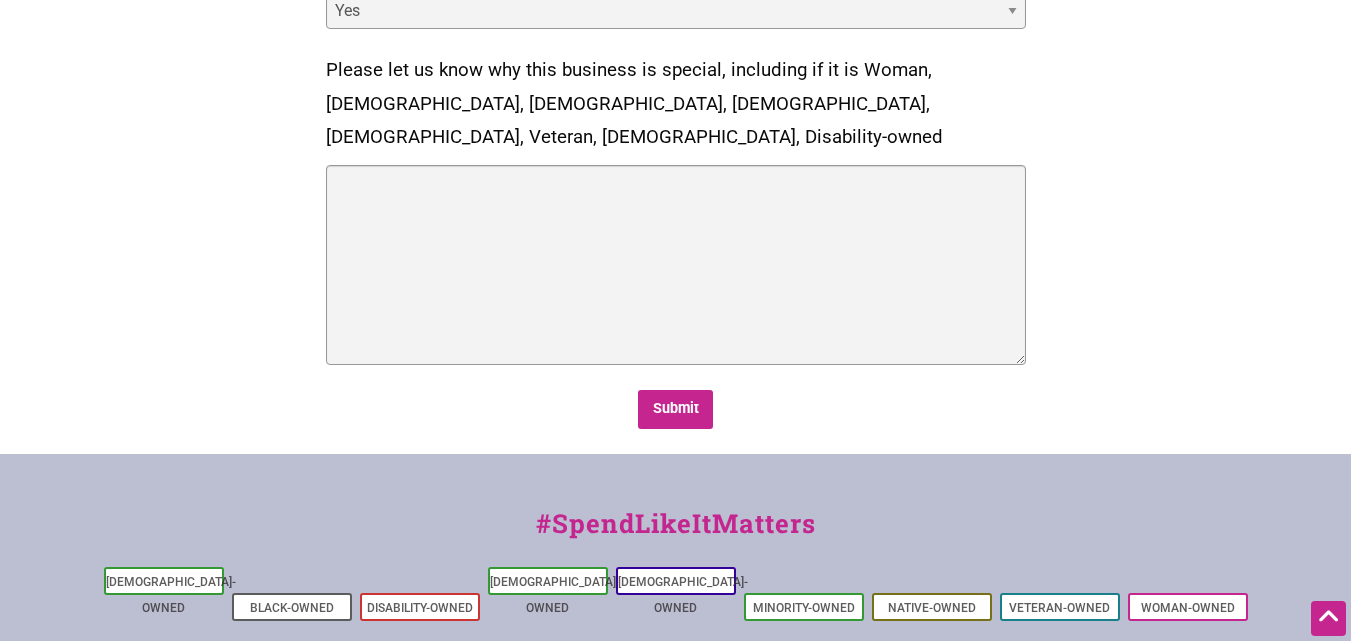 click on "Choose one
Yes
No" at bounding box center (676, 10) 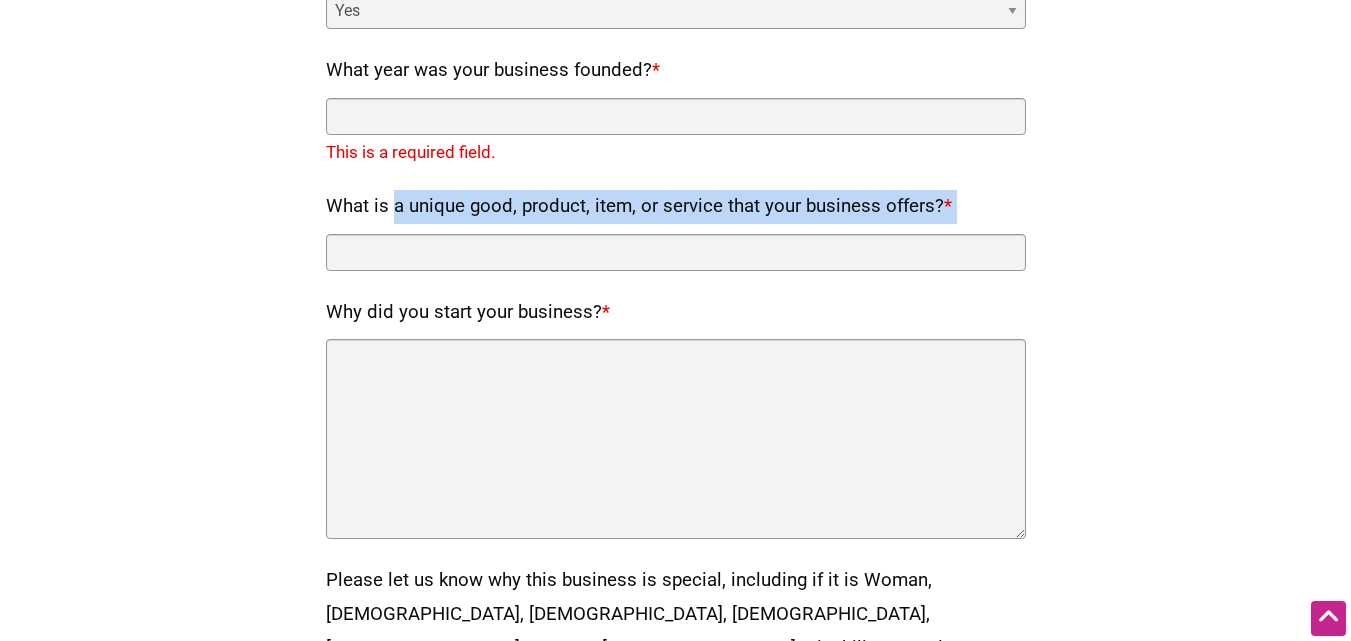 drag, startPoint x: 584, startPoint y: 190, endPoint x: 1032, endPoint y: 190, distance: 448 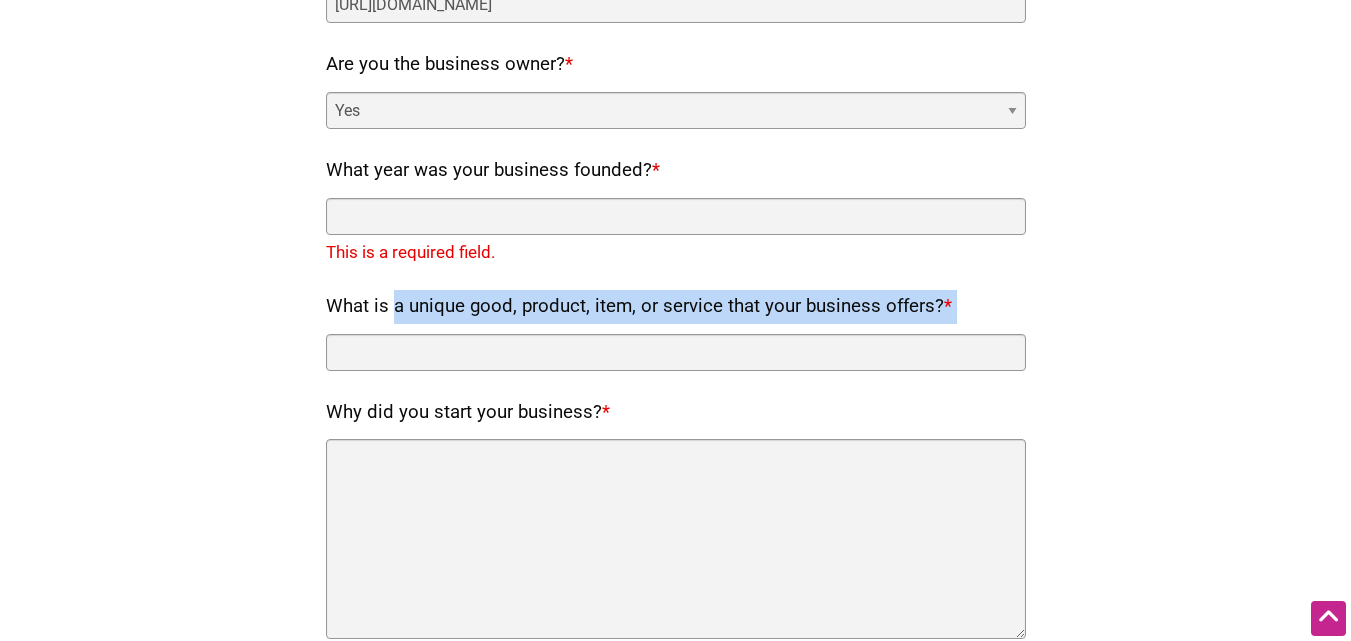 drag, startPoint x: 476, startPoint y: 111, endPoint x: 475, endPoint y: 127, distance: 16.03122 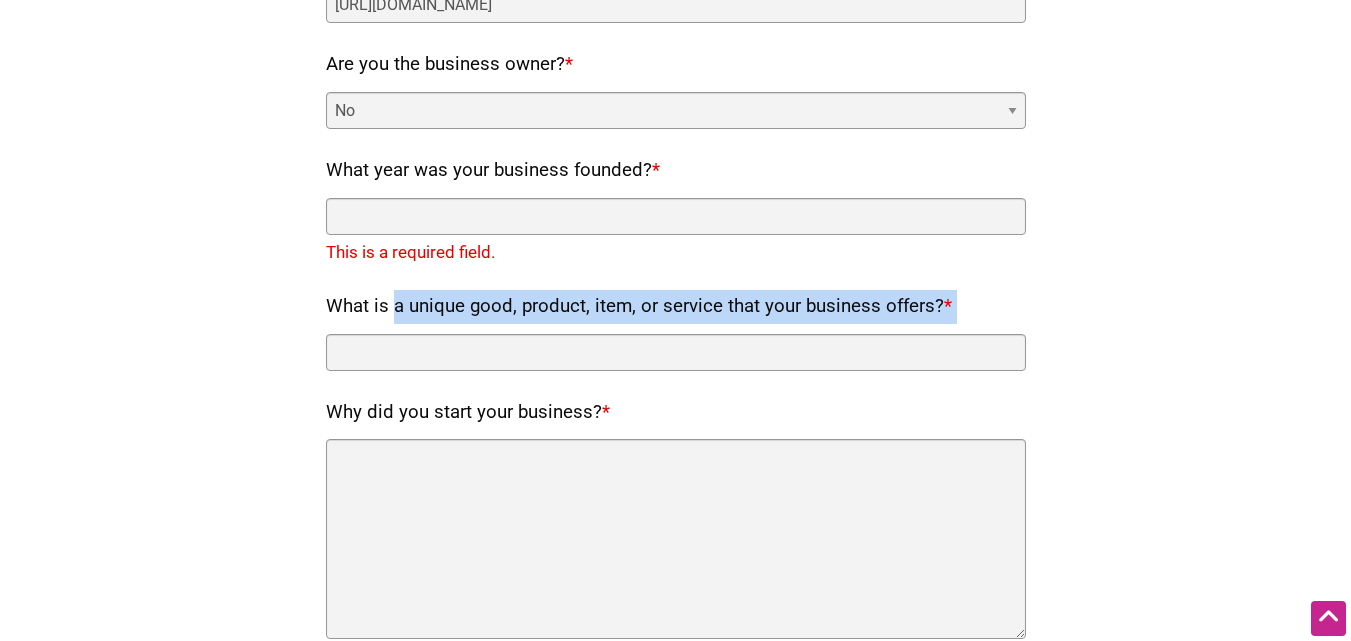 click on "Choose one
Yes
No" at bounding box center (676, 110) 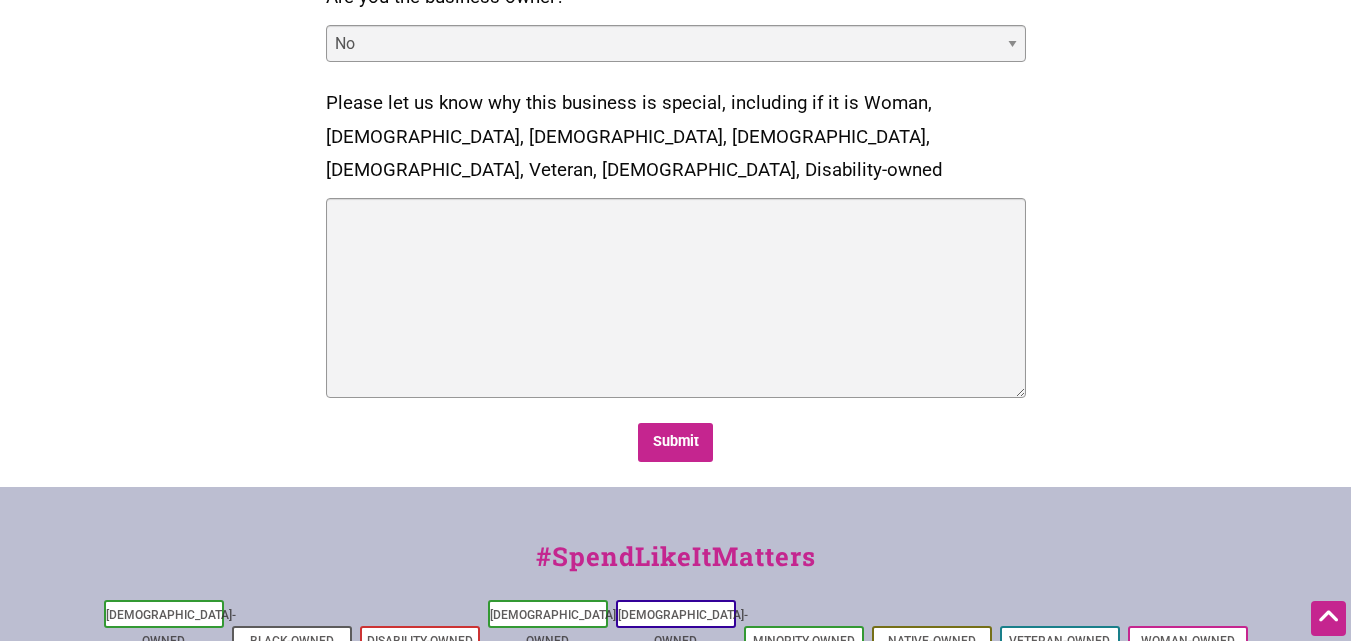 scroll, scrollTop: 1000, scrollLeft: 0, axis: vertical 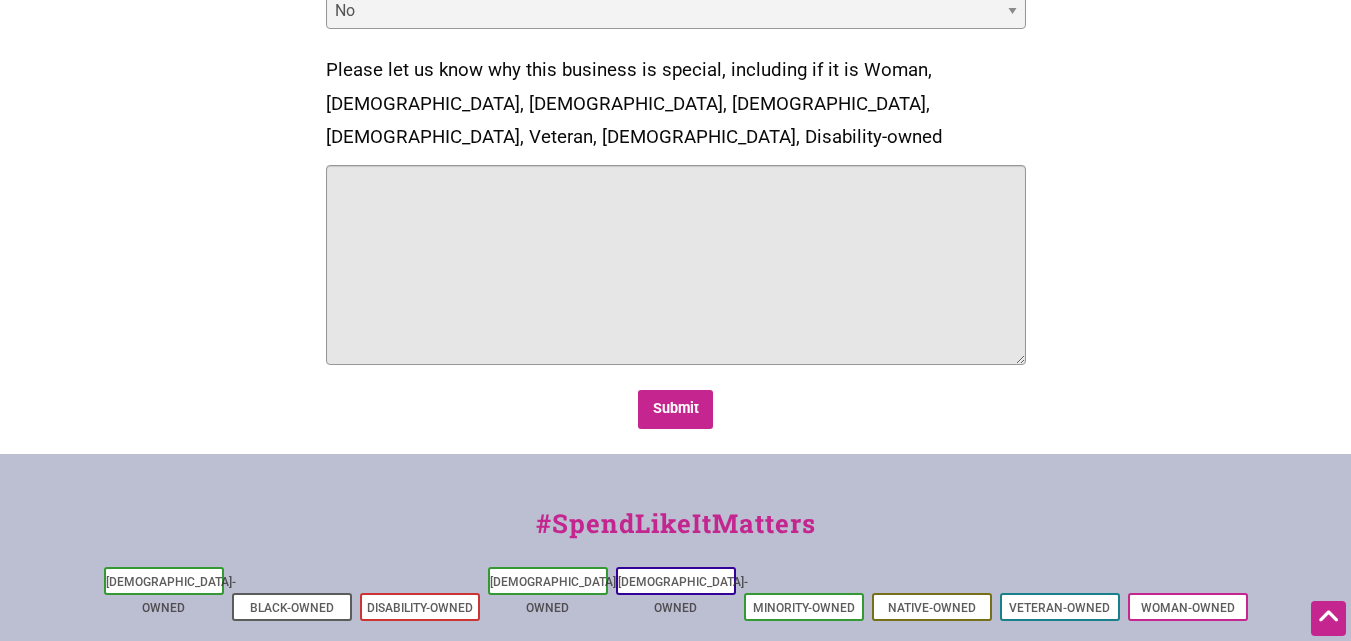 click on "Please let us know why this business is special, including if it is Woman, [DEMOGRAPHIC_DATA], [DEMOGRAPHIC_DATA], [DEMOGRAPHIC_DATA], [DEMOGRAPHIC_DATA], Veteran, [DEMOGRAPHIC_DATA], Disability-owned" at bounding box center (676, 265) 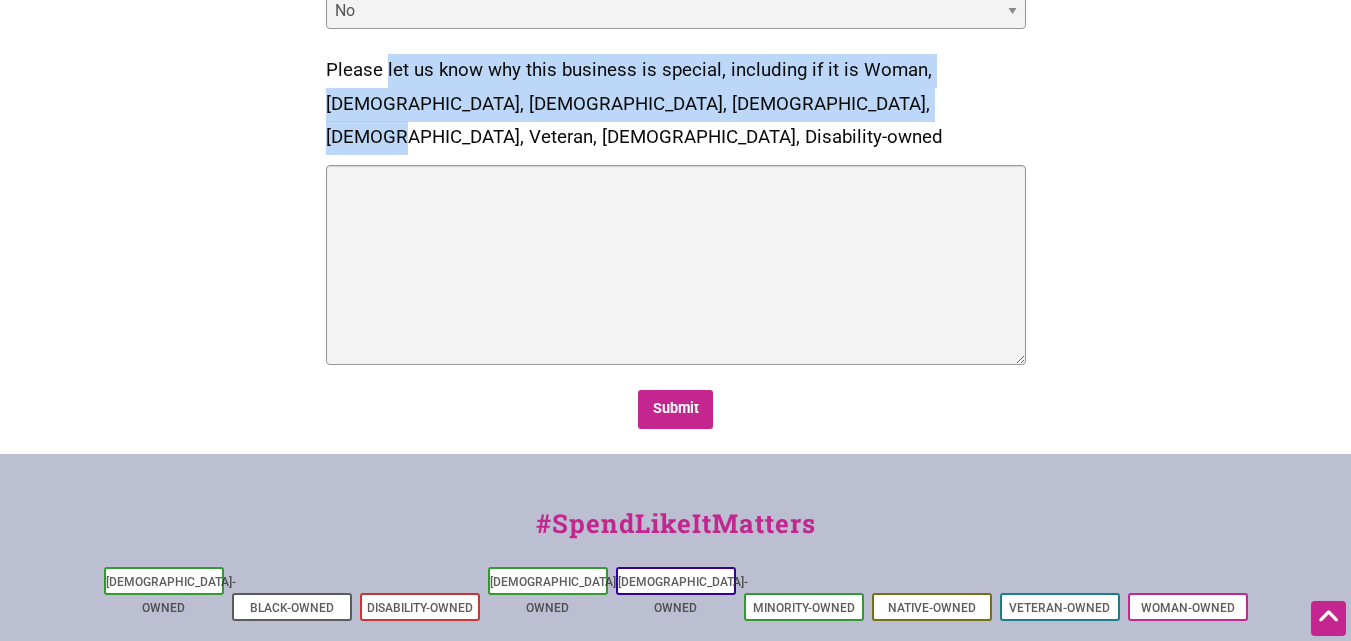 drag, startPoint x: 421, startPoint y: 78, endPoint x: 819, endPoint y: 111, distance: 399.36575 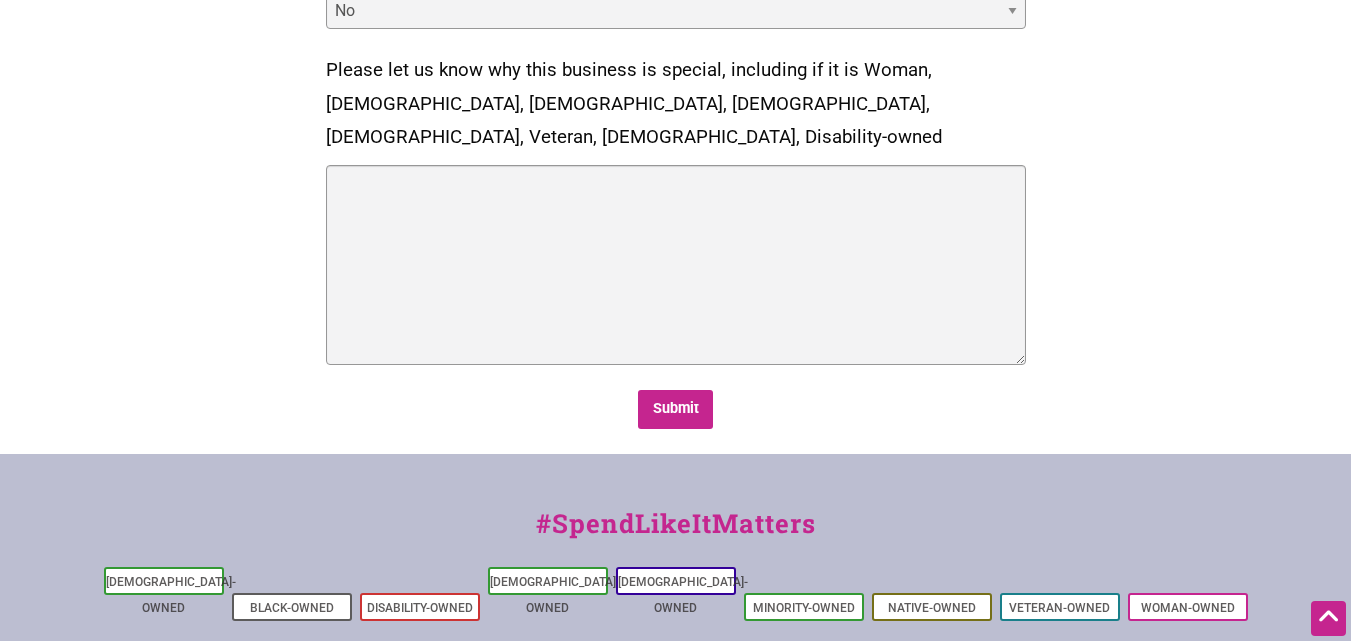 click on "Please let us know why this business is special, including if it is Woman, [DEMOGRAPHIC_DATA], [DEMOGRAPHIC_DATA], [DEMOGRAPHIC_DATA], [DEMOGRAPHIC_DATA], Veteran, [DEMOGRAPHIC_DATA], Disability-owned" at bounding box center [676, 104] 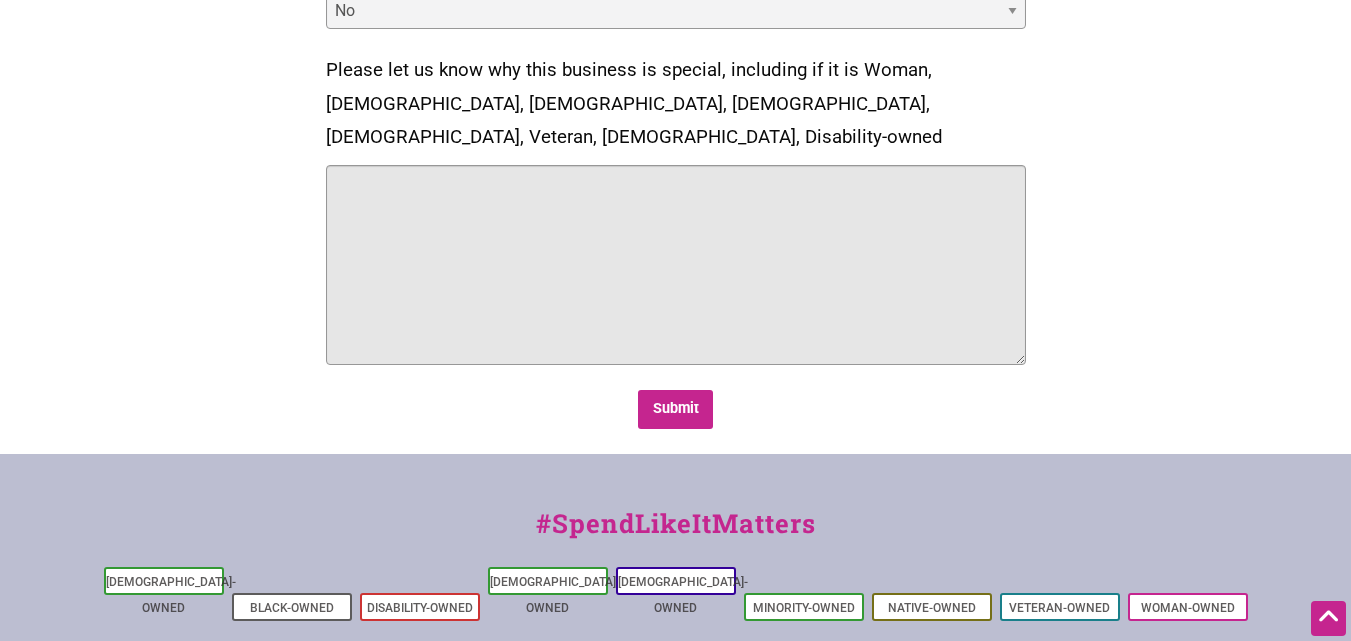 click on "Please let us know why this business is special, including if it is Woman, [DEMOGRAPHIC_DATA], [DEMOGRAPHIC_DATA], [DEMOGRAPHIC_DATA], [DEMOGRAPHIC_DATA], Veteran, [DEMOGRAPHIC_DATA], Disability-owned" at bounding box center [676, 265] 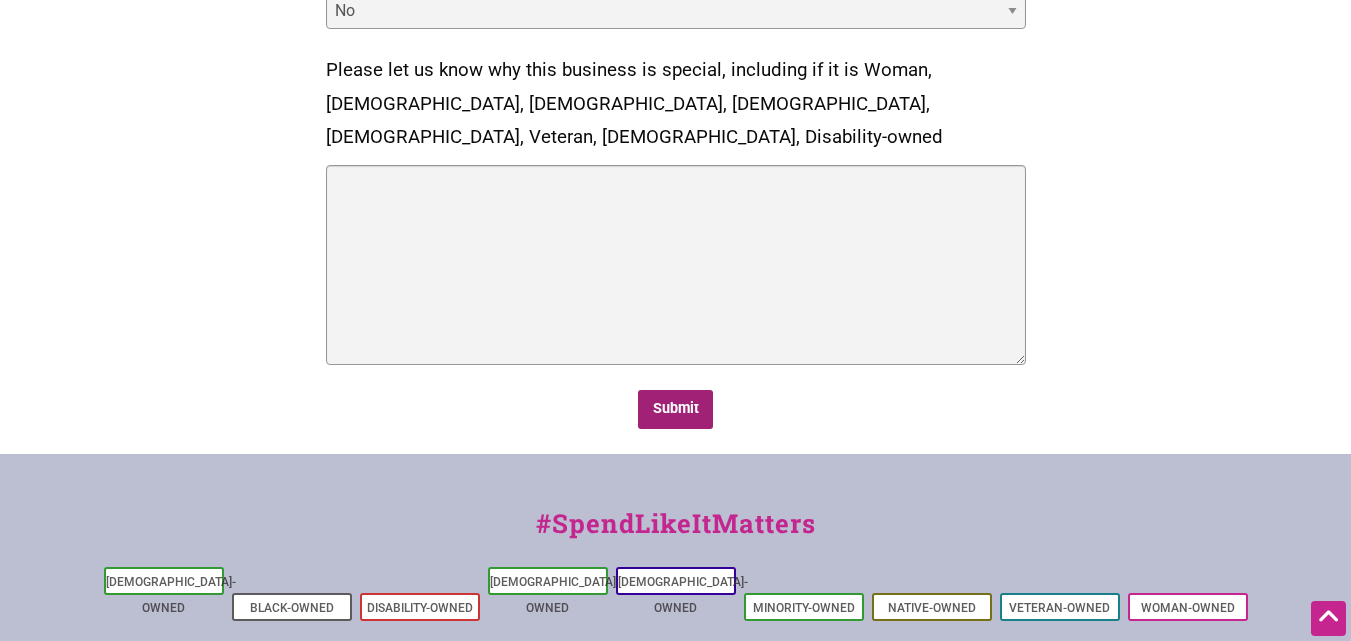 drag, startPoint x: 677, startPoint y: 377, endPoint x: 1365, endPoint y: 139, distance: 728.00275 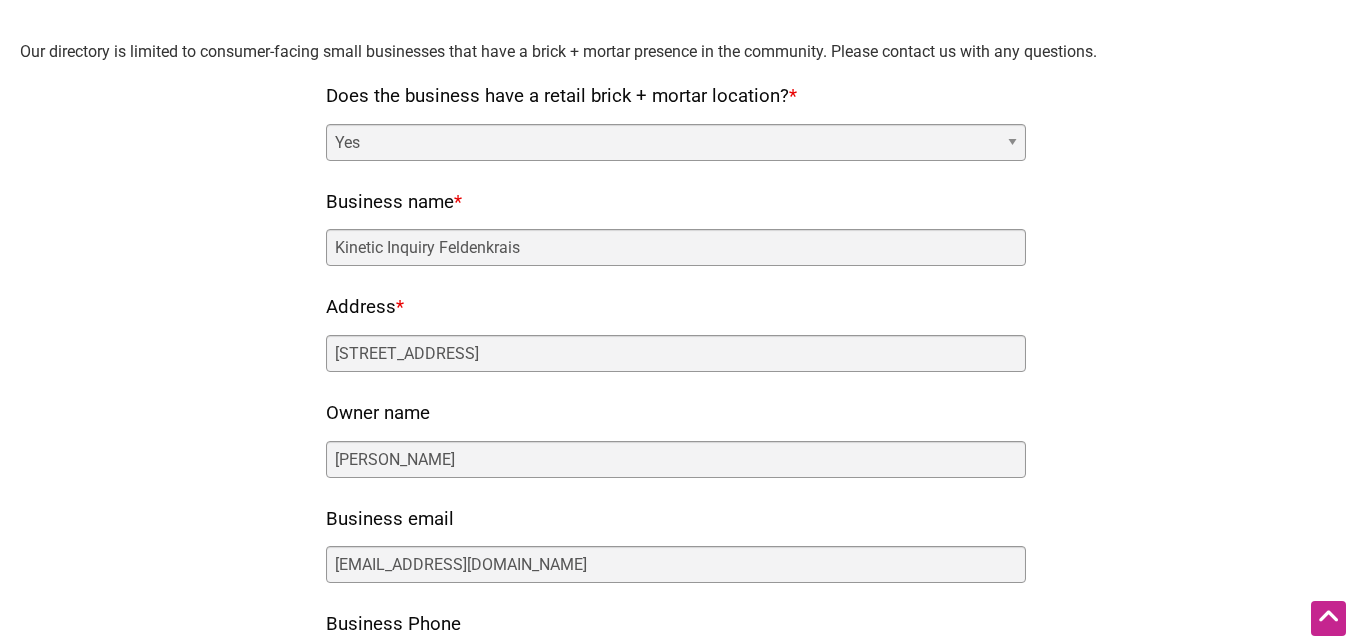 scroll, scrollTop: 0, scrollLeft: 0, axis: both 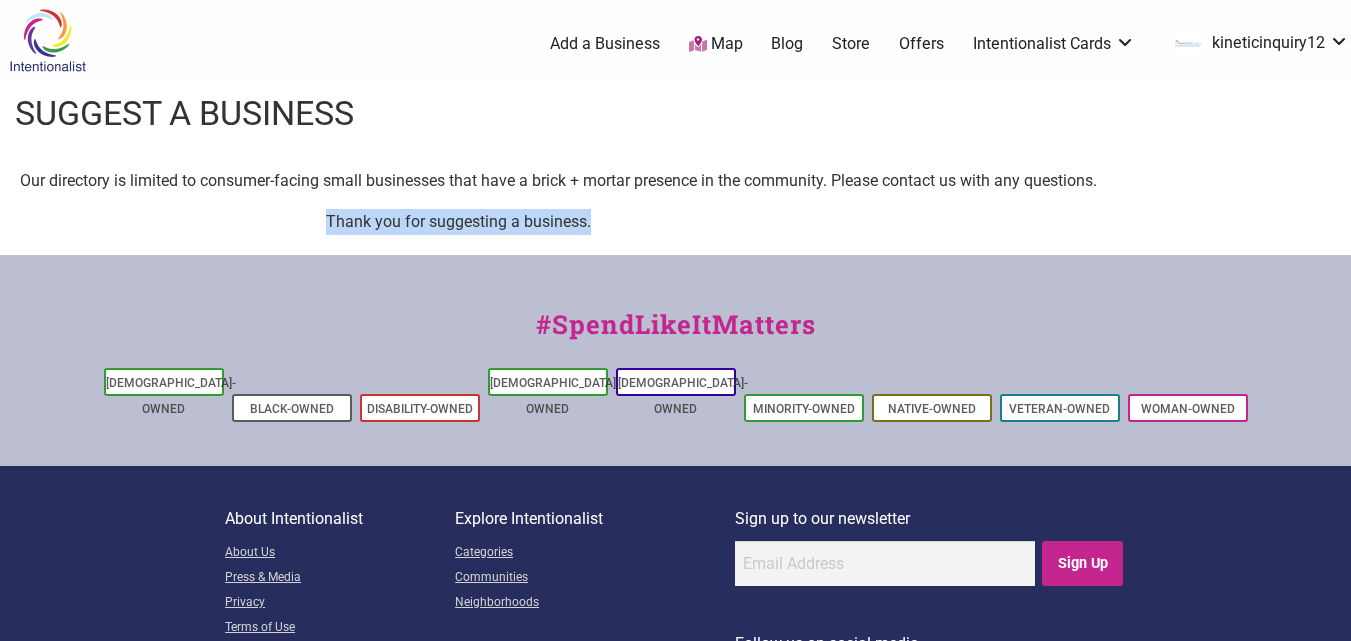 drag, startPoint x: 401, startPoint y: 212, endPoint x: 647, endPoint y: 213, distance: 246.00203 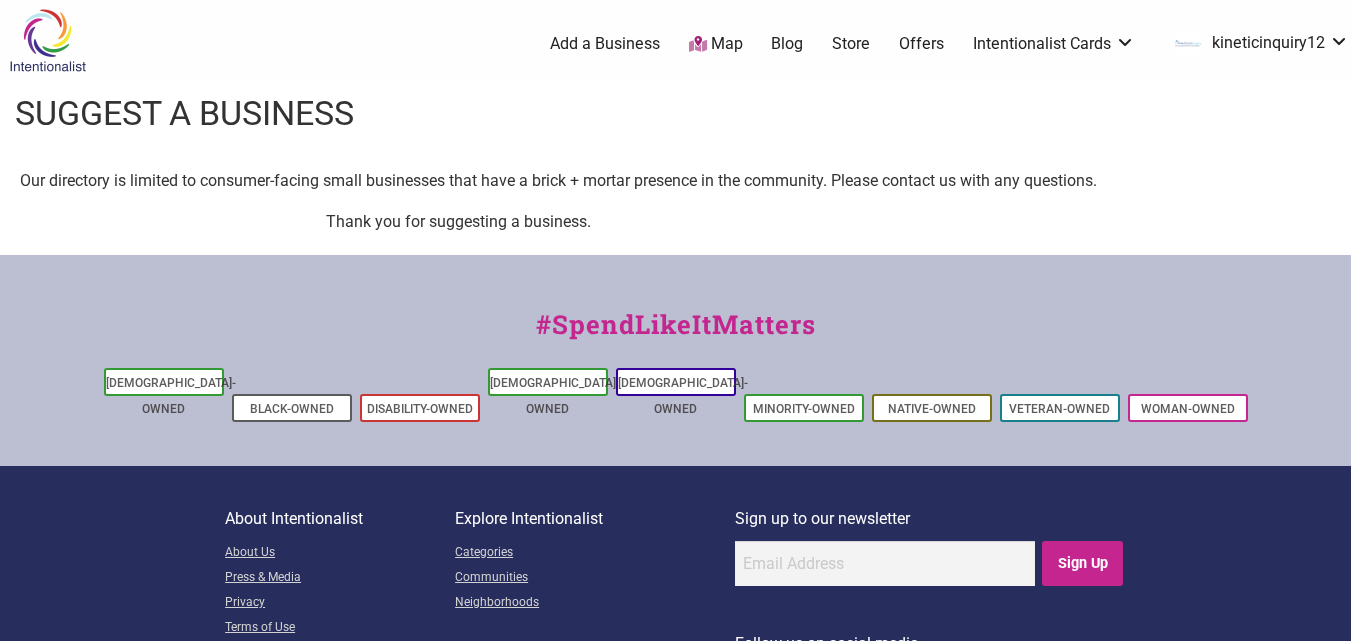 drag, startPoint x: 678, startPoint y: 236, endPoint x: 182, endPoint y: 253, distance: 496.29126 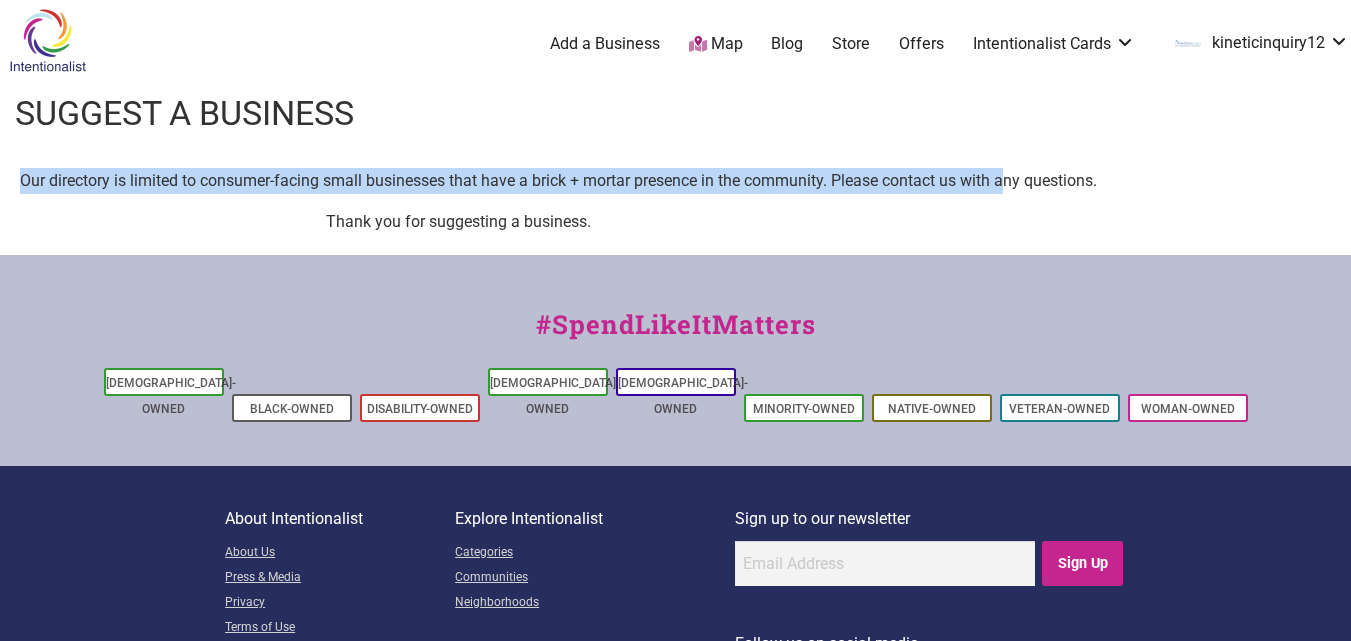 drag, startPoint x: 171, startPoint y: 181, endPoint x: 1009, endPoint y: 182, distance: 838.0006 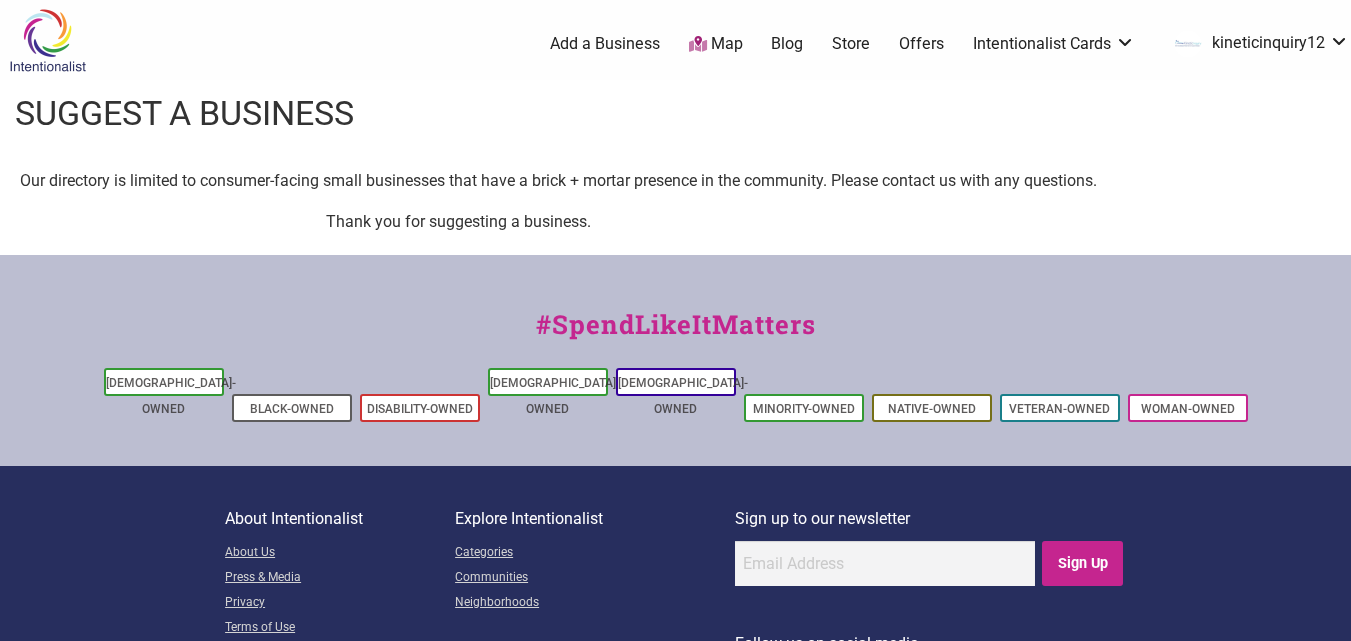 drag, startPoint x: 779, startPoint y: 259, endPoint x: 533, endPoint y: 137, distance: 274.5906 